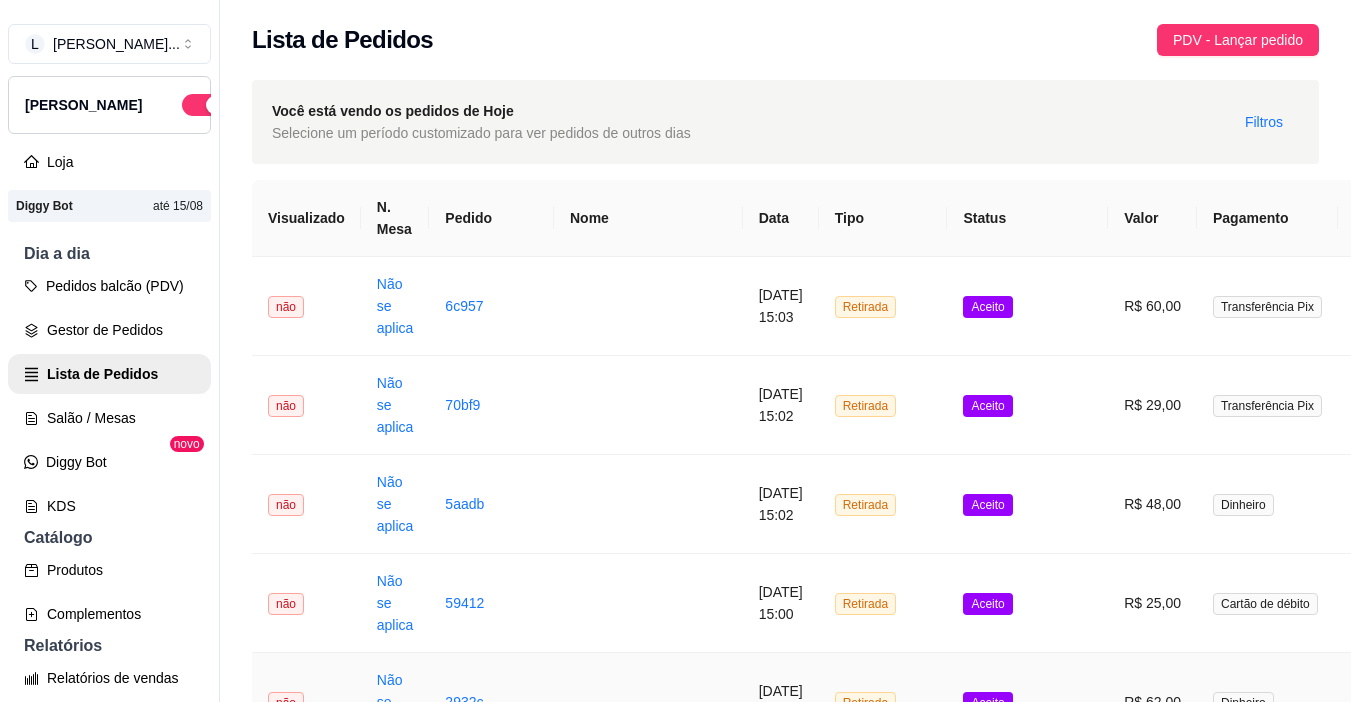 scroll, scrollTop: 0, scrollLeft: 0, axis: both 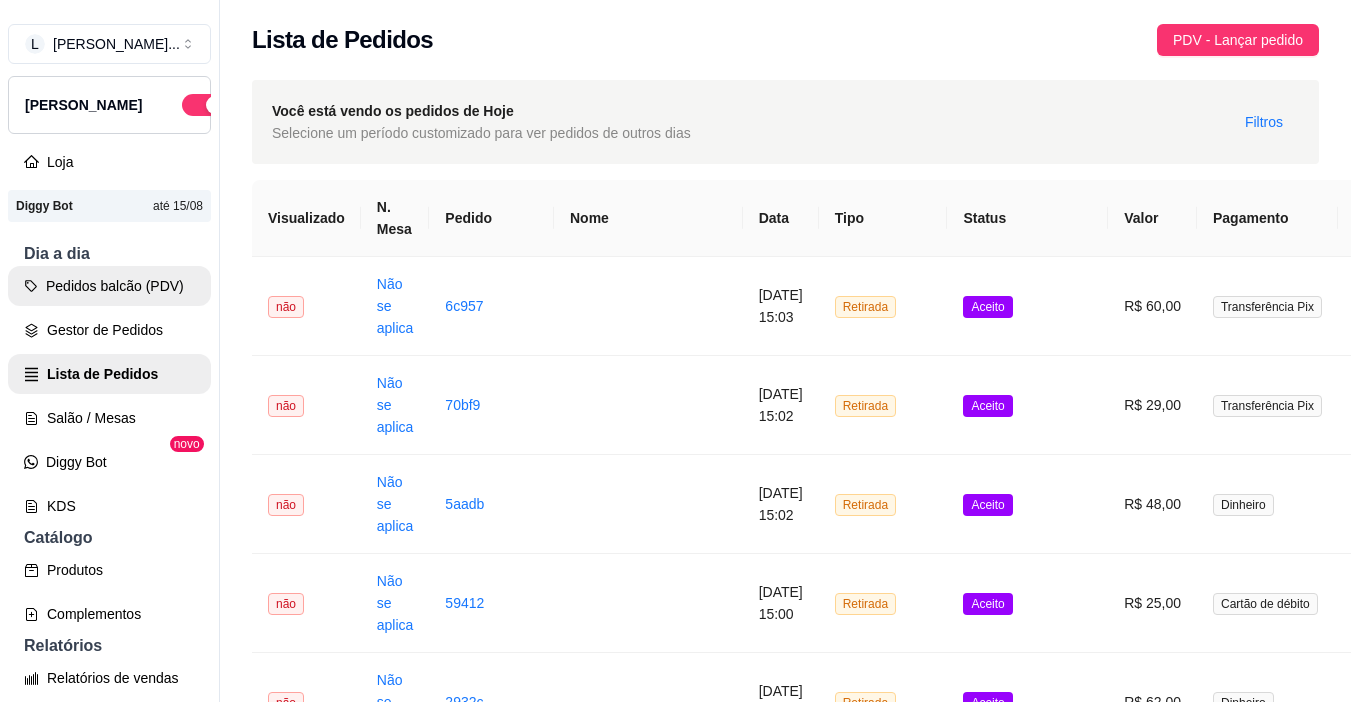 click on "Pedidos balcão (PDV)" at bounding box center (109, 286) 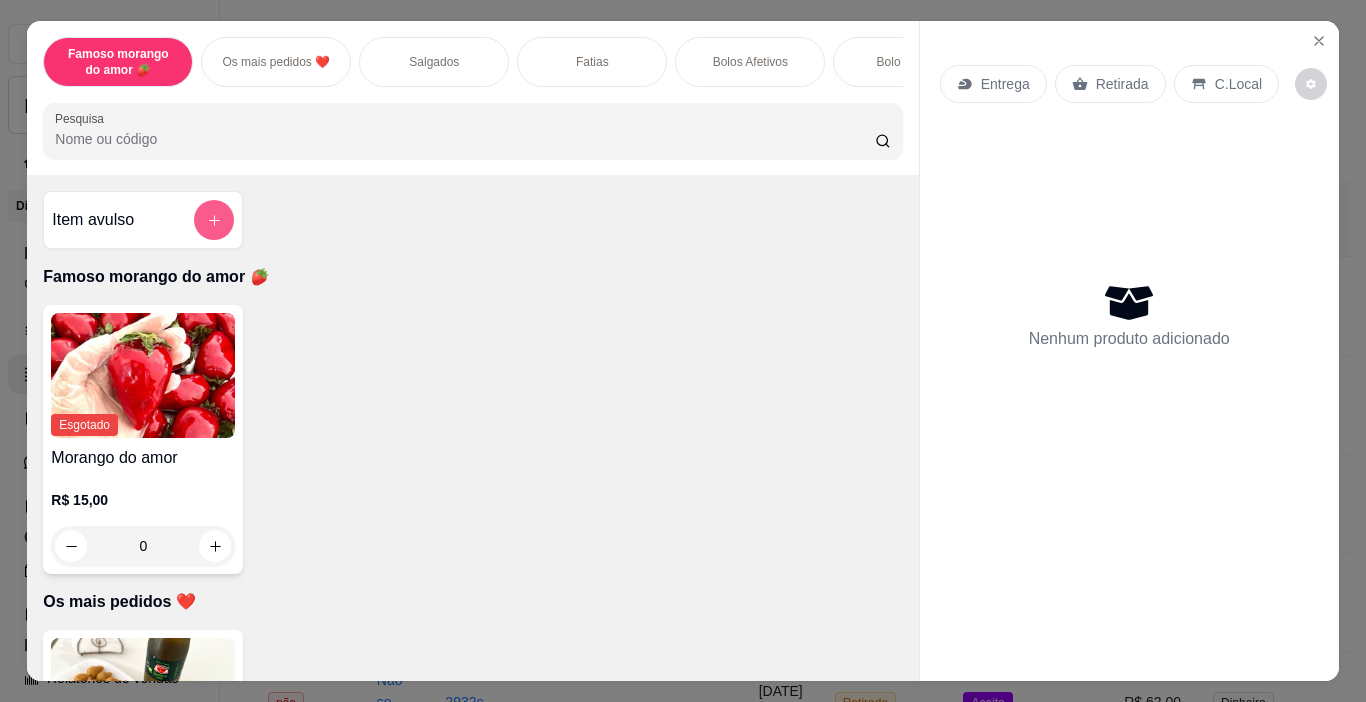 click 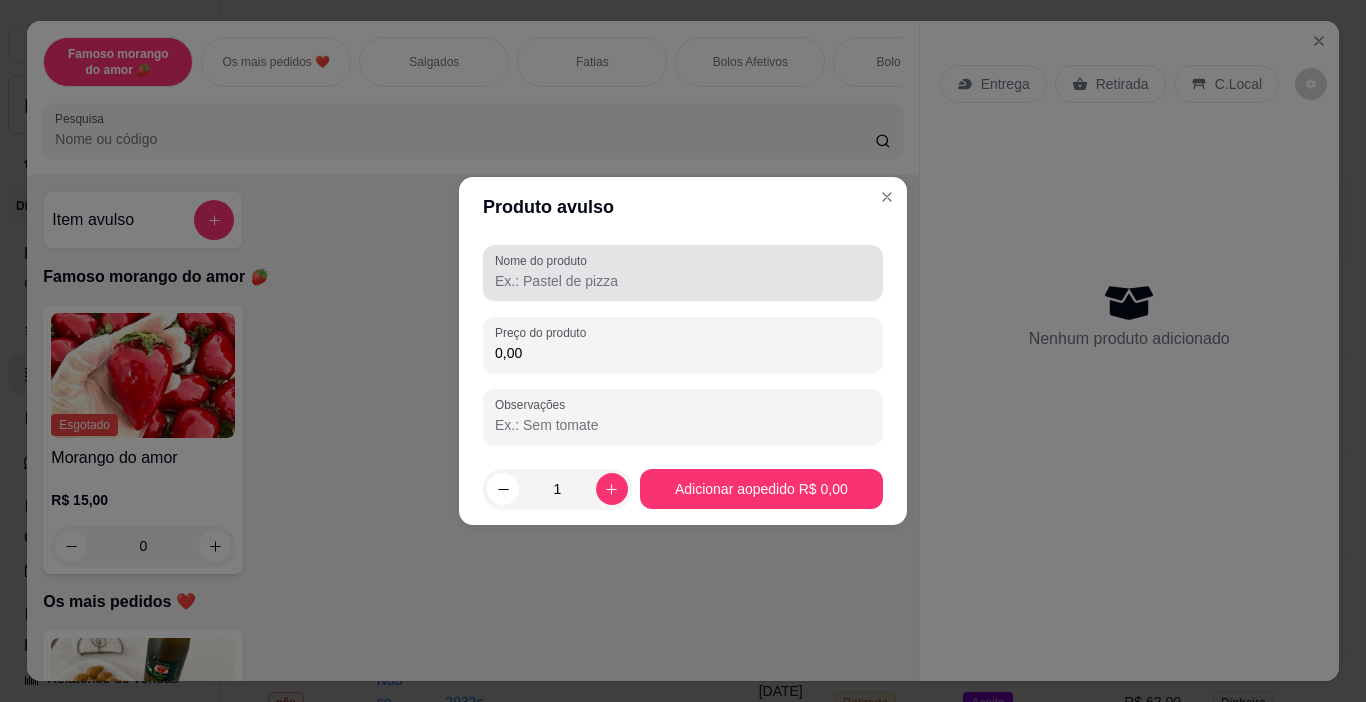 click on "Nome do produto" at bounding box center [683, 281] 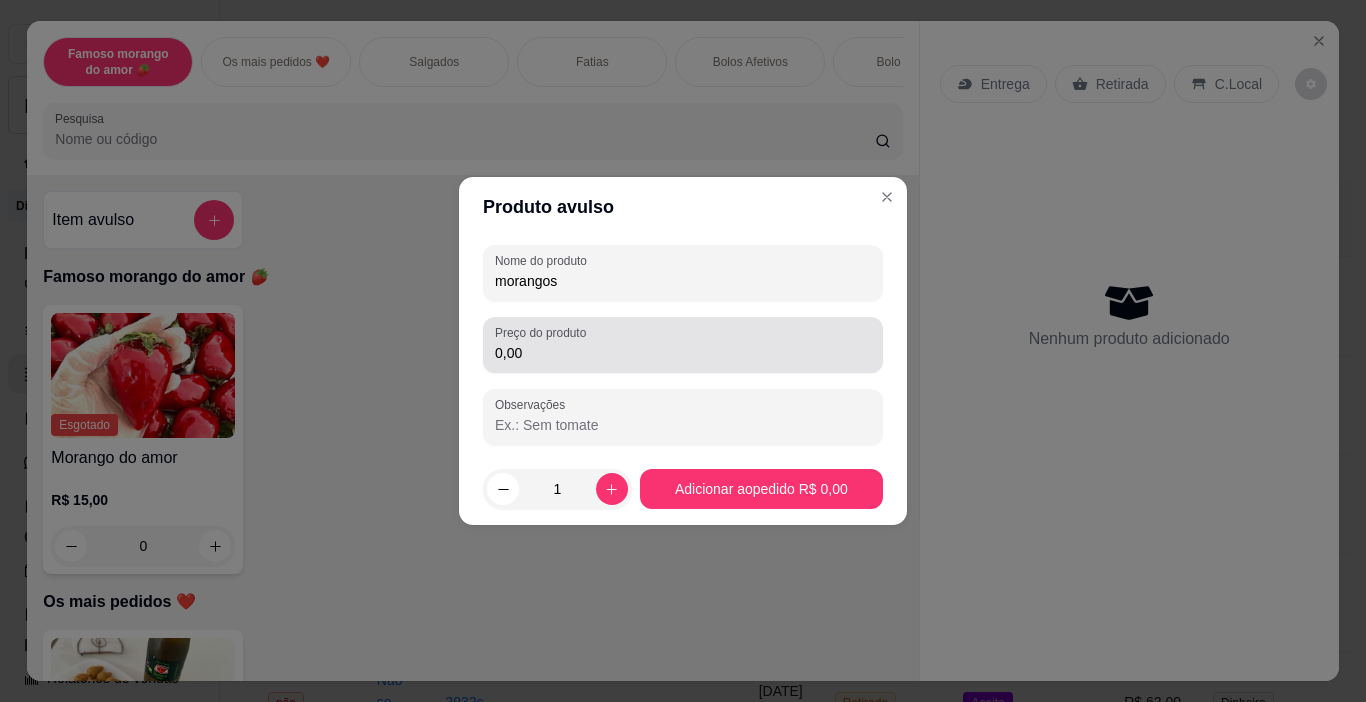 type on "morangos" 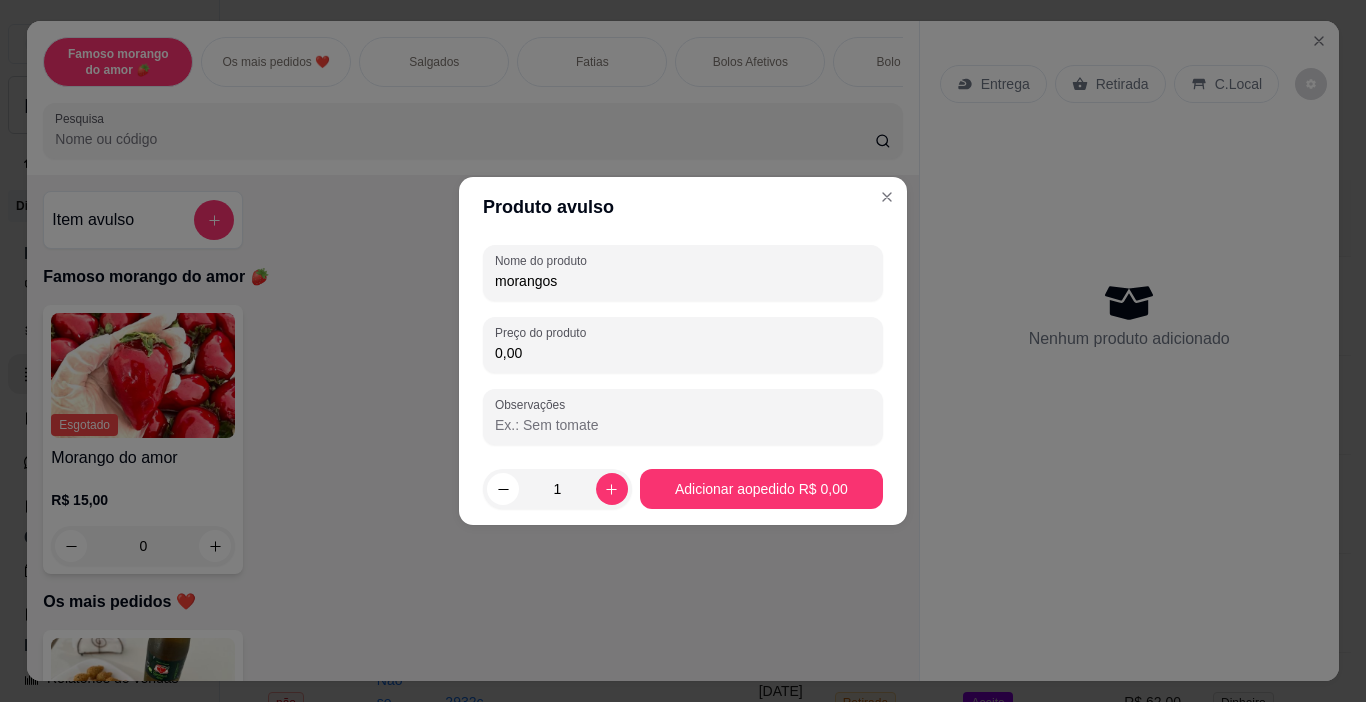 click on "0,00" at bounding box center (683, 353) 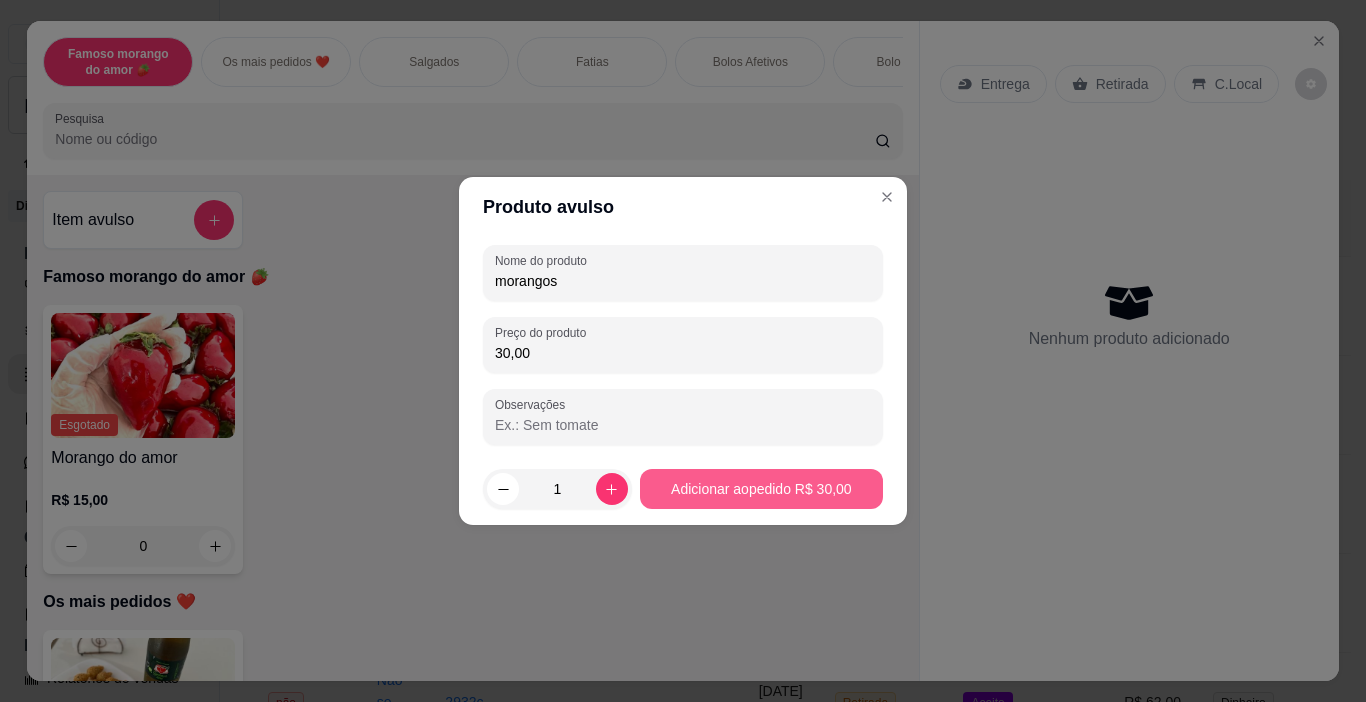 type on "30,00" 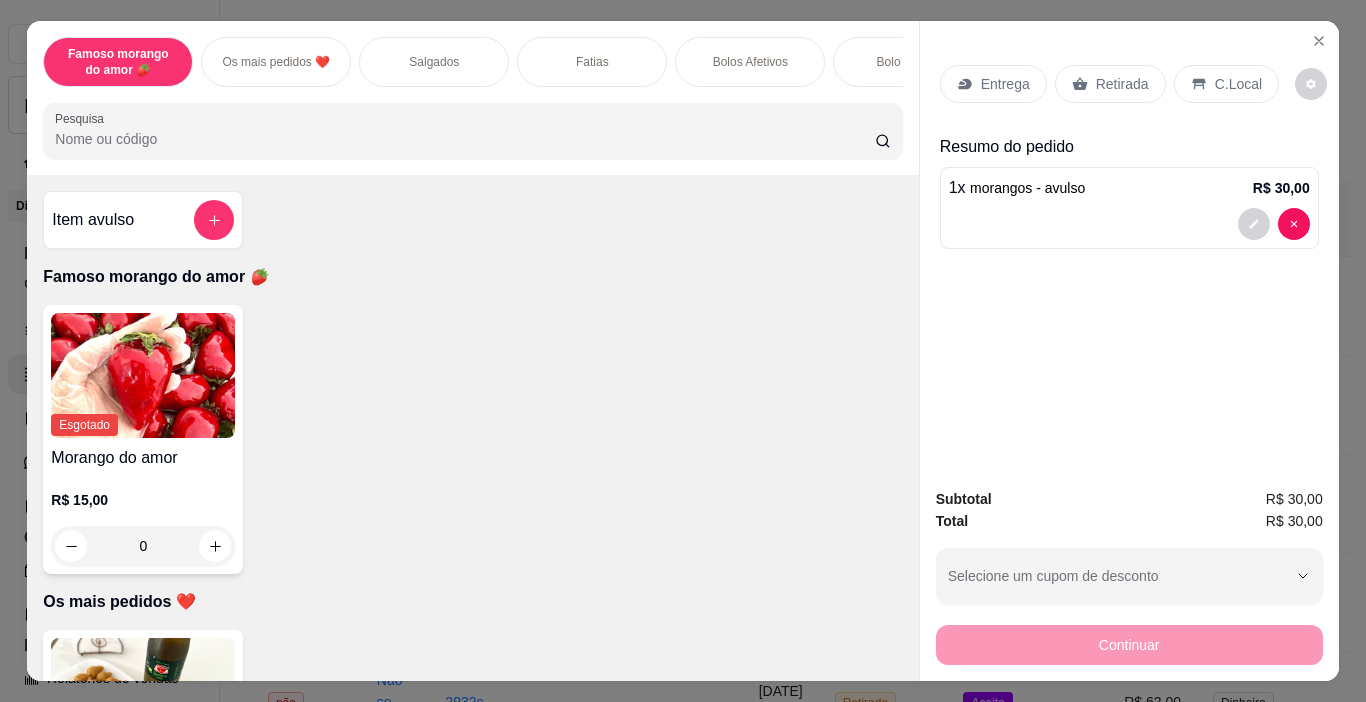 click on "Retirada" at bounding box center (1122, 84) 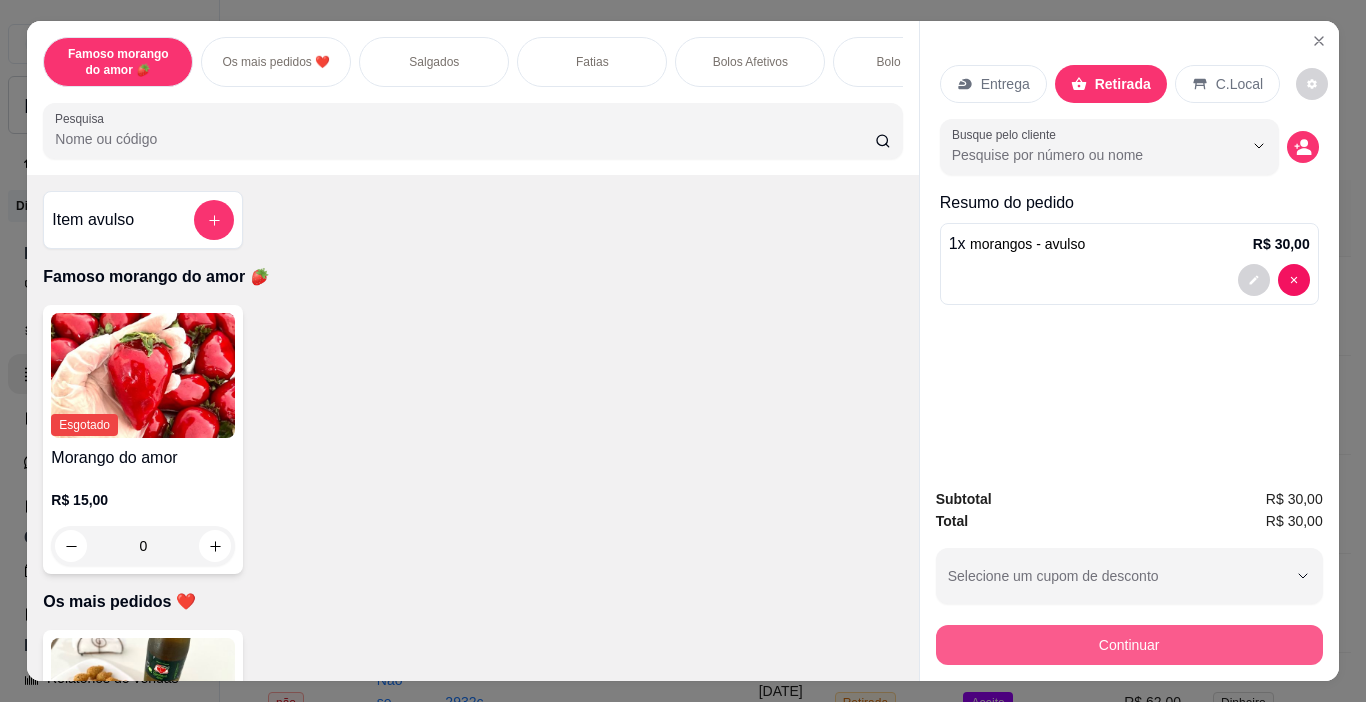 click on "Continuar" at bounding box center [1129, 645] 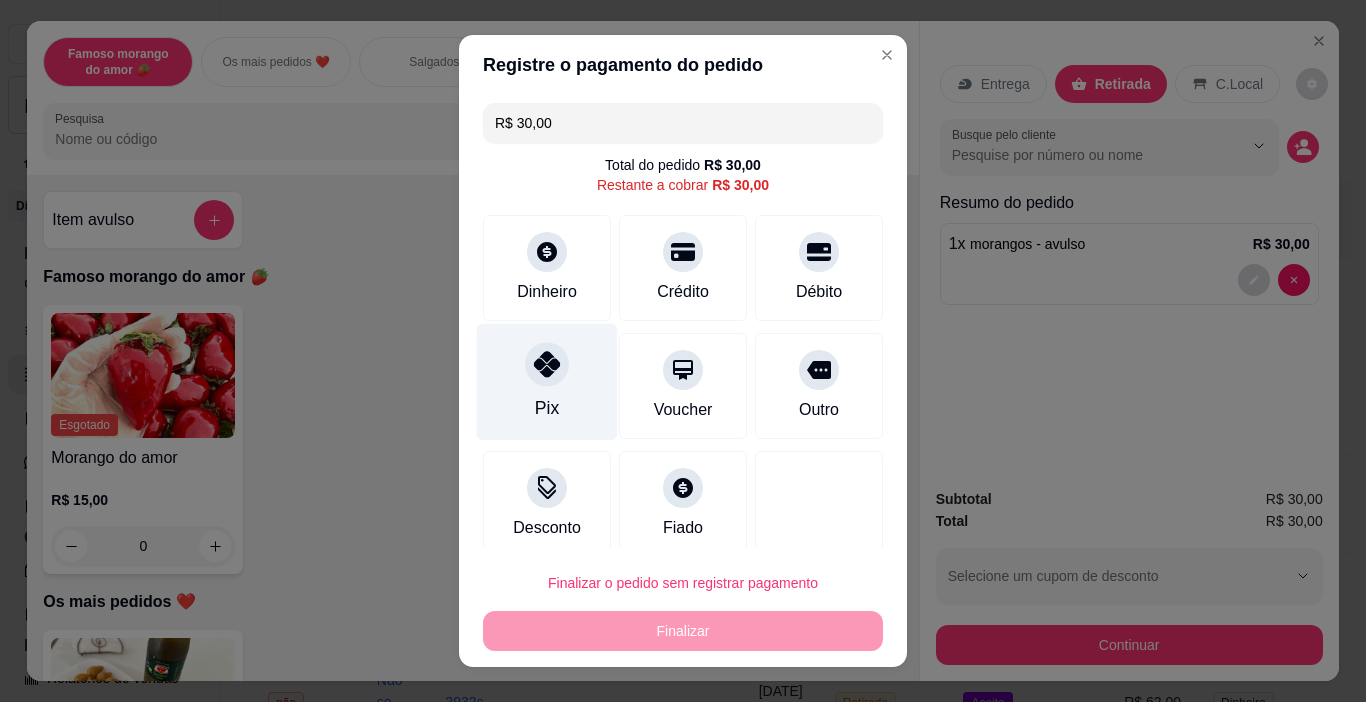 click 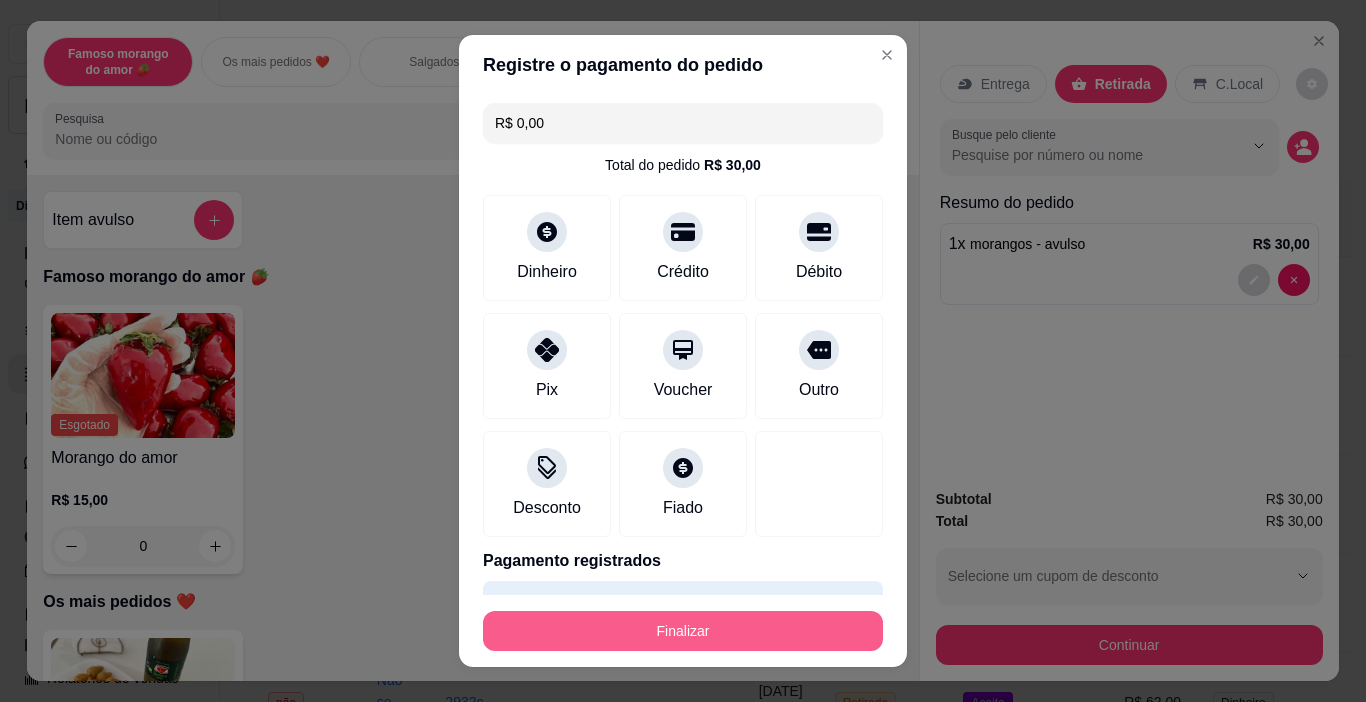 click on "Finalizar" at bounding box center [683, 631] 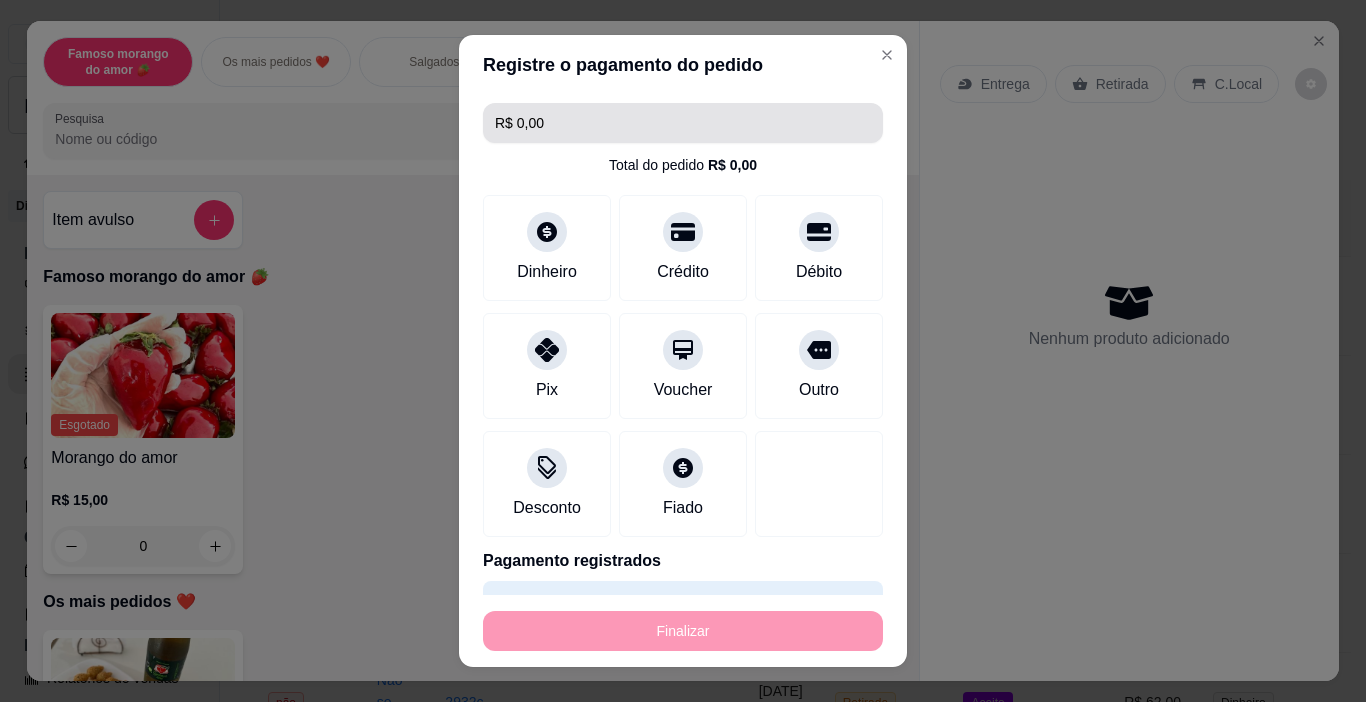 type on "-R$ 30,00" 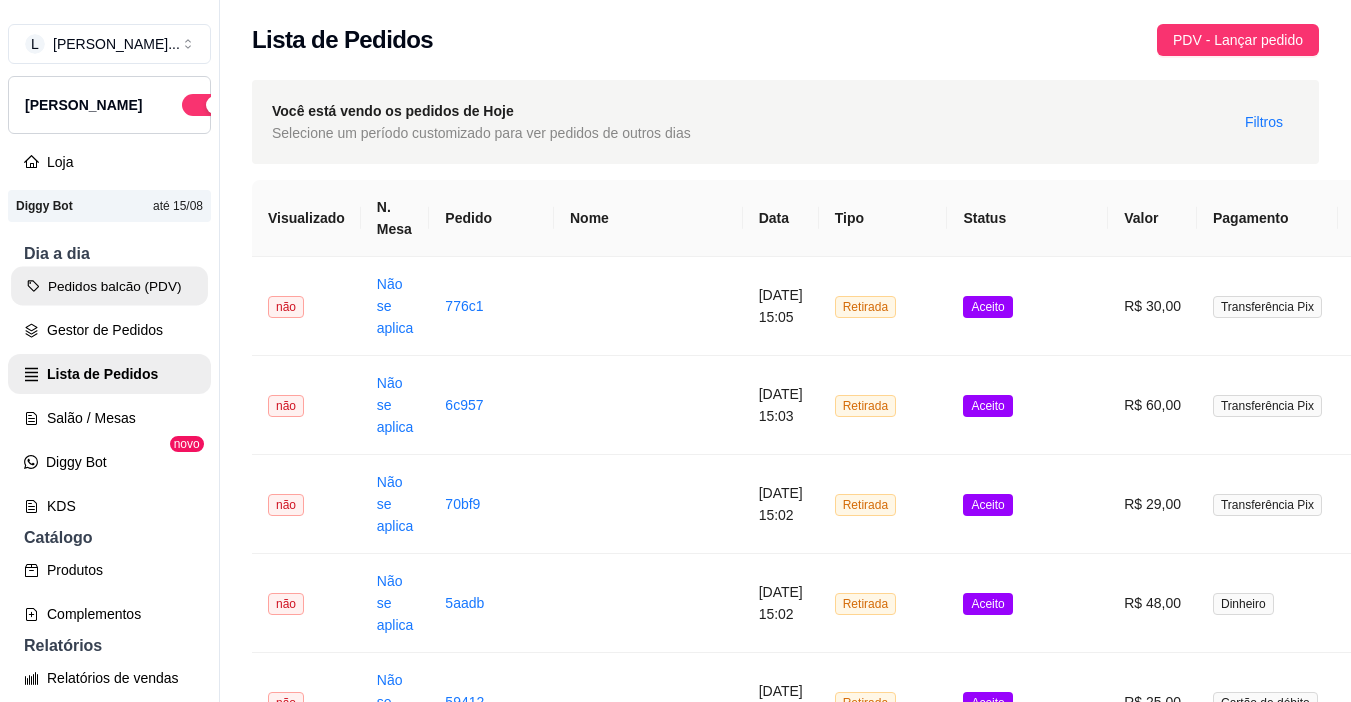 click on "Pedidos balcão (PDV)" at bounding box center (109, 286) 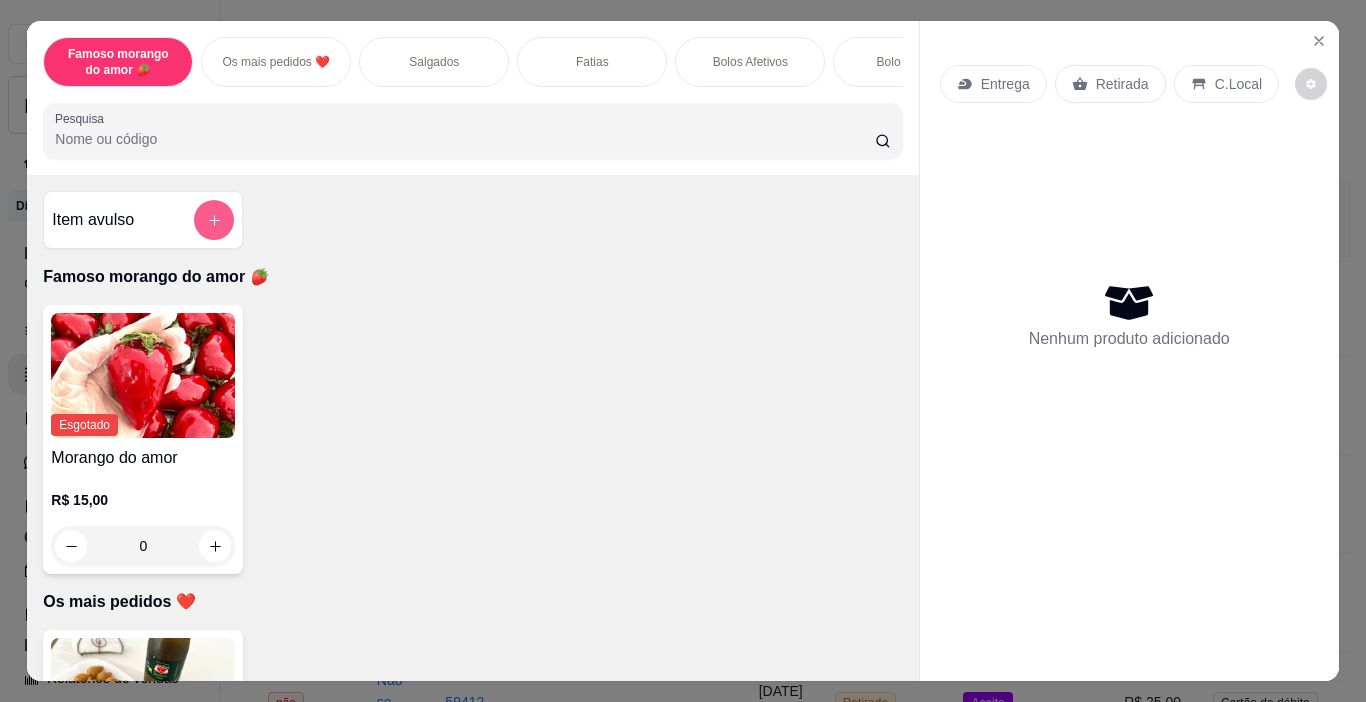 click 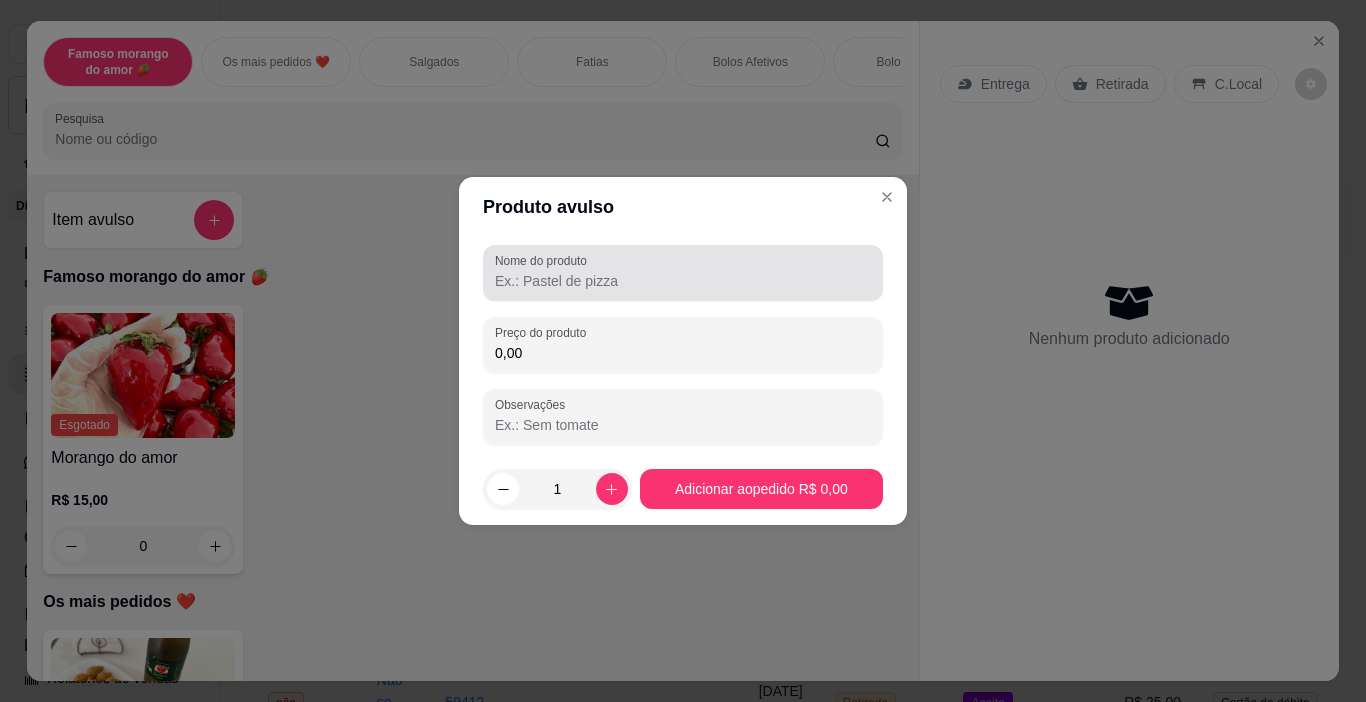 click on "Nome do produto" at bounding box center (683, 281) 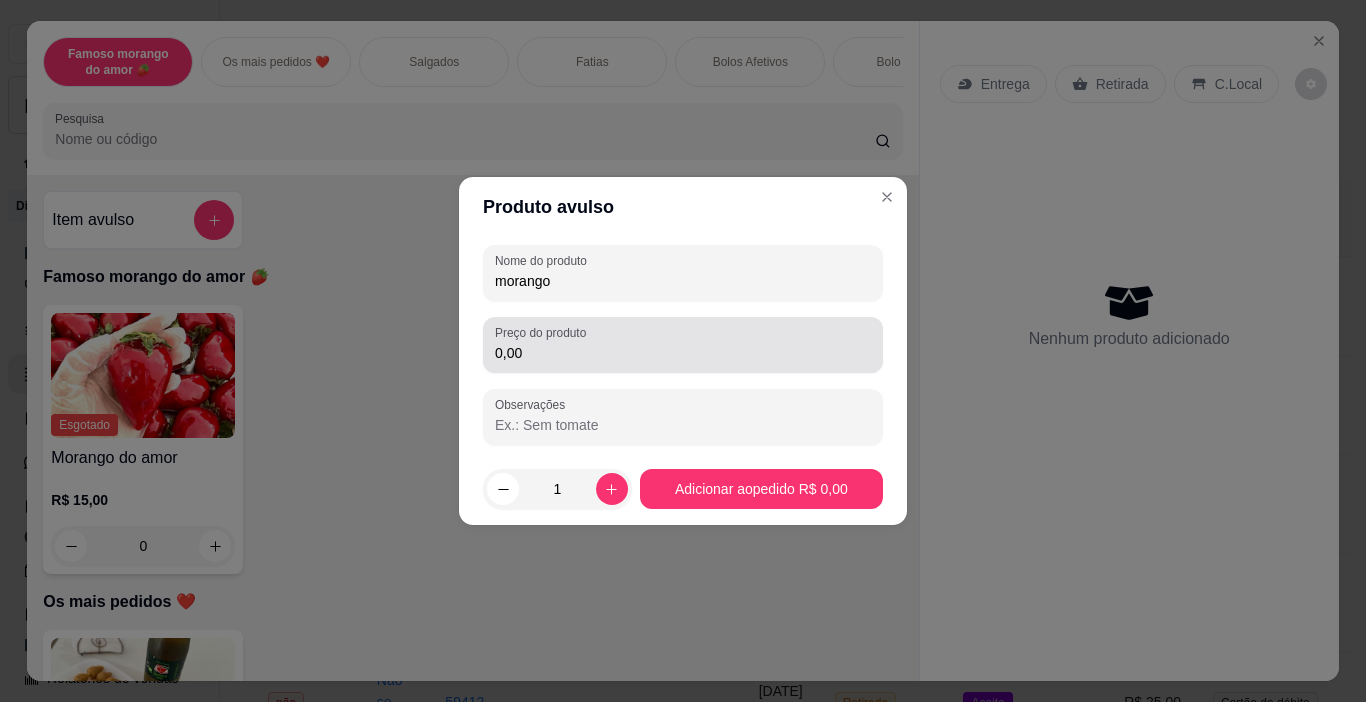 type on "morango" 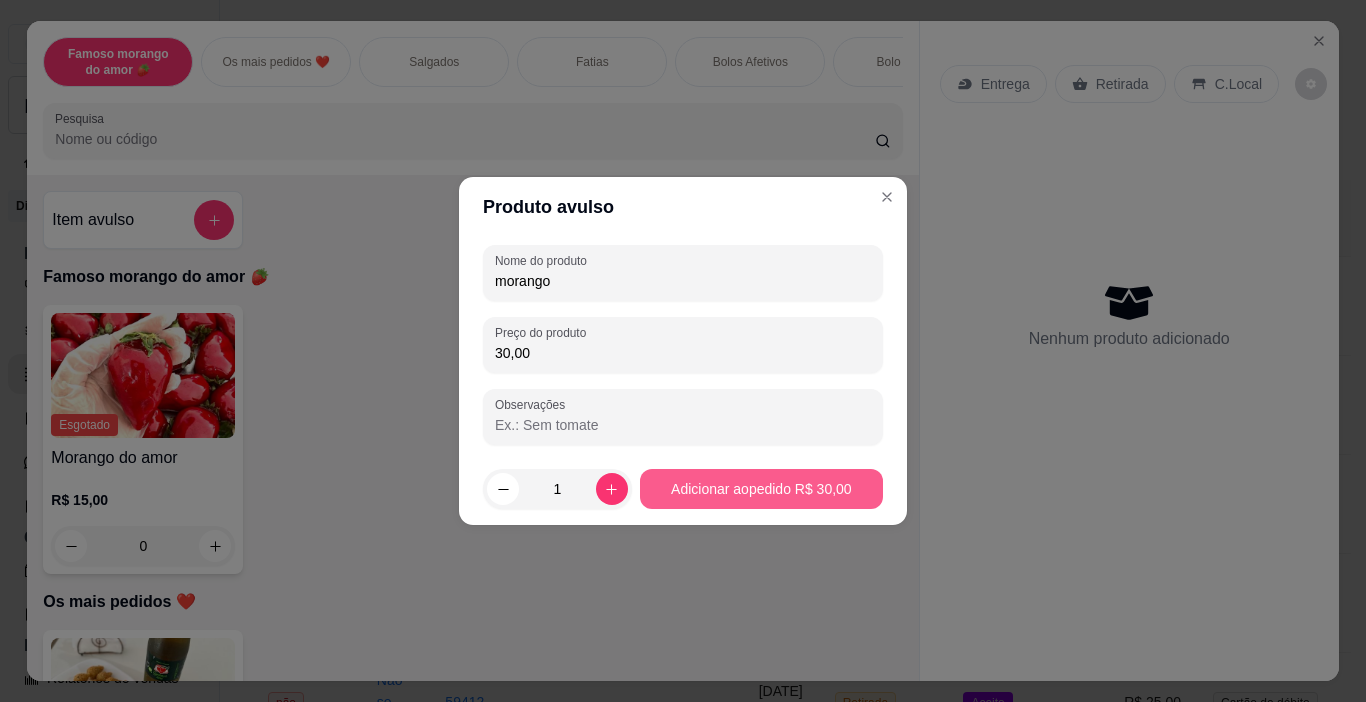 type on "30,00" 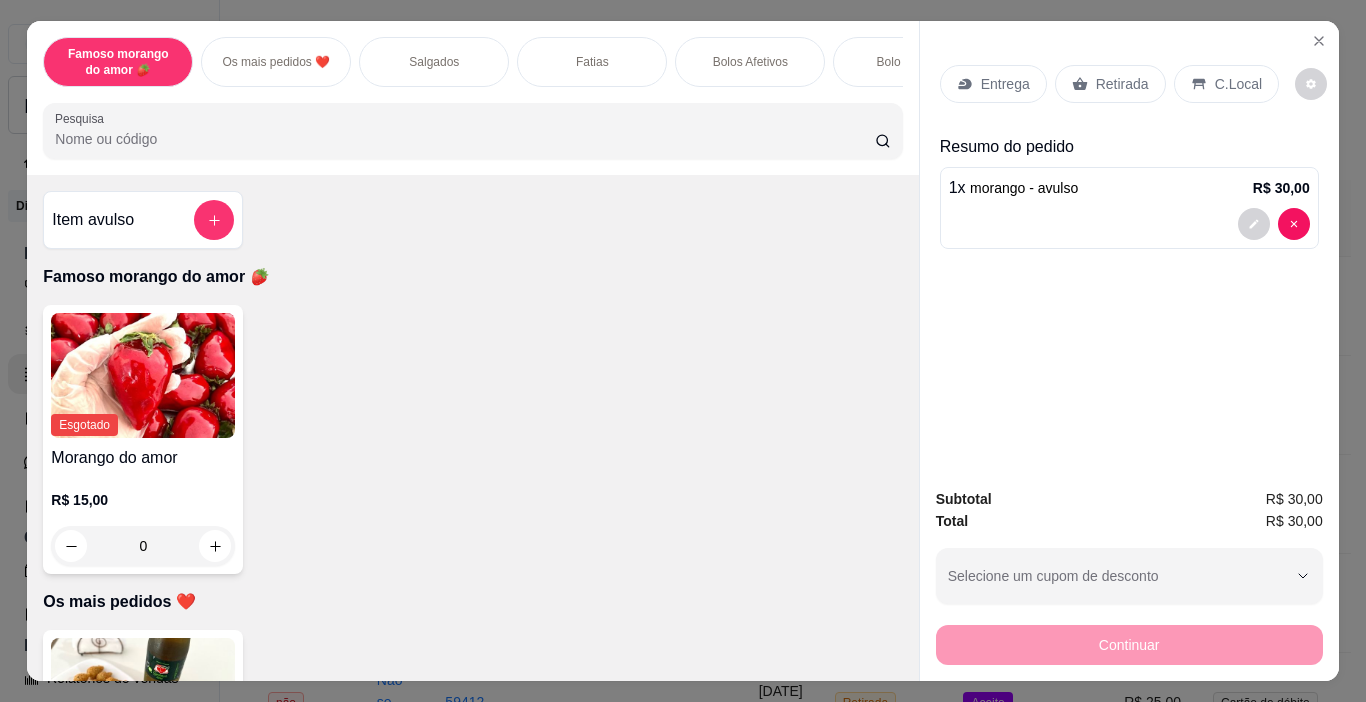 click on "Retirada" at bounding box center [1122, 84] 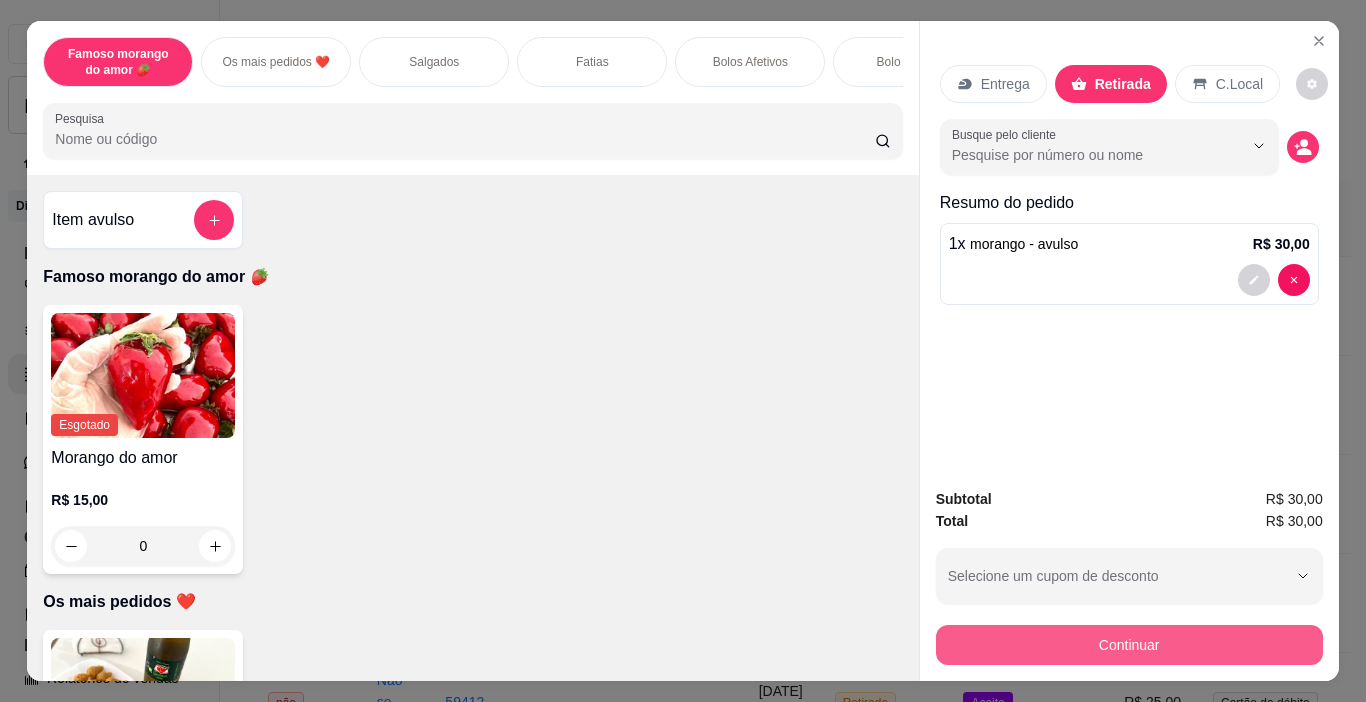 click on "Continuar" at bounding box center (1129, 645) 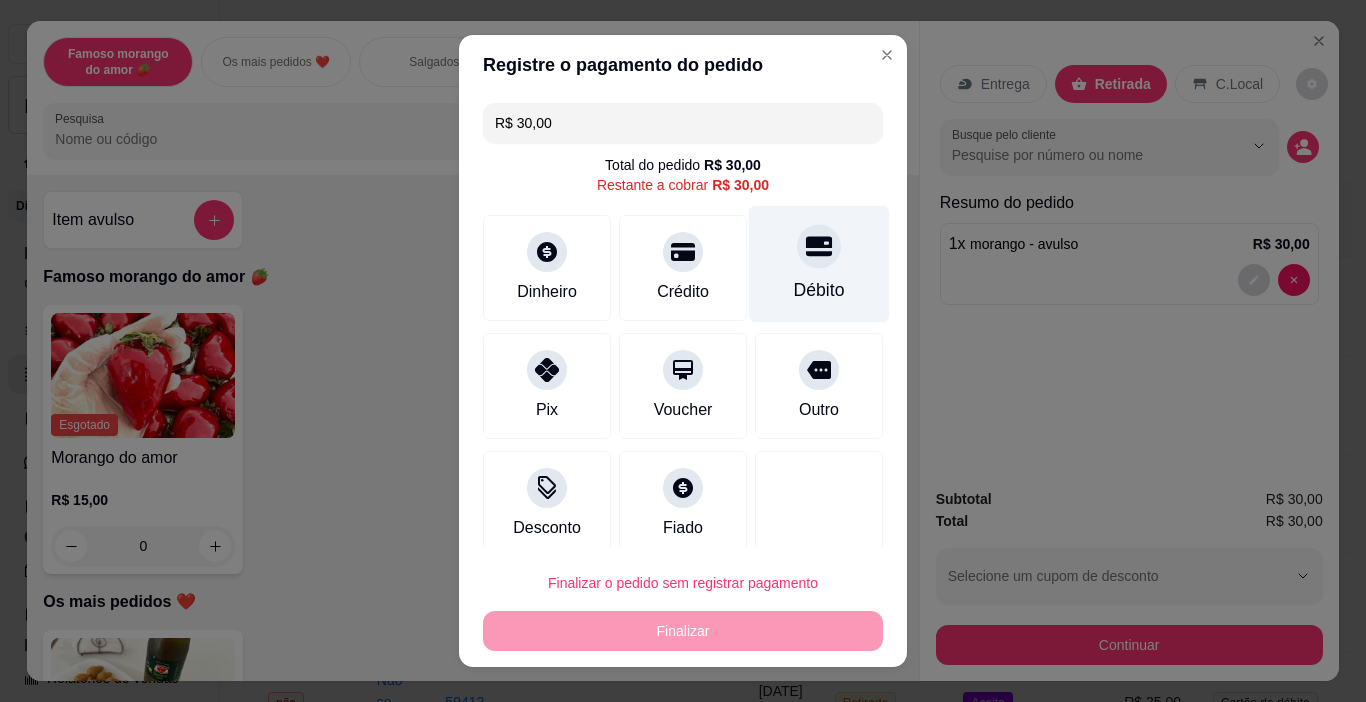click on "Débito" at bounding box center (819, 290) 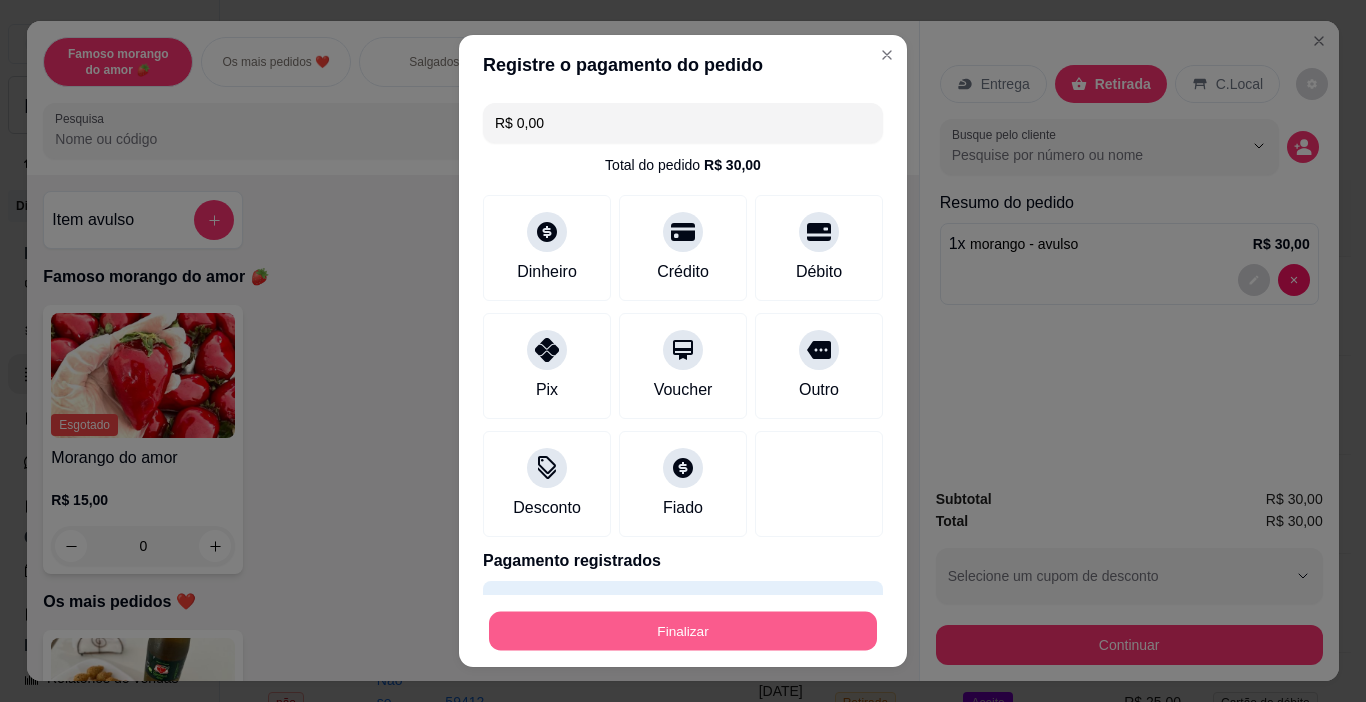 click on "Finalizar" at bounding box center [683, 631] 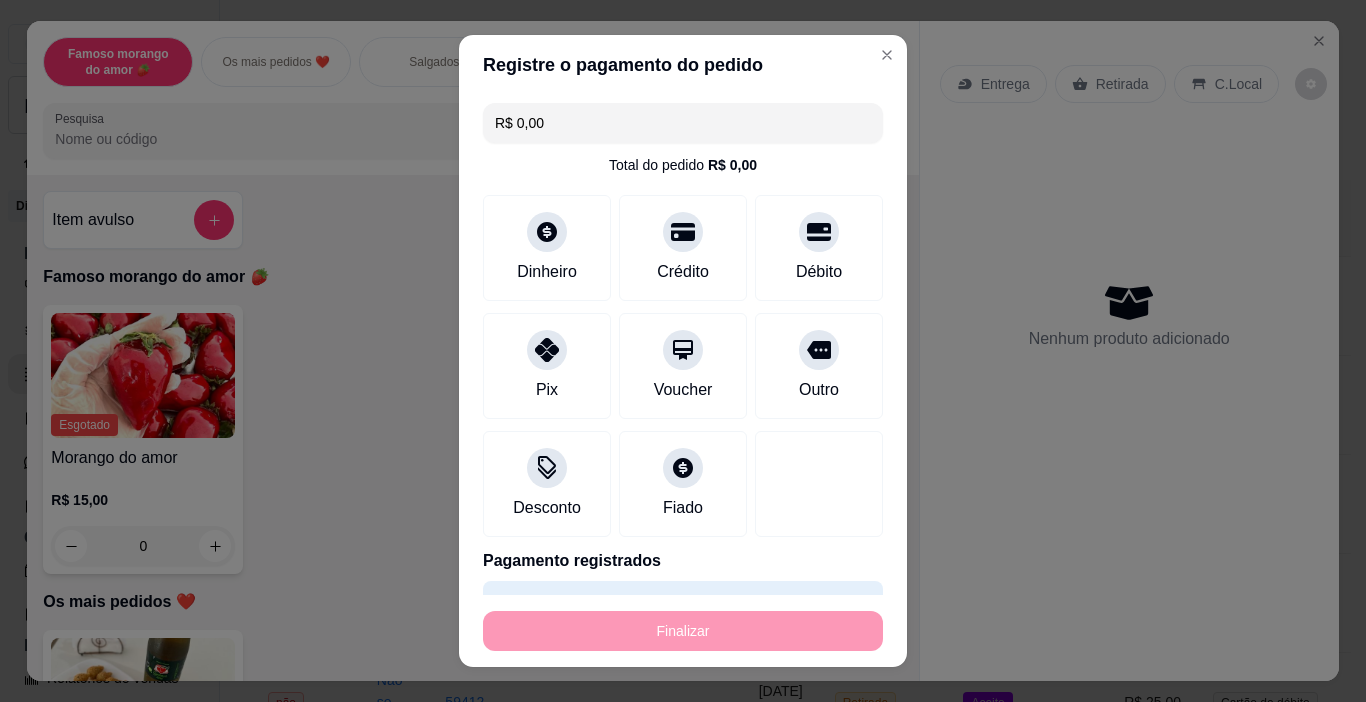 type on "-R$ 30,00" 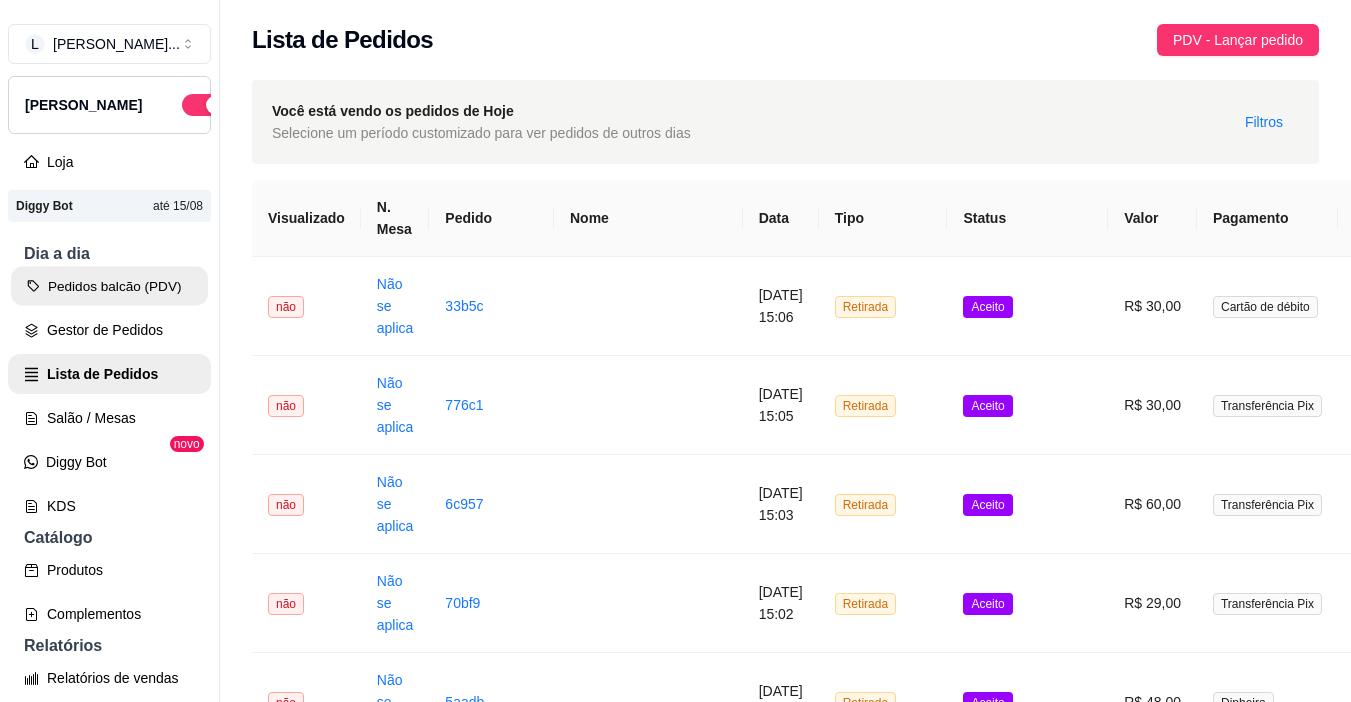 click on "Pedidos balcão (PDV)" at bounding box center (109, 286) 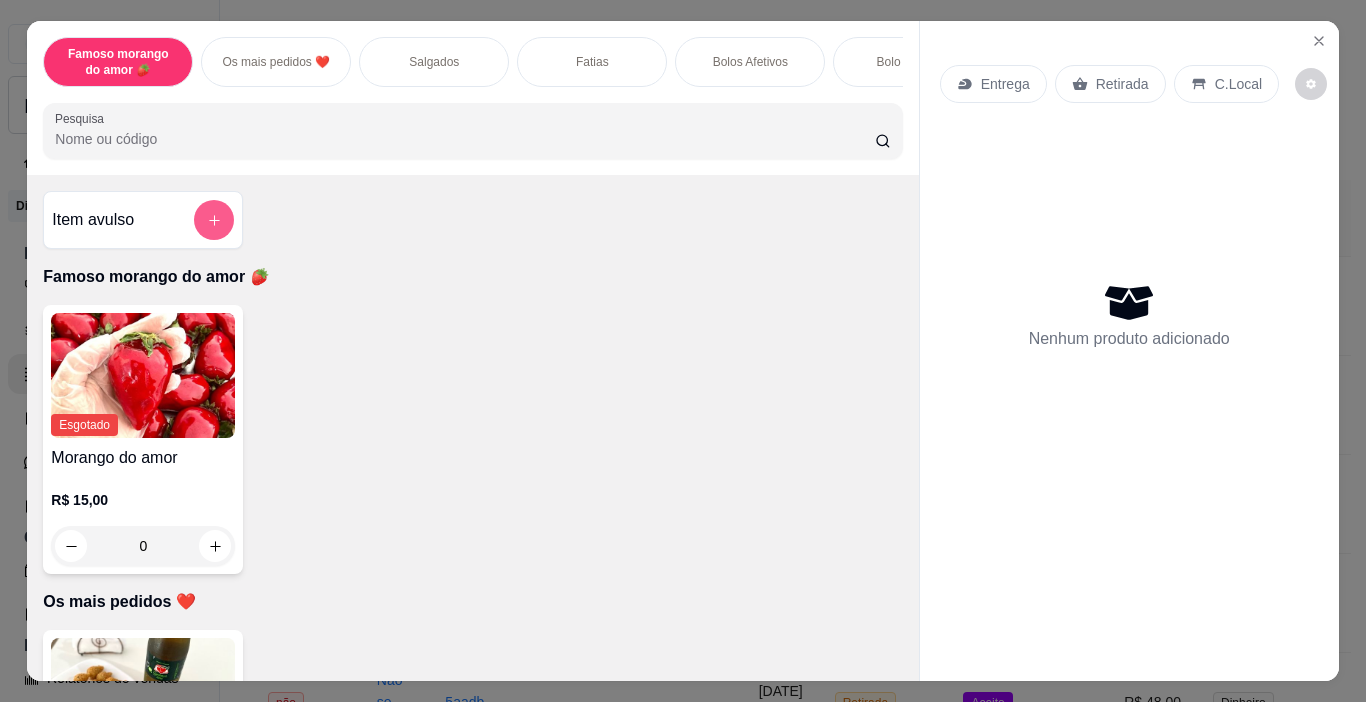 click 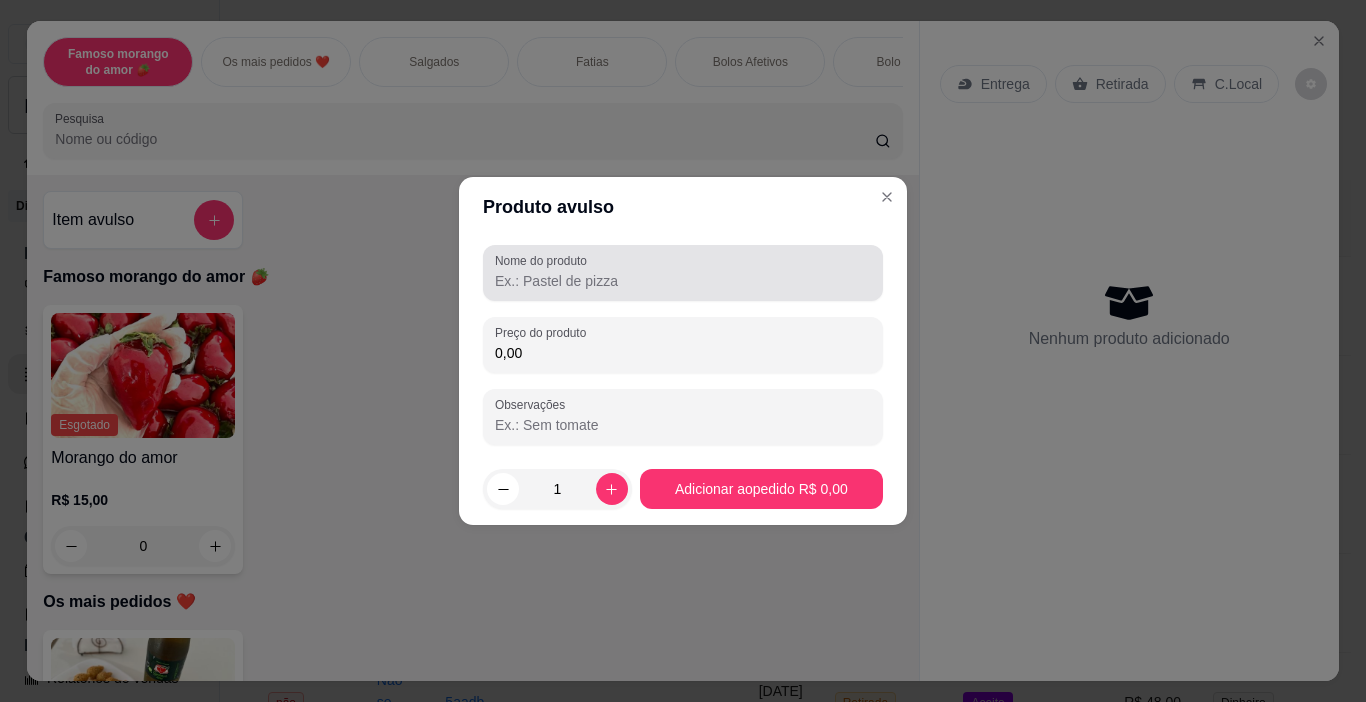 click on "Nome do produto" at bounding box center (683, 273) 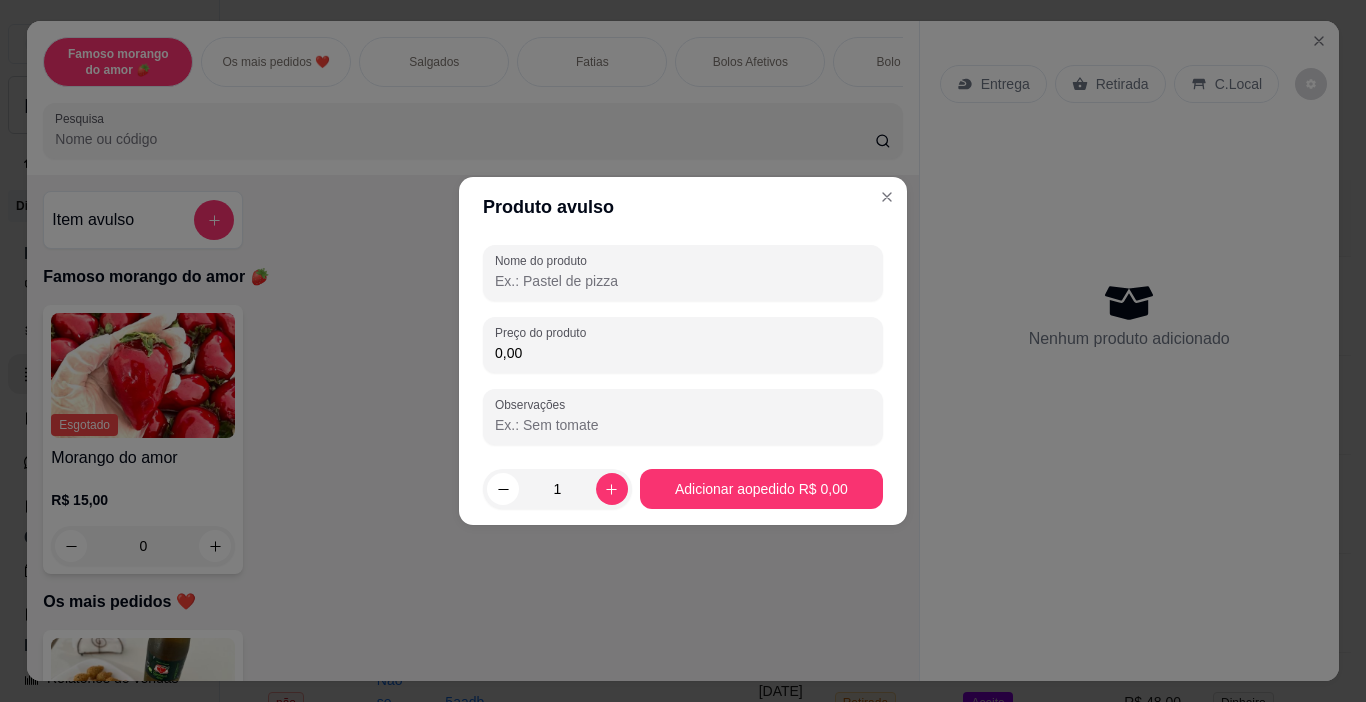 click on "Nome do produto" at bounding box center (683, 281) 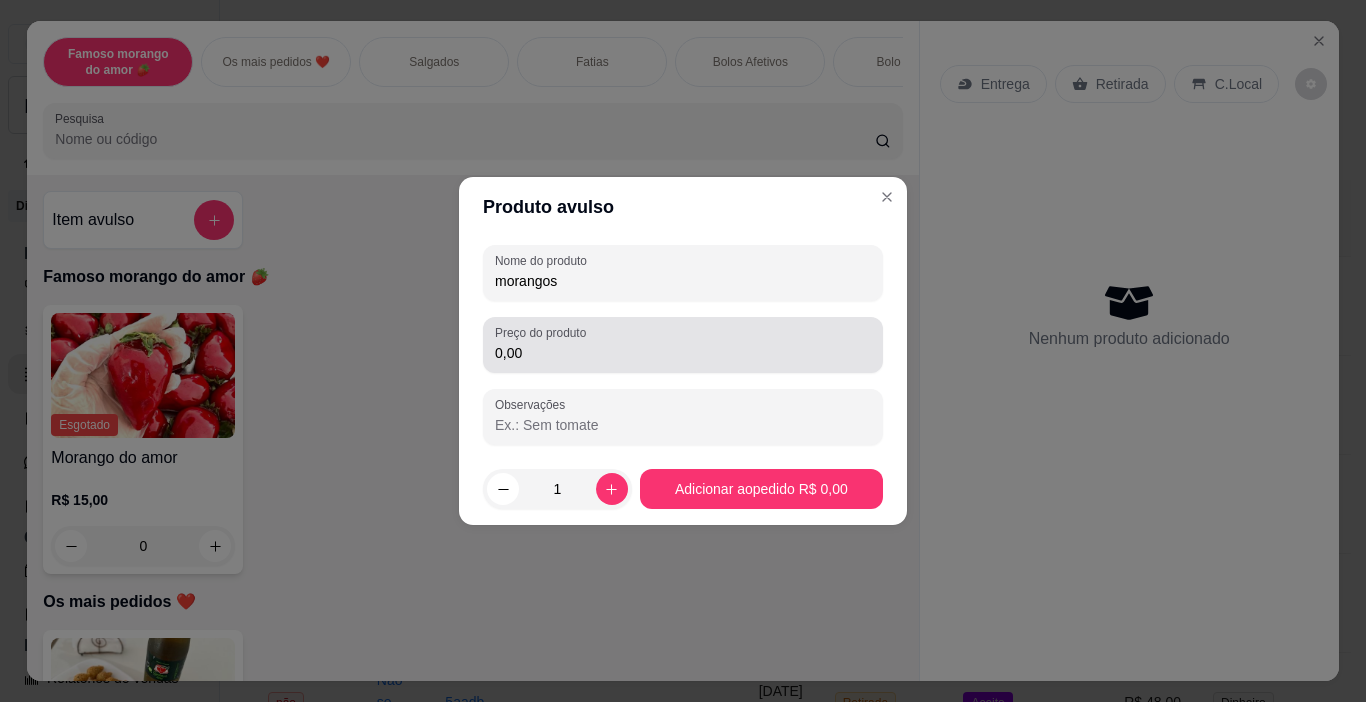 type on "morangos" 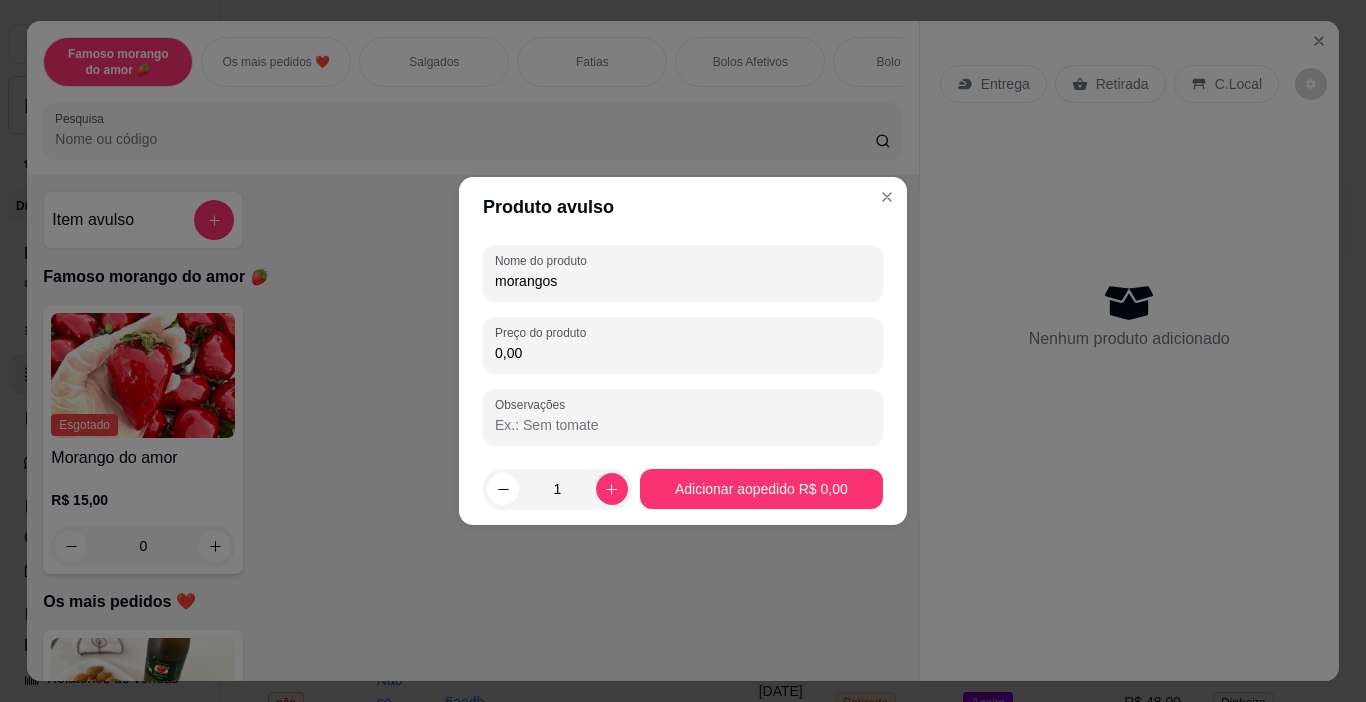 click on "0,00" at bounding box center (683, 353) 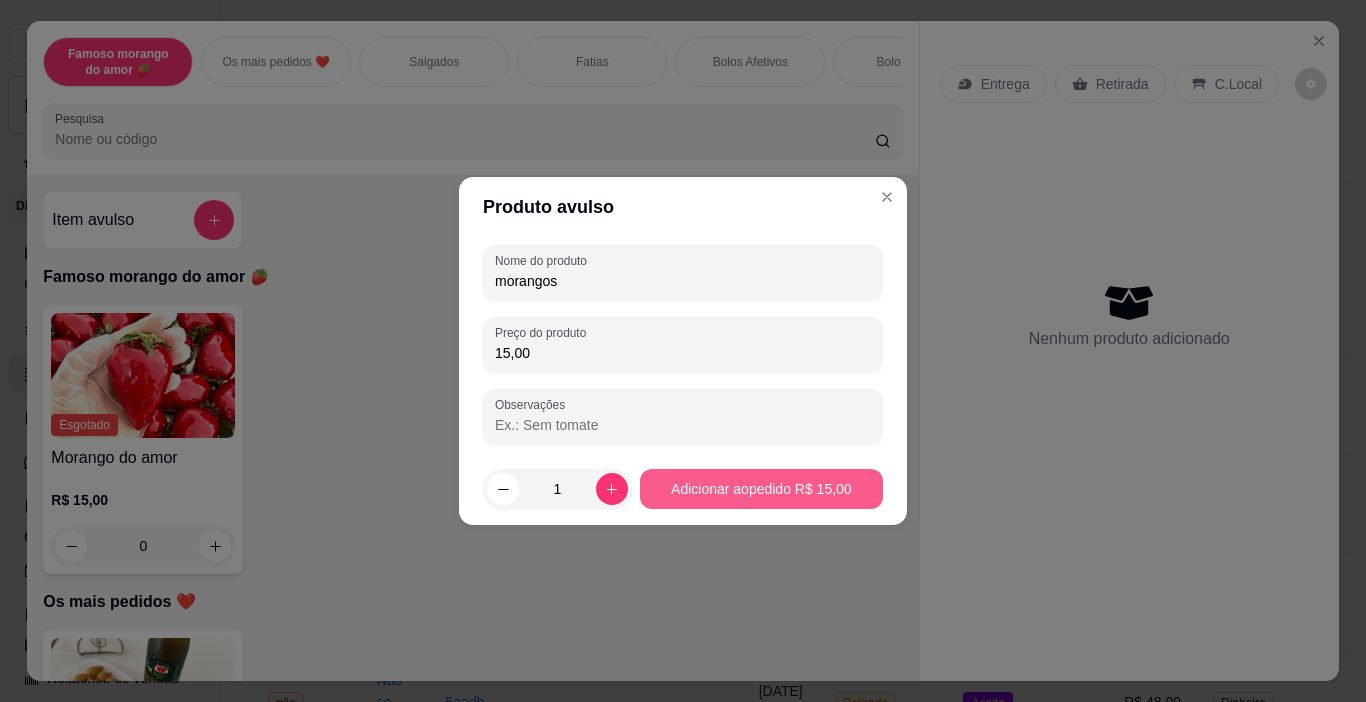 type on "15,00" 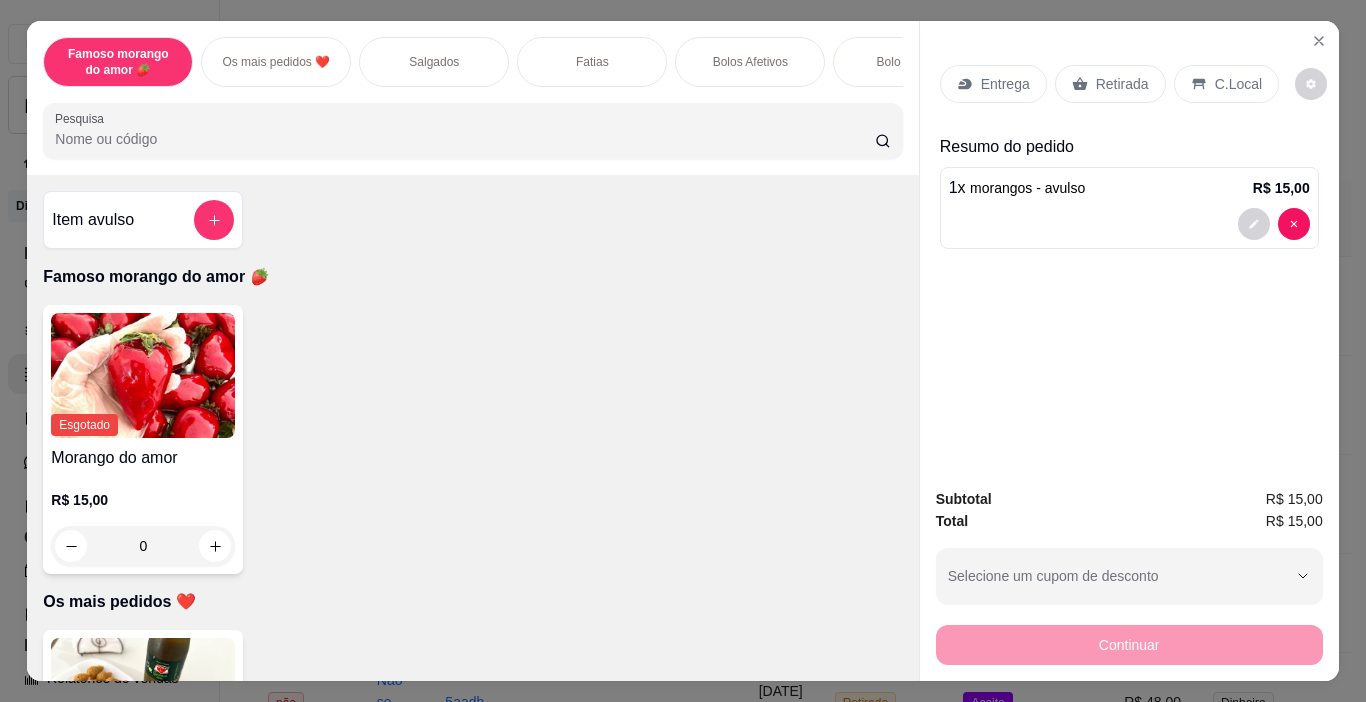click on "Retirada" at bounding box center [1110, 84] 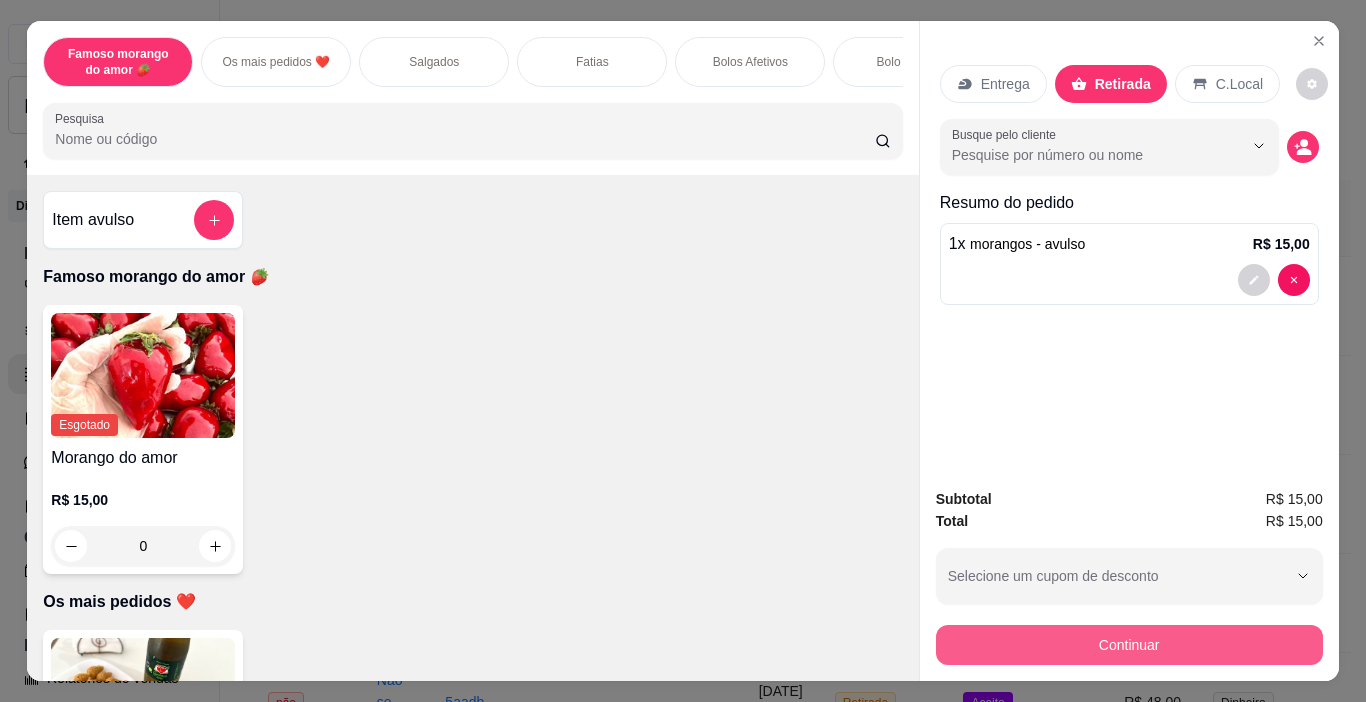 click on "Continuar" at bounding box center [1129, 645] 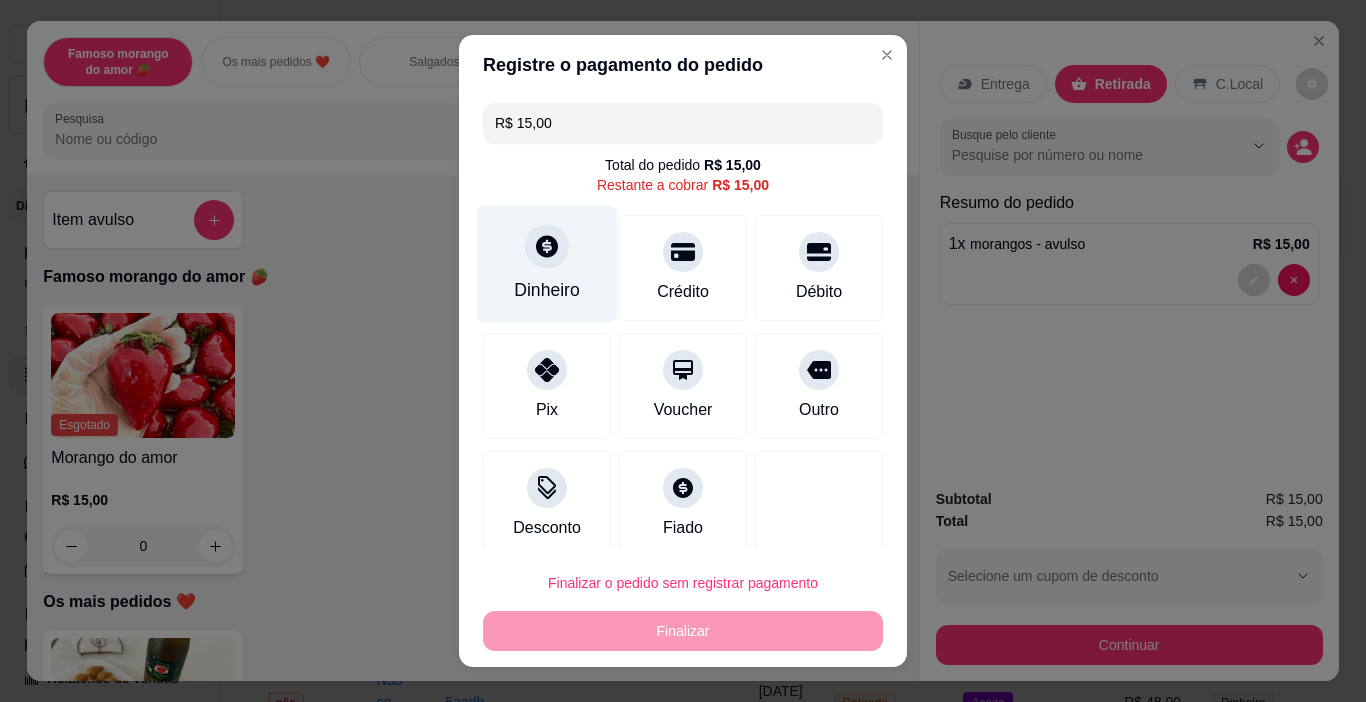 click on "Dinheiro" at bounding box center (547, 290) 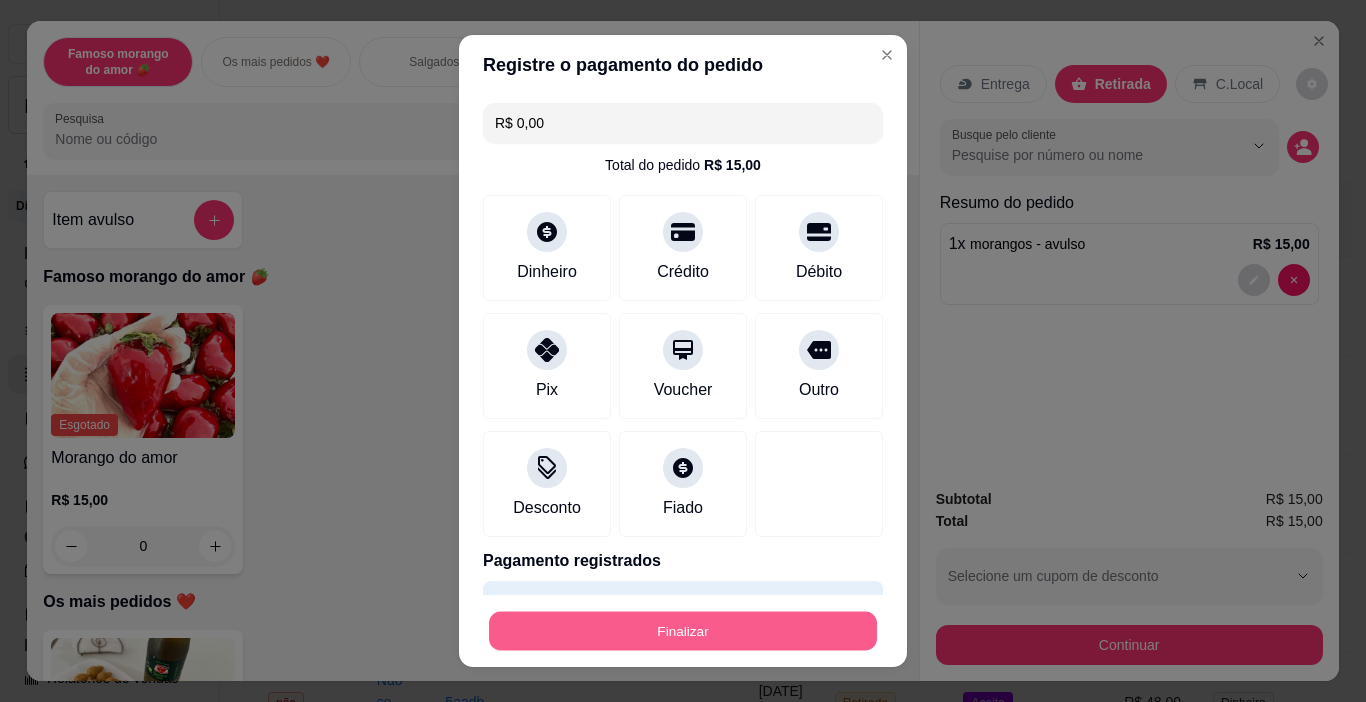click on "Finalizar" at bounding box center (683, 631) 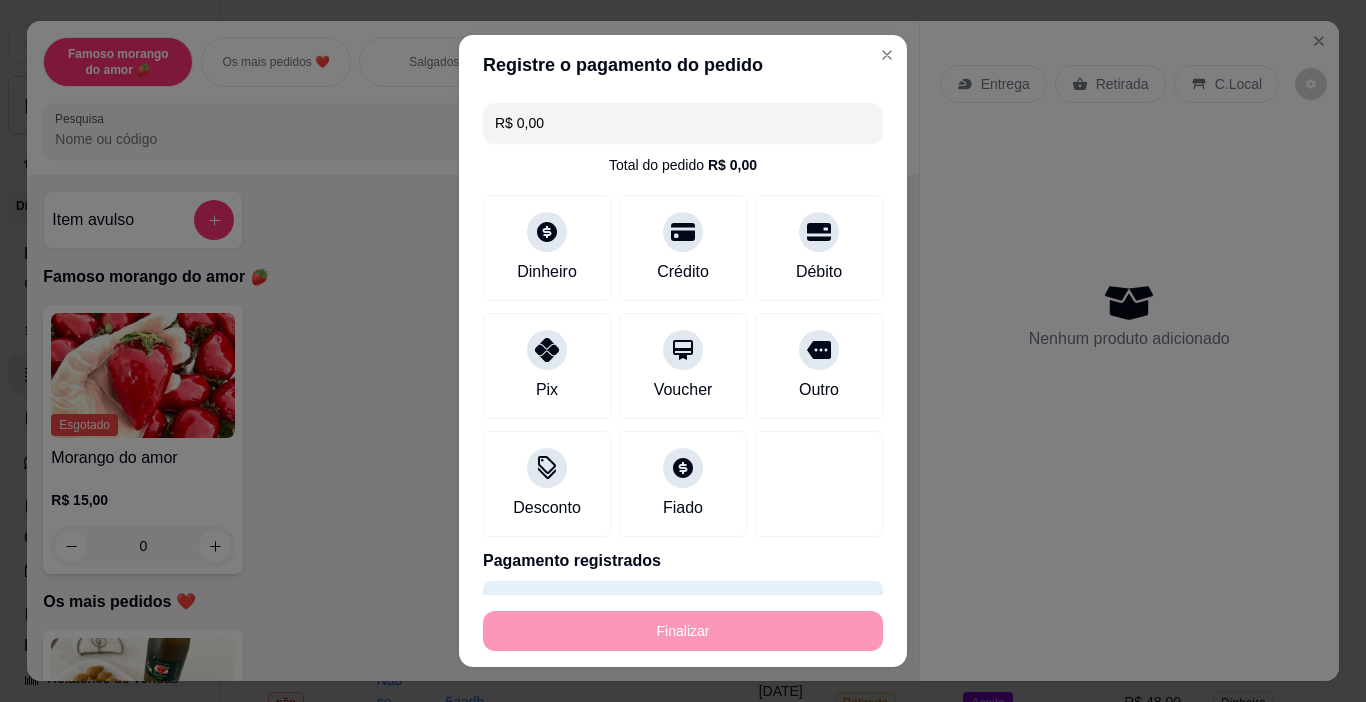 type on "-R$ 15,00" 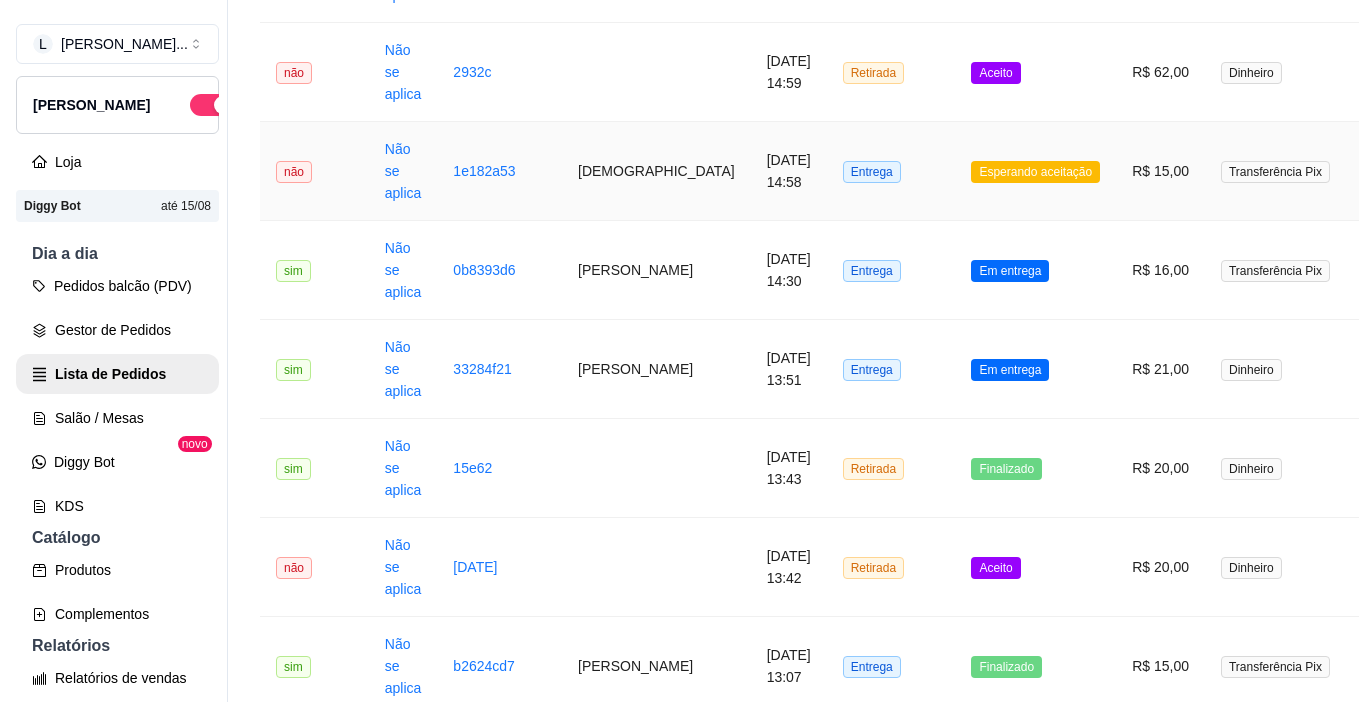 scroll, scrollTop: 900, scrollLeft: 0, axis: vertical 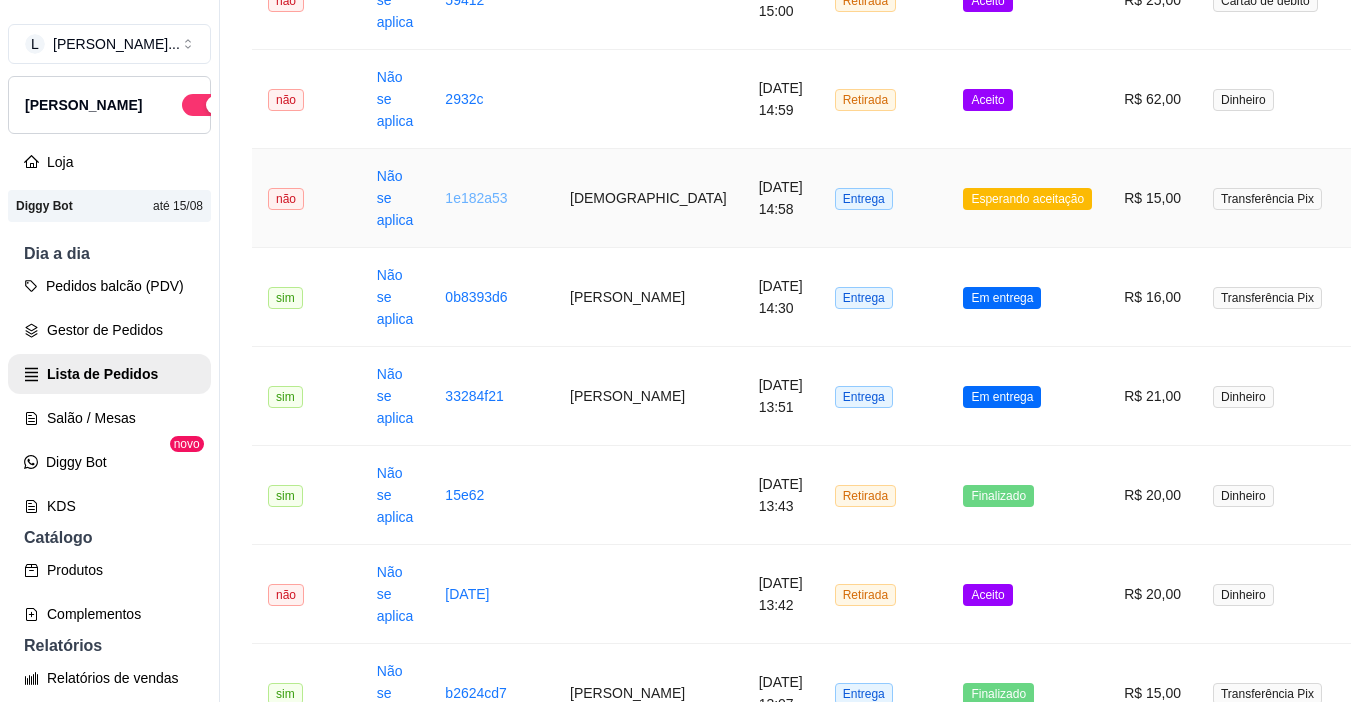click on "1e182a53" at bounding box center (476, 198) 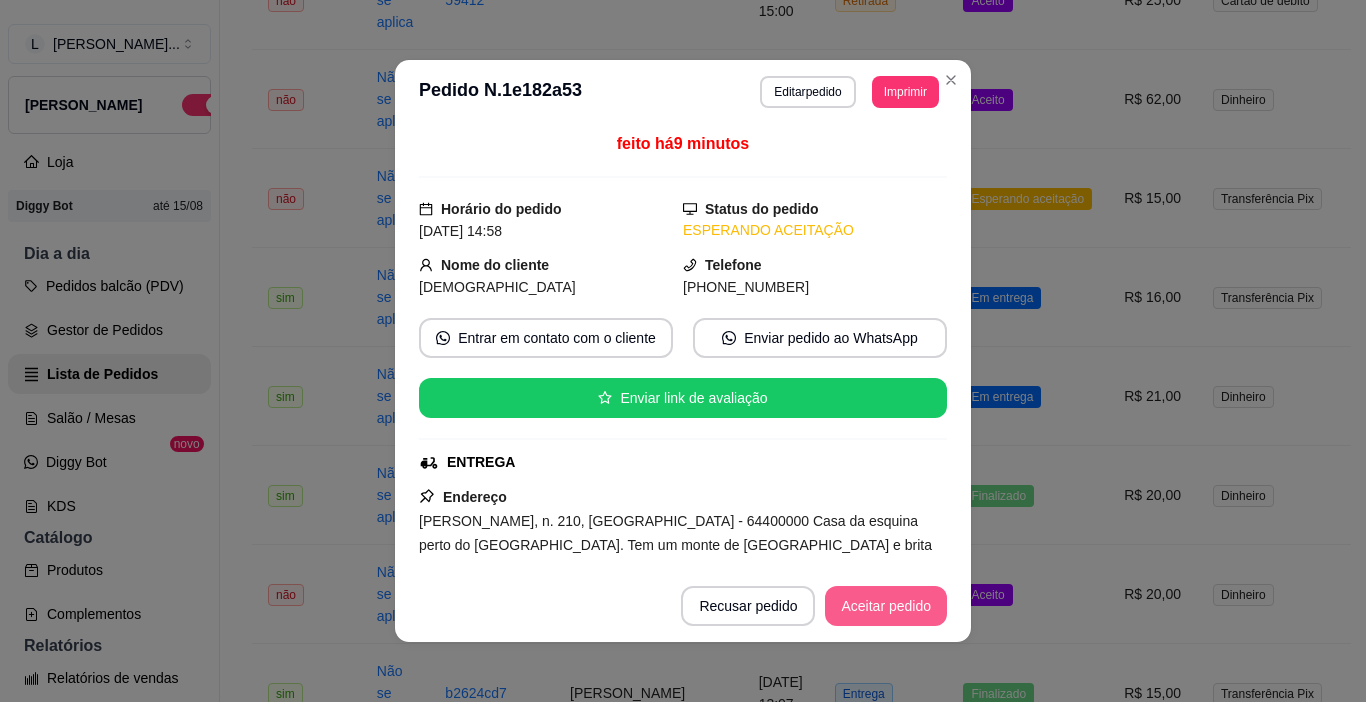 click on "Aceitar pedido" at bounding box center [886, 606] 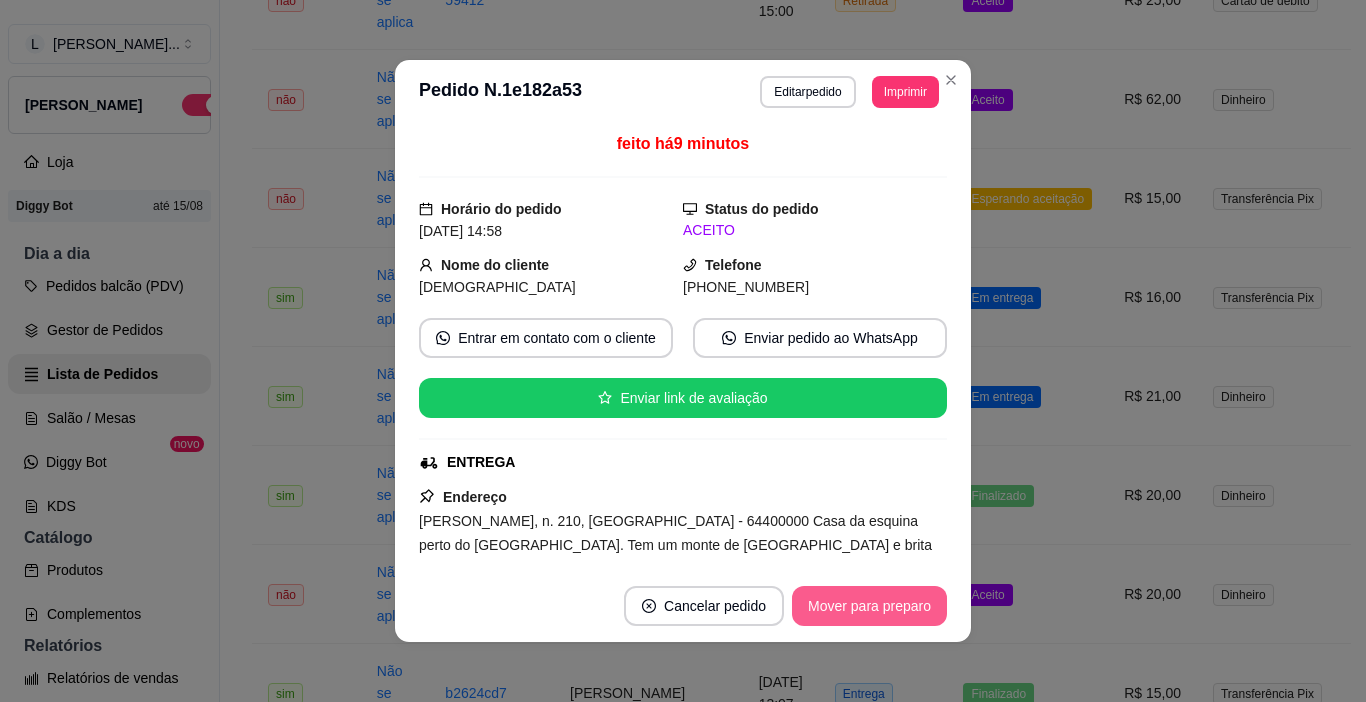 click on "Mover para preparo" at bounding box center [869, 606] 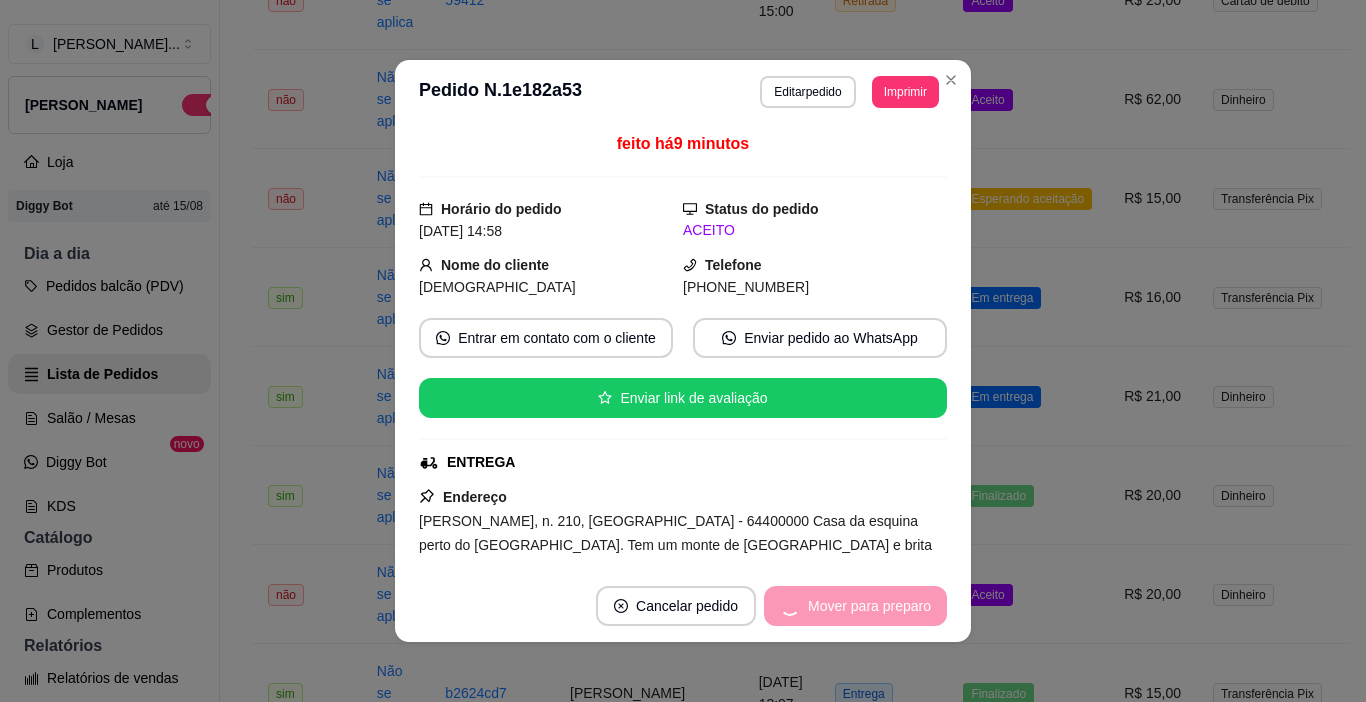 click on "Imprimir" at bounding box center [905, 92] 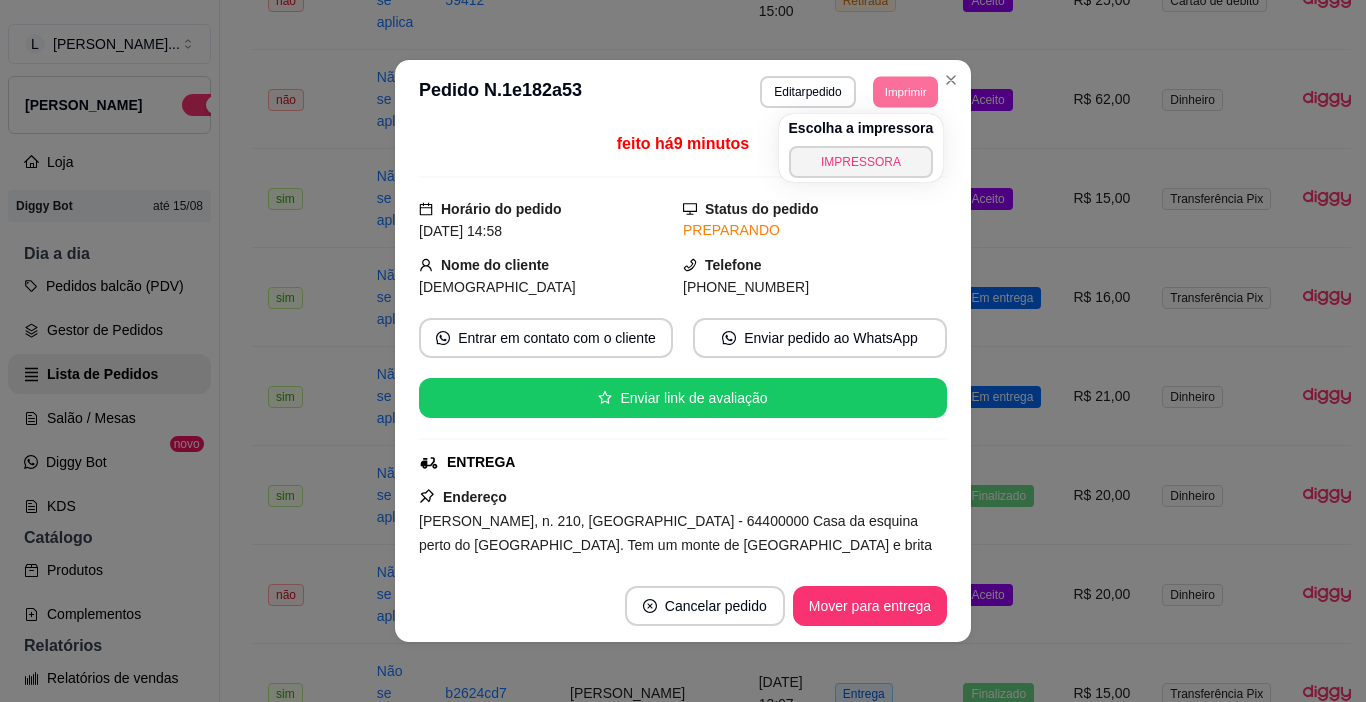 click on "IMPRESSORA" at bounding box center (861, 162) 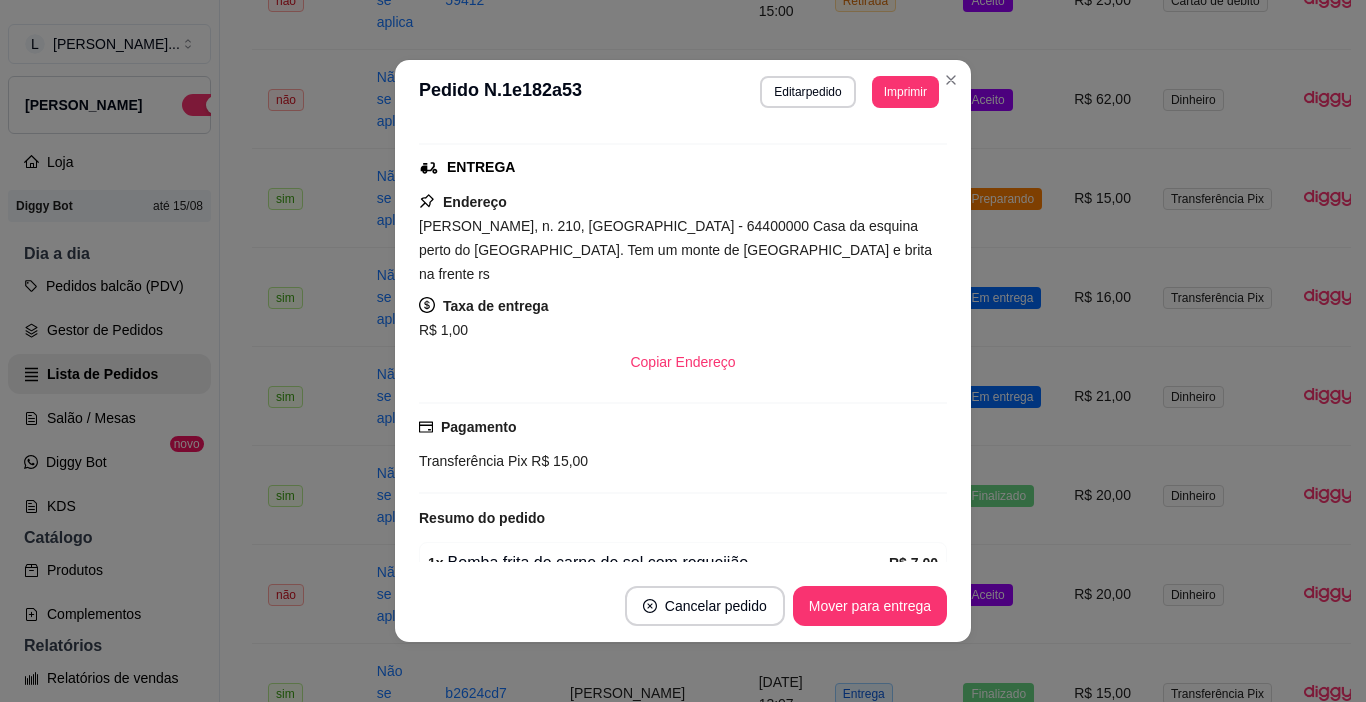 scroll, scrollTop: 433, scrollLeft: 0, axis: vertical 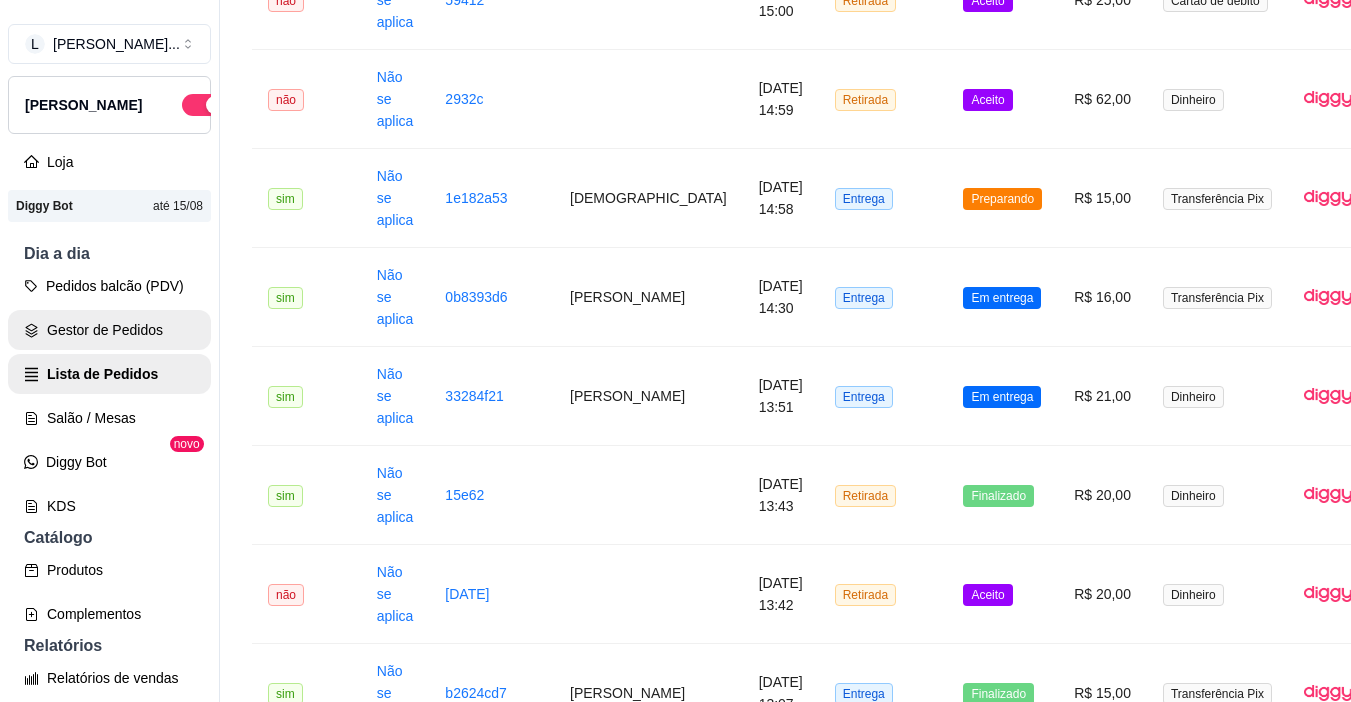 click on "Gestor de Pedidos" at bounding box center [109, 330] 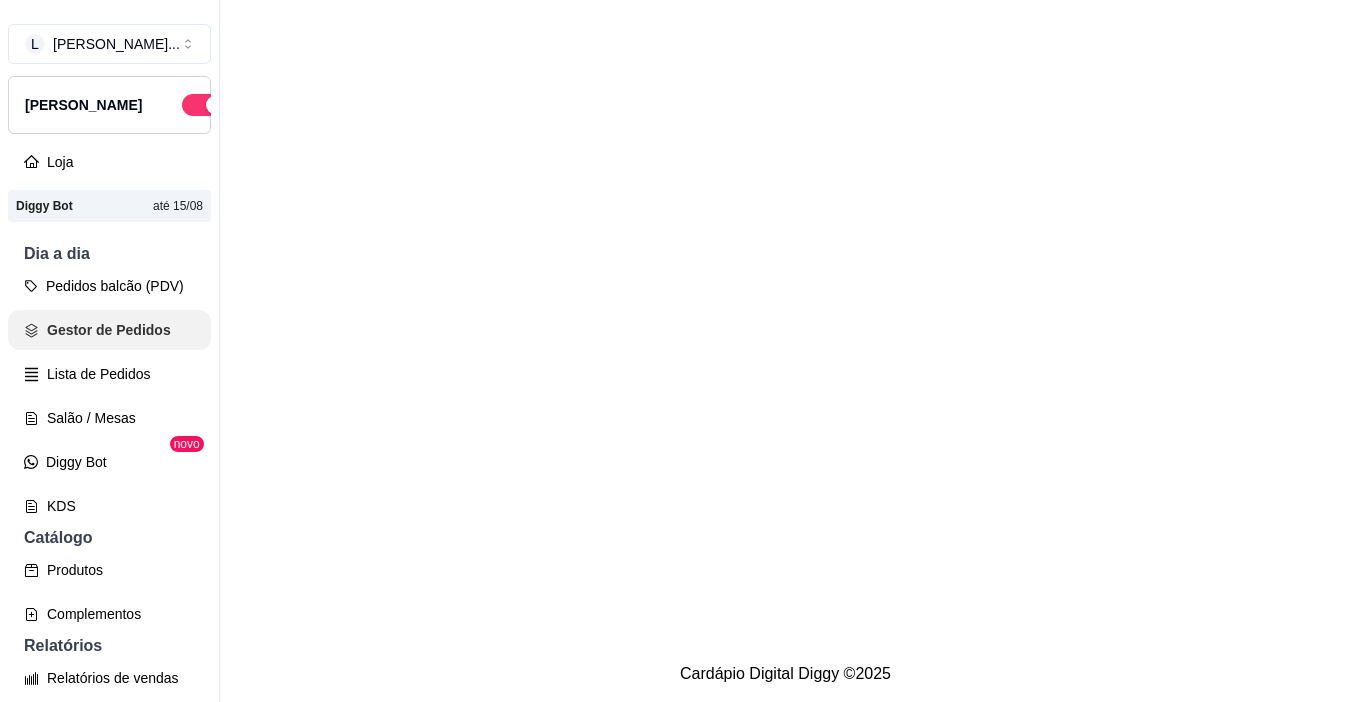 scroll, scrollTop: 0, scrollLeft: 0, axis: both 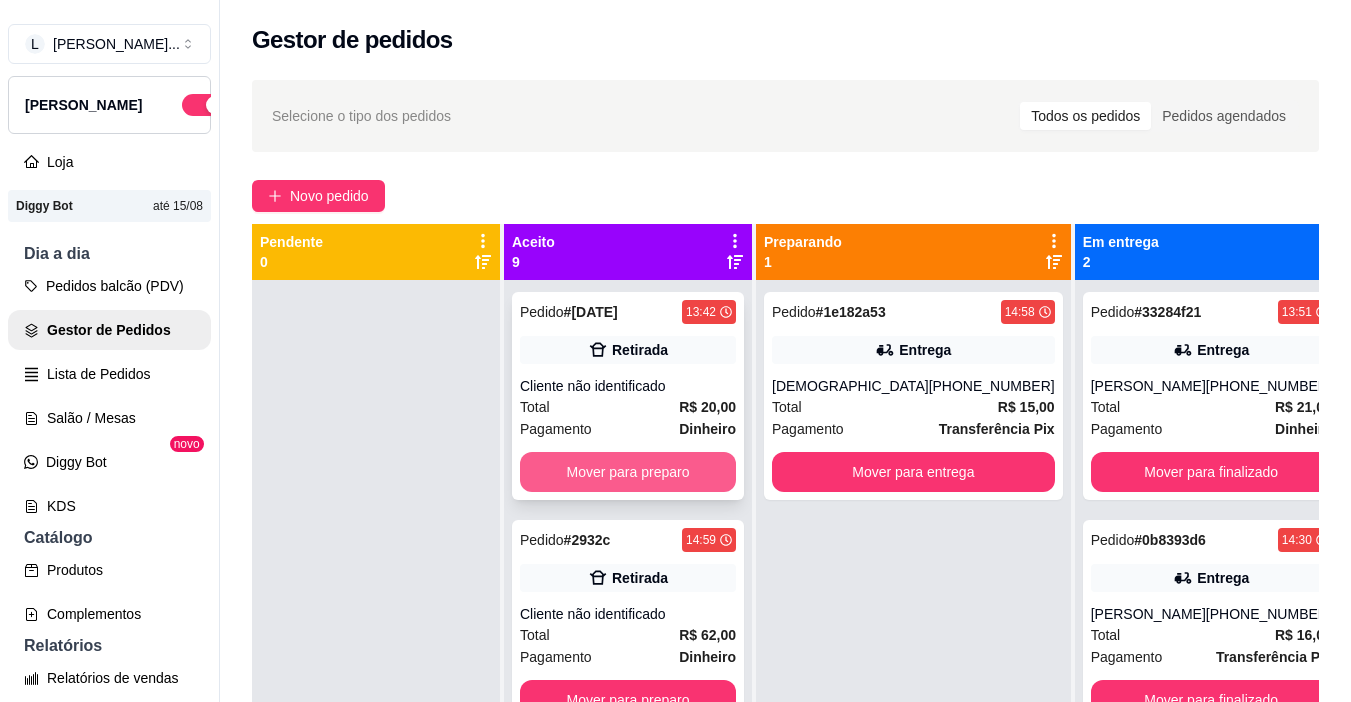 click on "Mover para preparo" at bounding box center (628, 472) 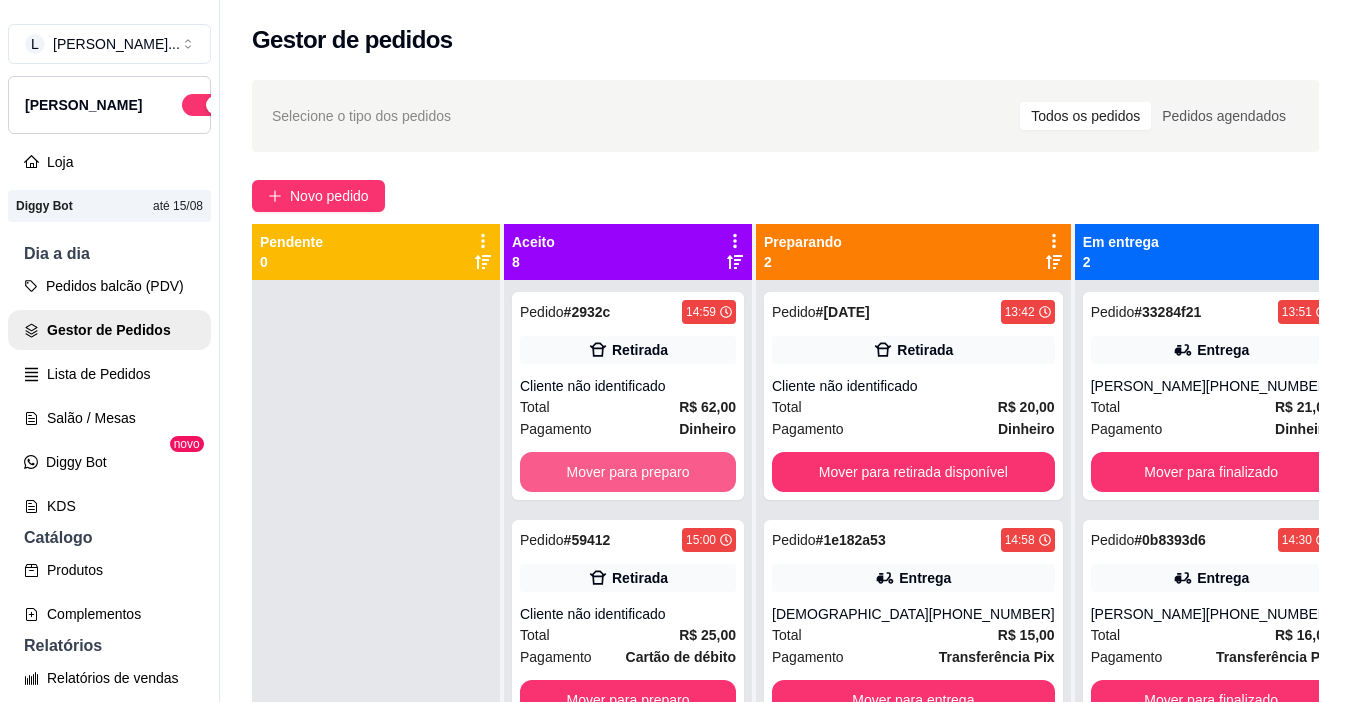 click on "Mover para preparo" at bounding box center (628, 472) 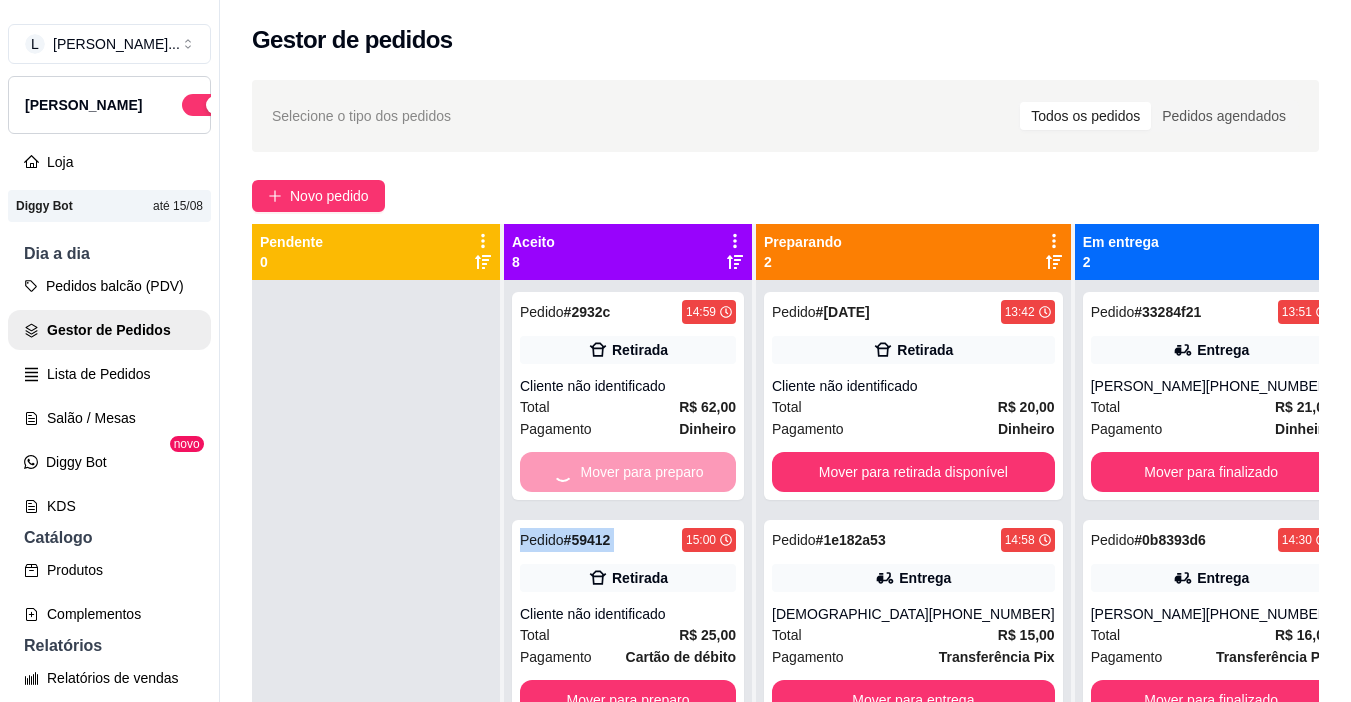 click on "Mover para preparo" at bounding box center (628, 472) 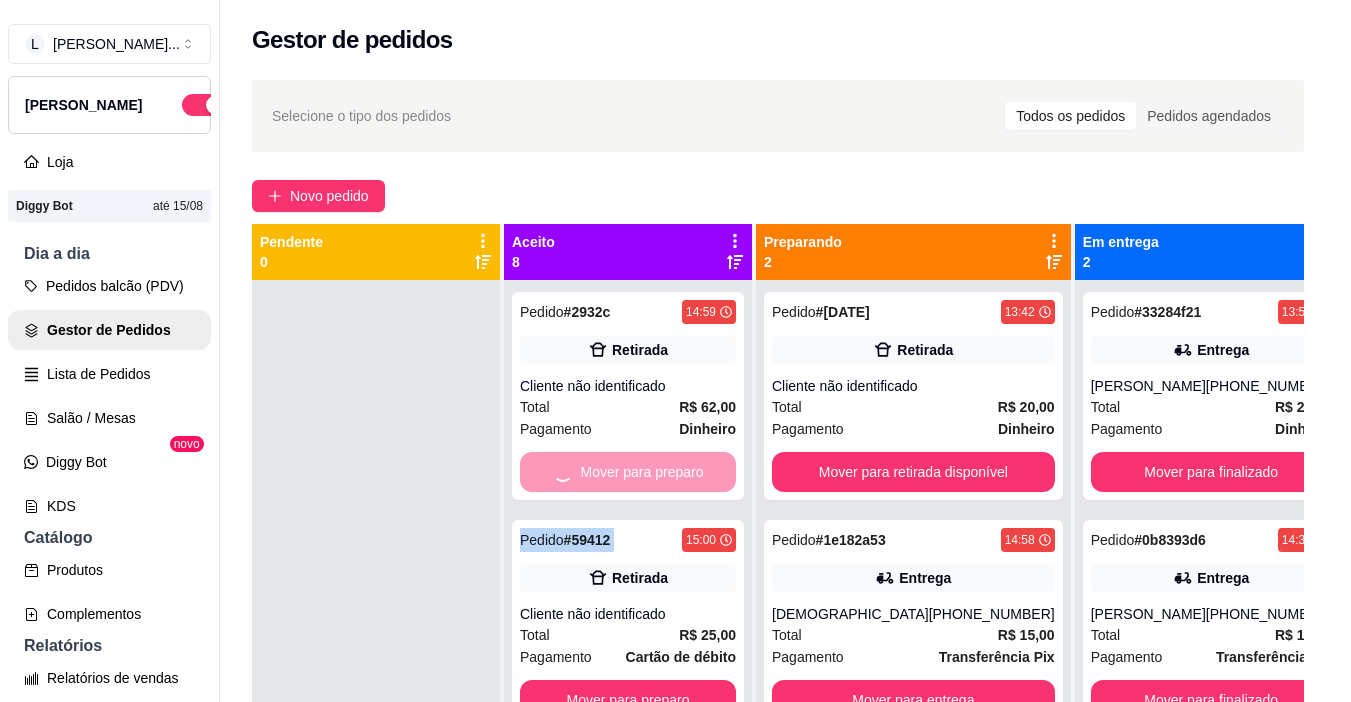click on "Pagamento Dinheiro   R$ 62,00" at bounding box center (675, 437) 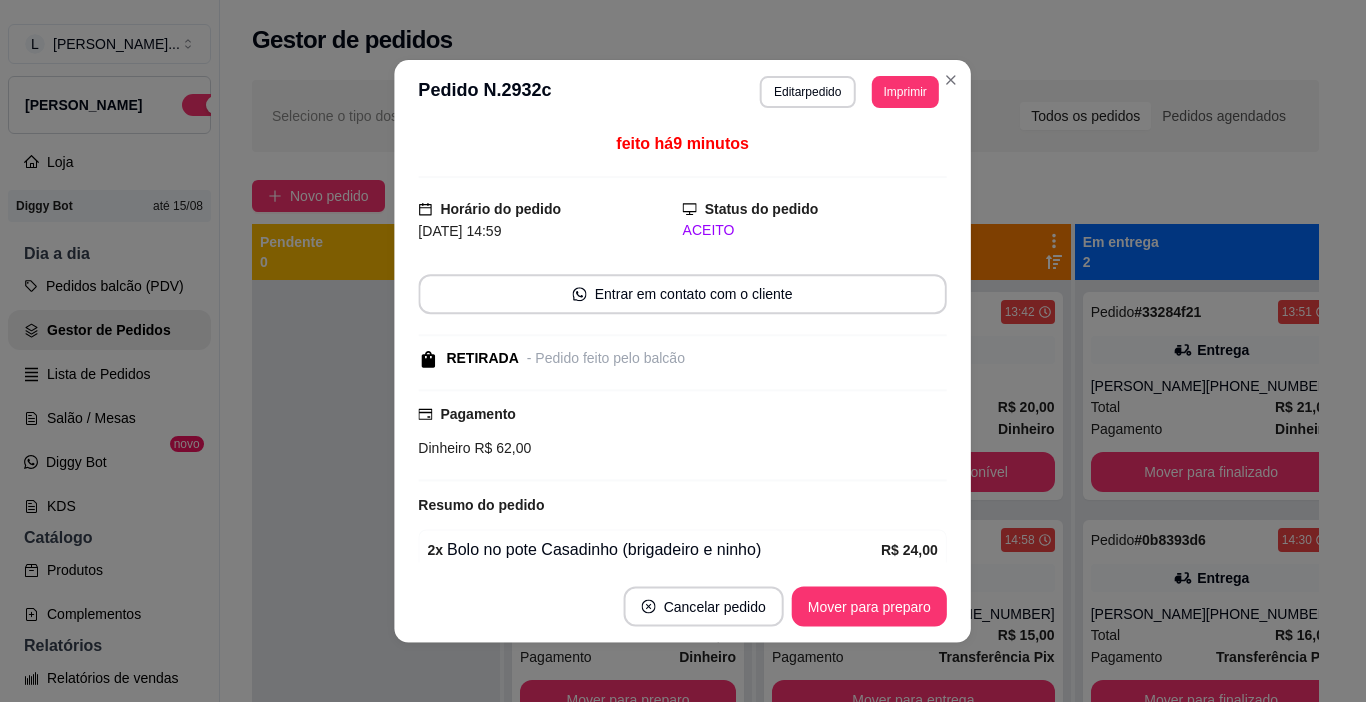 click on "Pagamento Dinheiro   R$ 62,00" at bounding box center [683, 435] 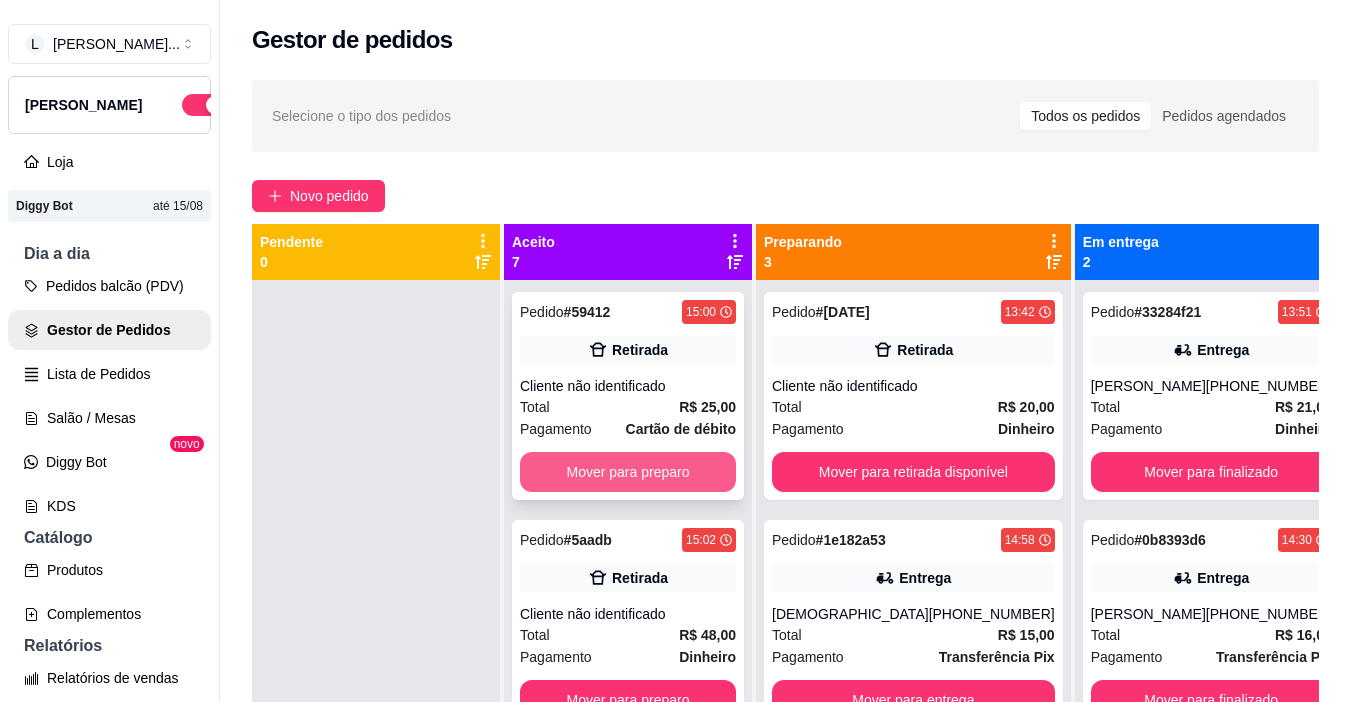click on "Mover para preparo" at bounding box center (628, 472) 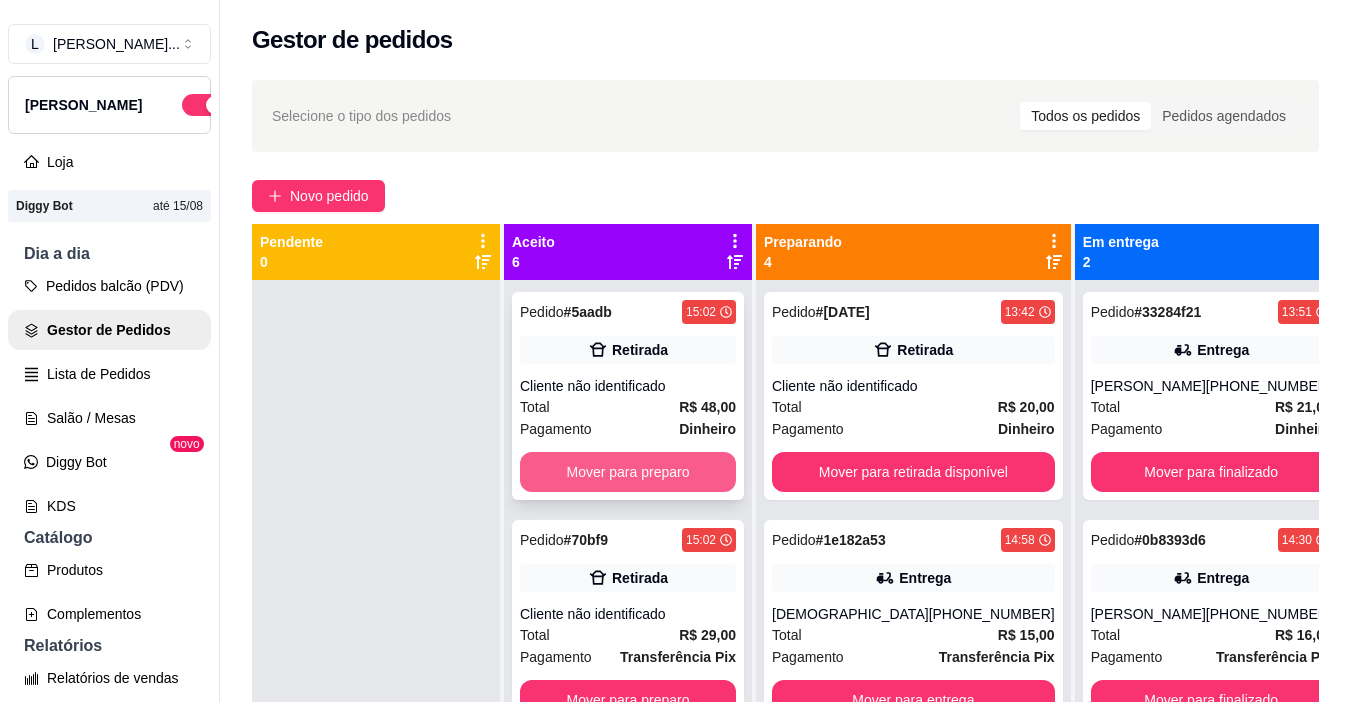 click on "Mover para preparo" at bounding box center [628, 472] 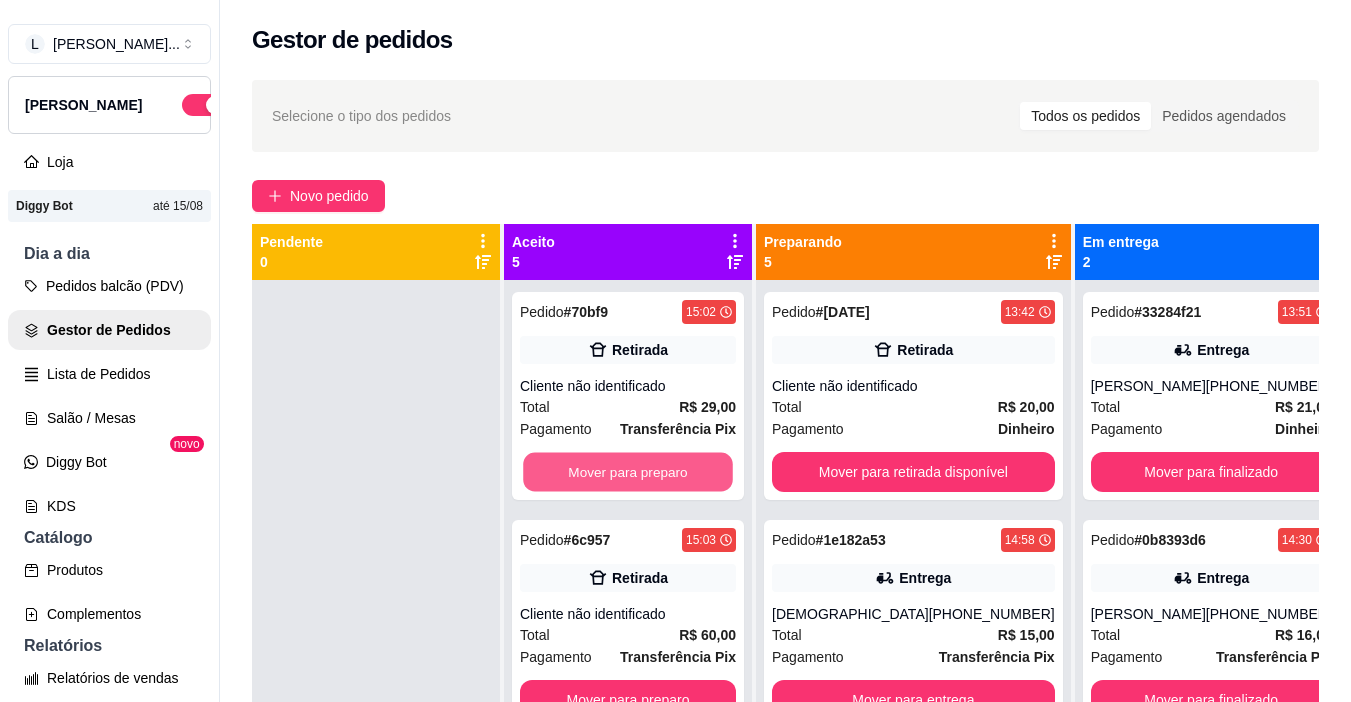 click on "Mover para preparo" at bounding box center [628, 472] 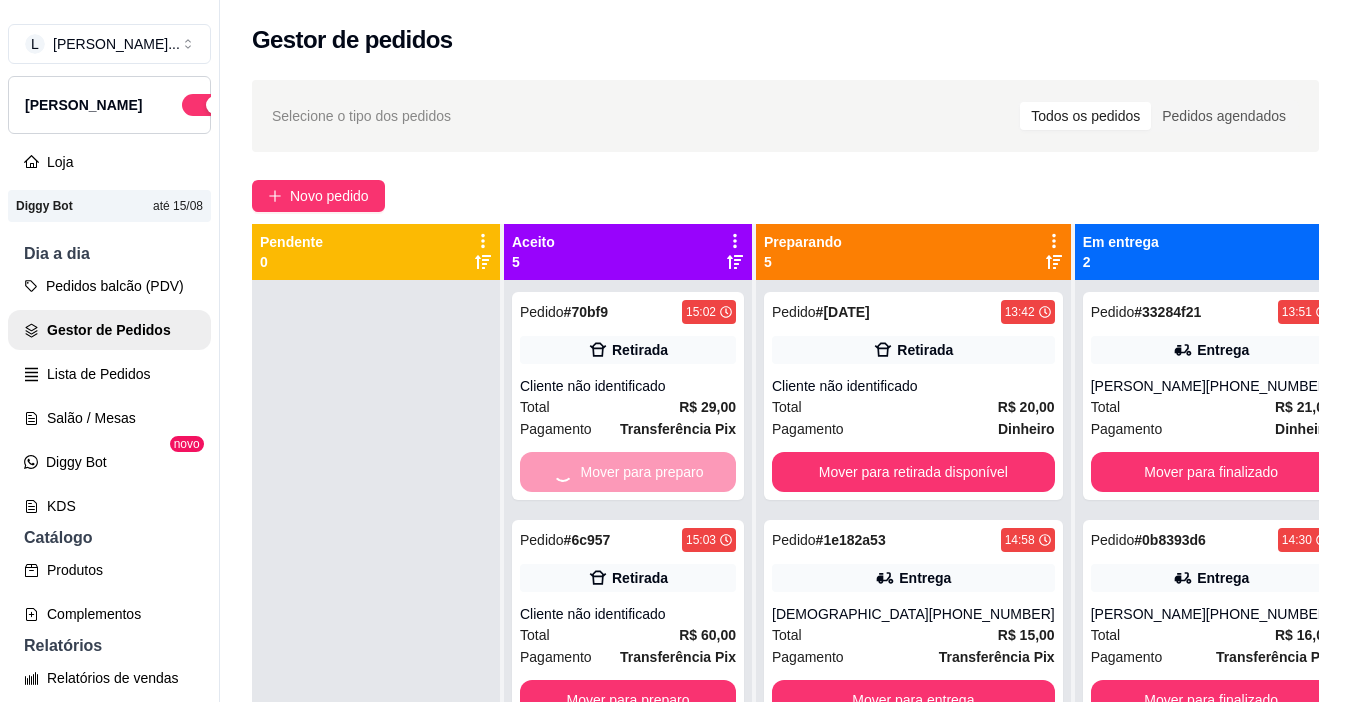 click on "Mover para preparo" at bounding box center (628, 472) 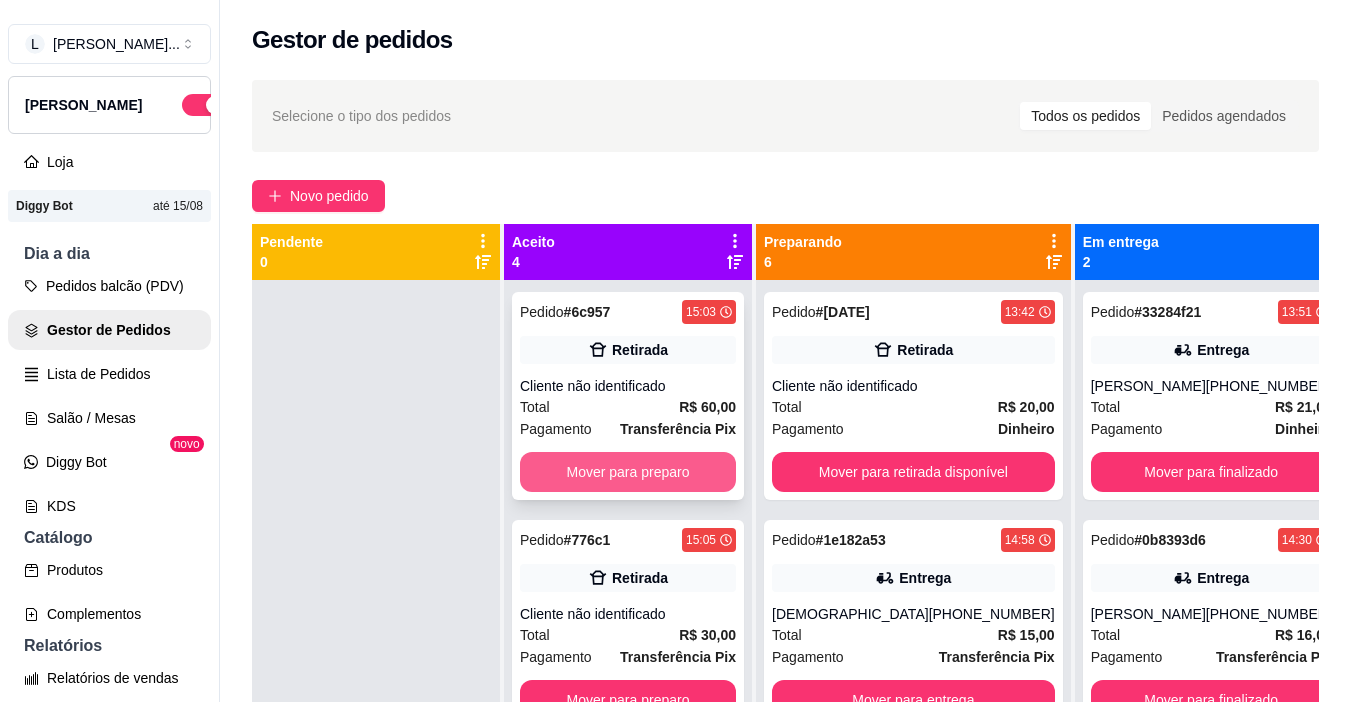 click on "Mover para preparo" at bounding box center [628, 472] 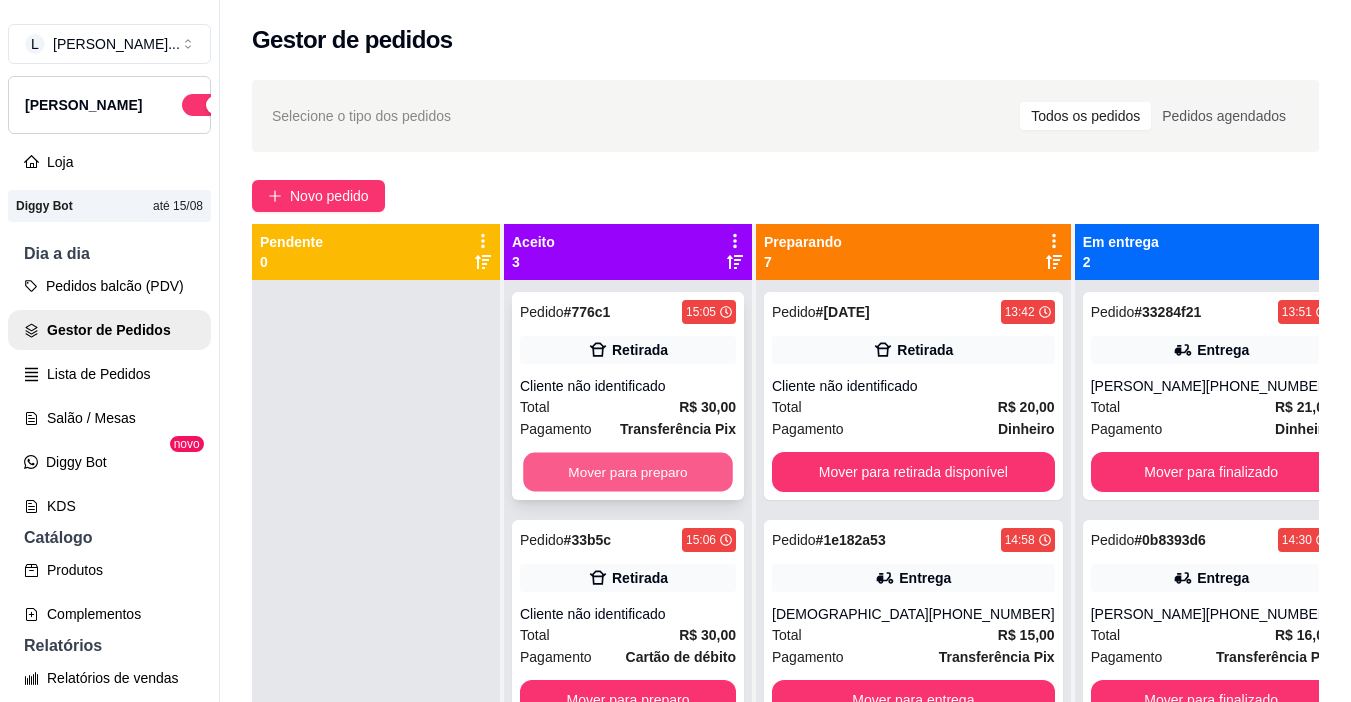 click on "Mover para preparo" at bounding box center (628, 472) 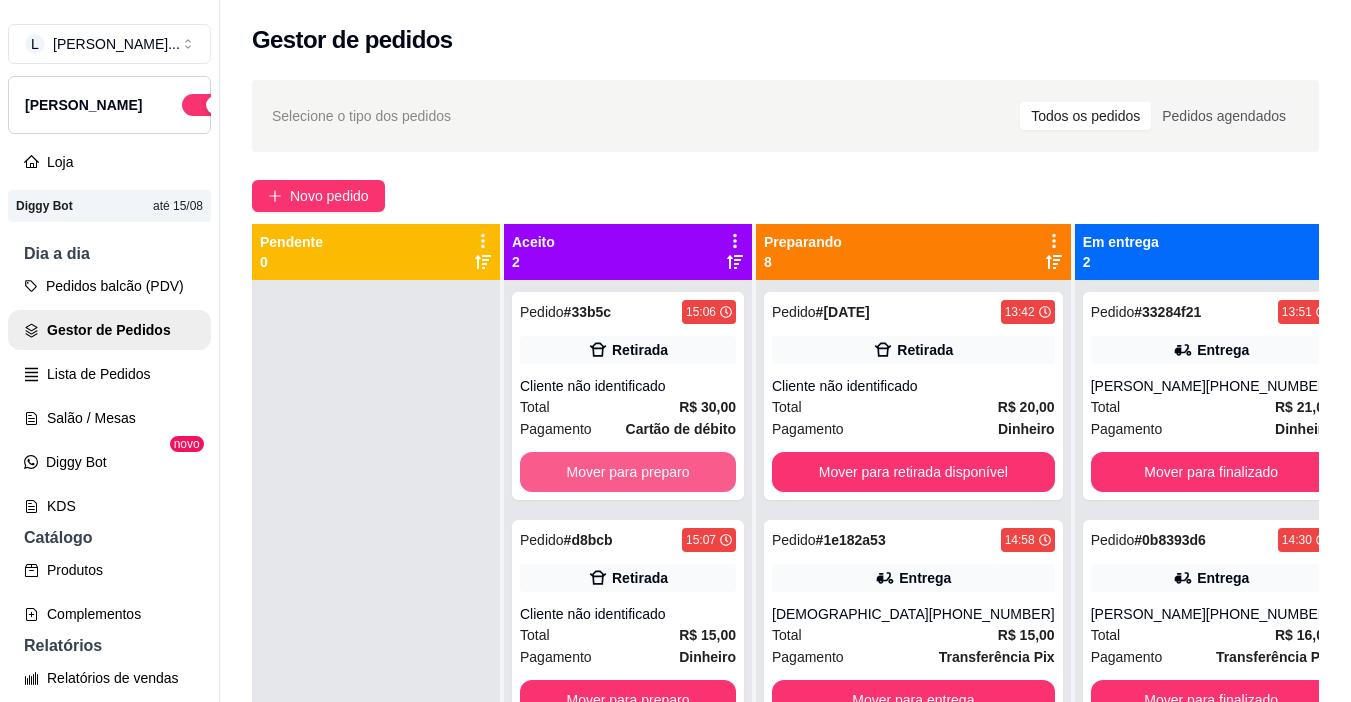 click on "Mover para preparo" at bounding box center (628, 472) 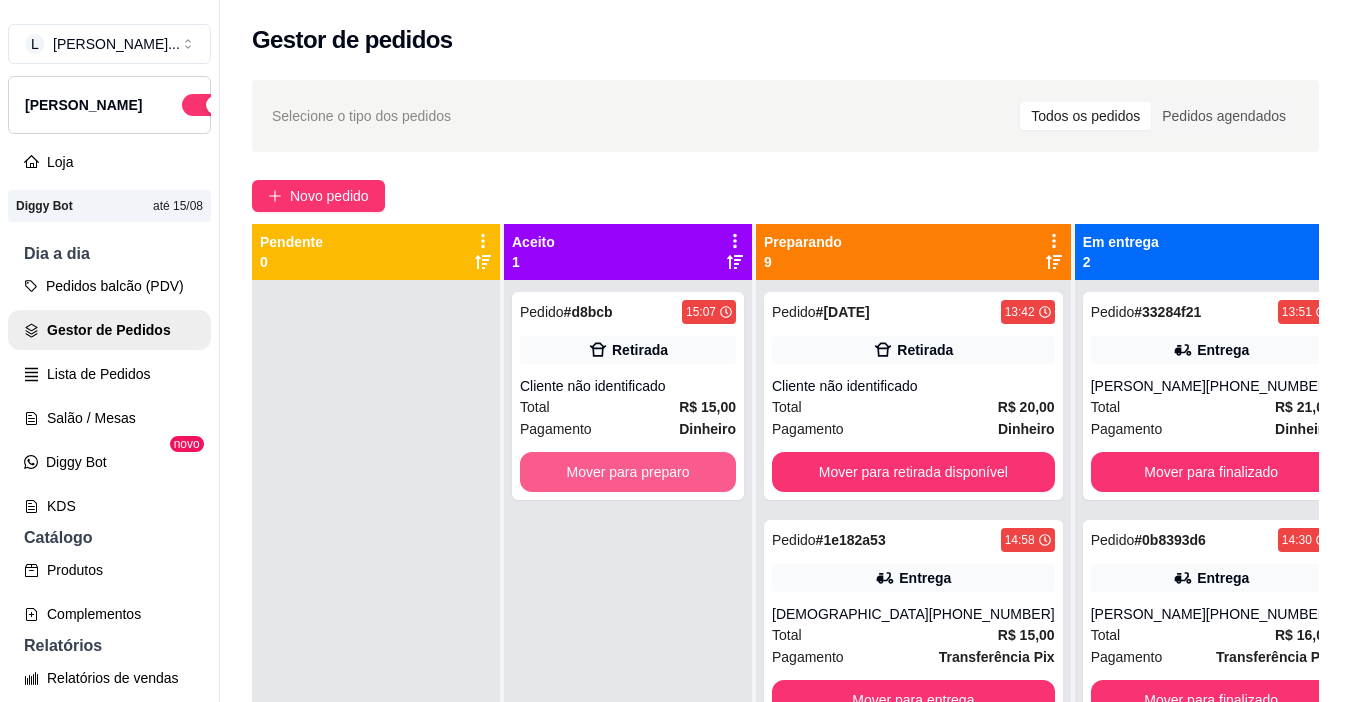 click on "Mover para preparo" at bounding box center [628, 472] 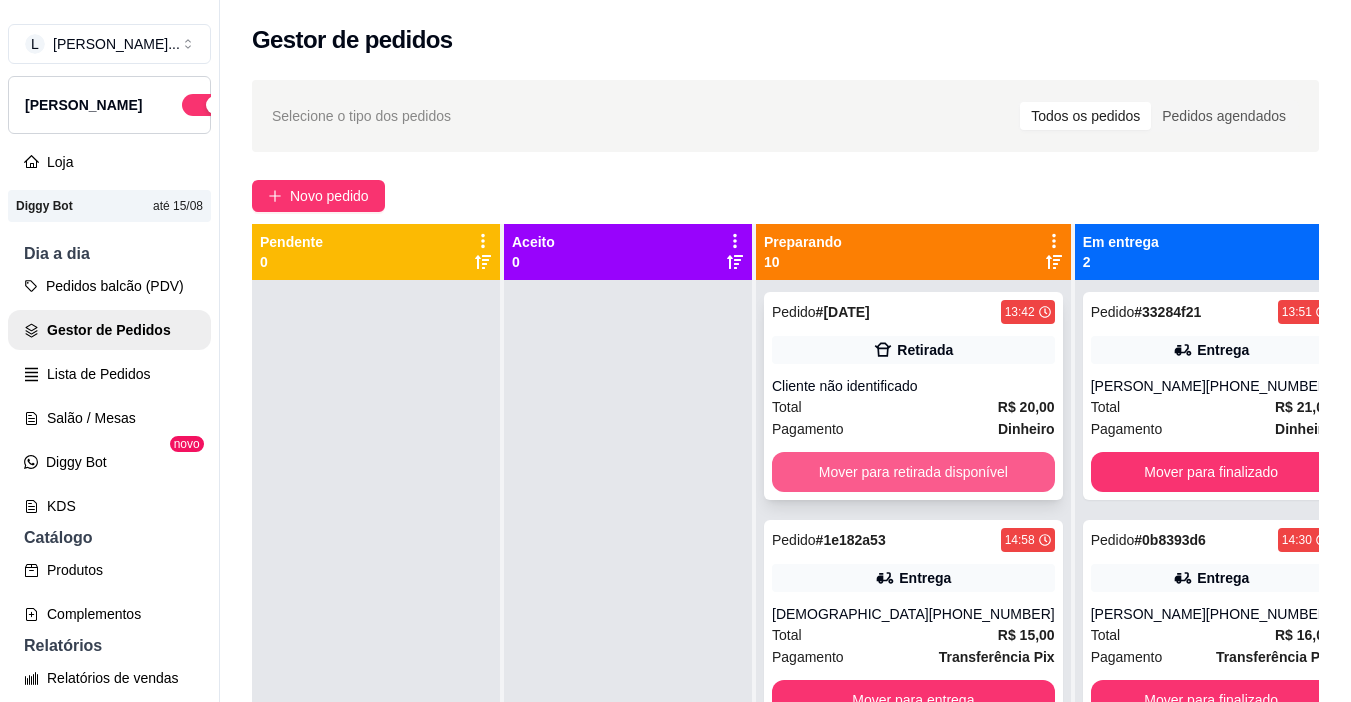 click on "Mover para retirada disponível" at bounding box center (913, 472) 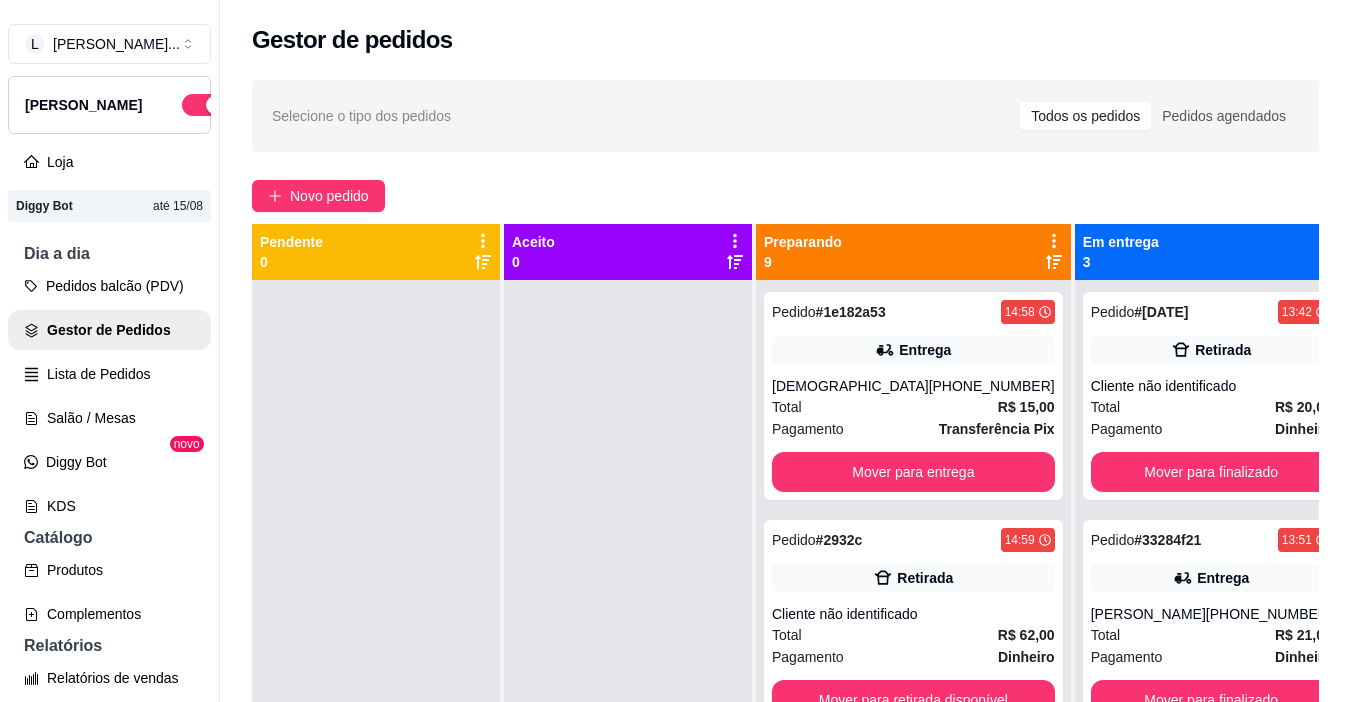 click on "Mover para entrega" at bounding box center (913, 472) 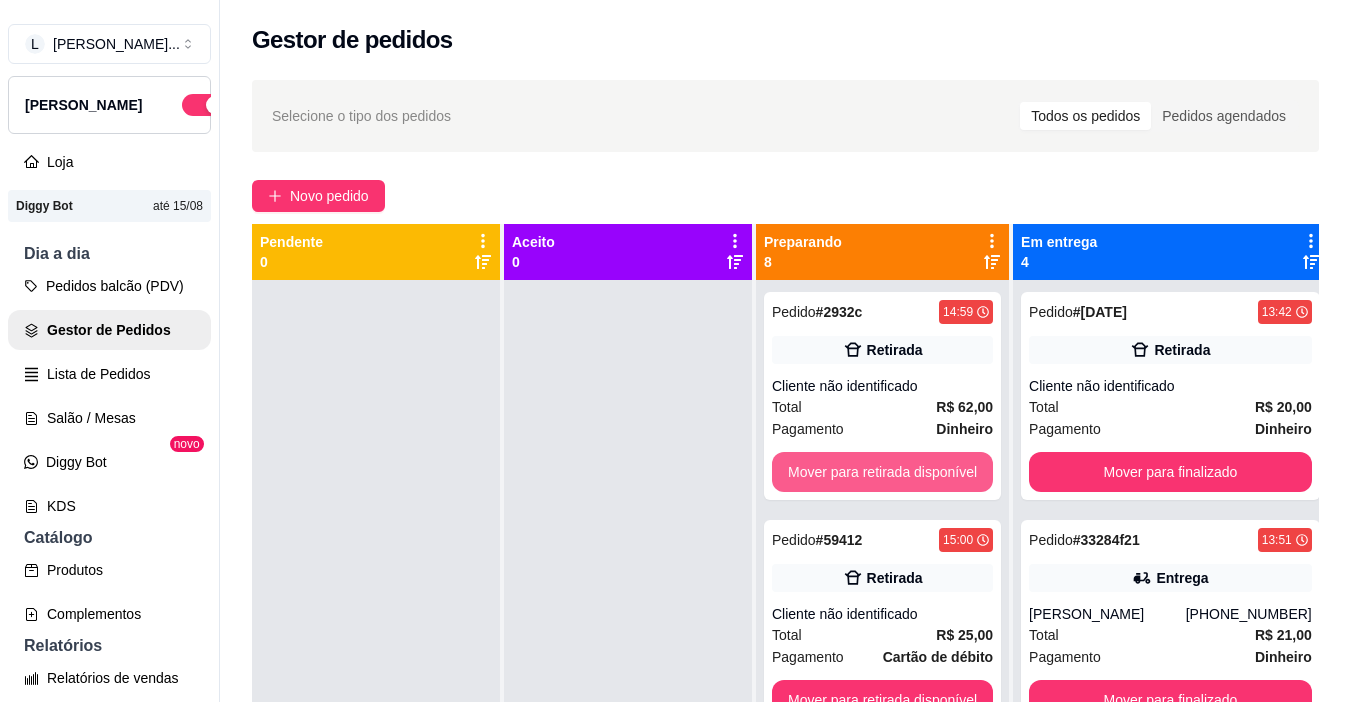 click on "Mover para retirada disponível" at bounding box center [882, 472] 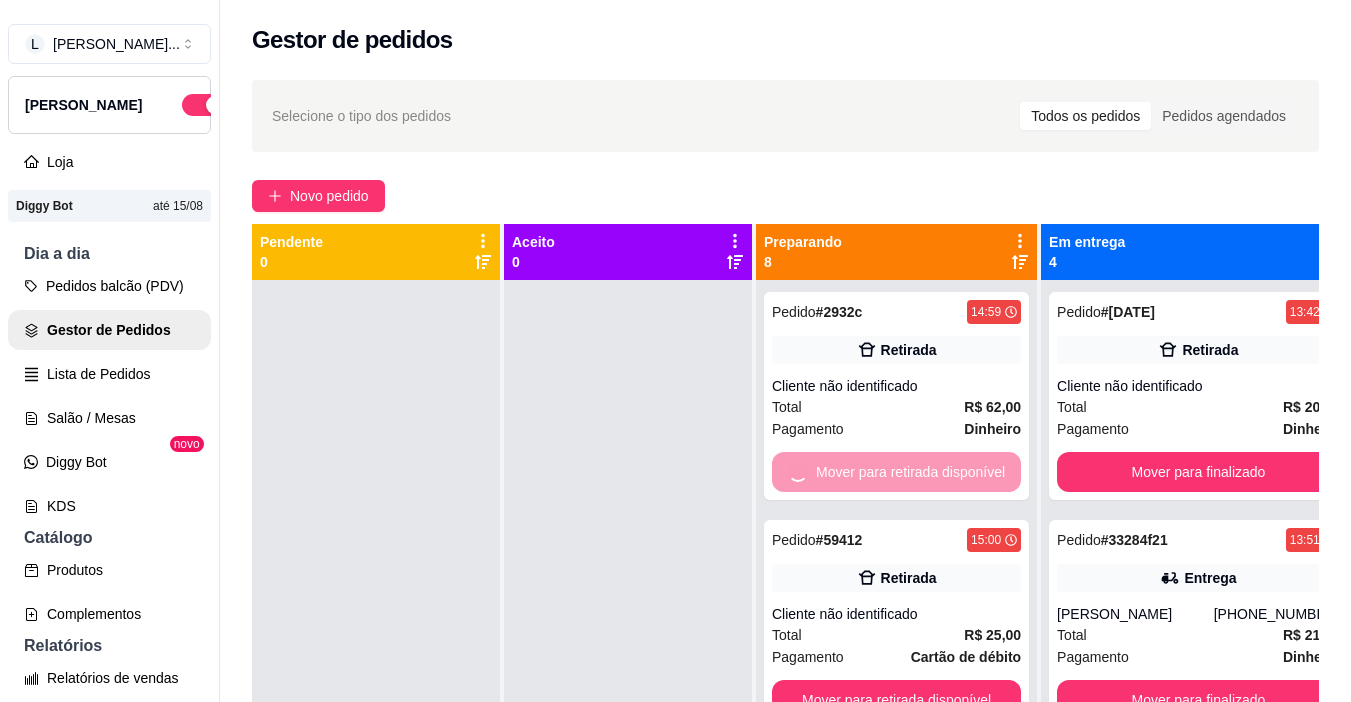 click on "Mover para retirada disponível" at bounding box center [896, 700] 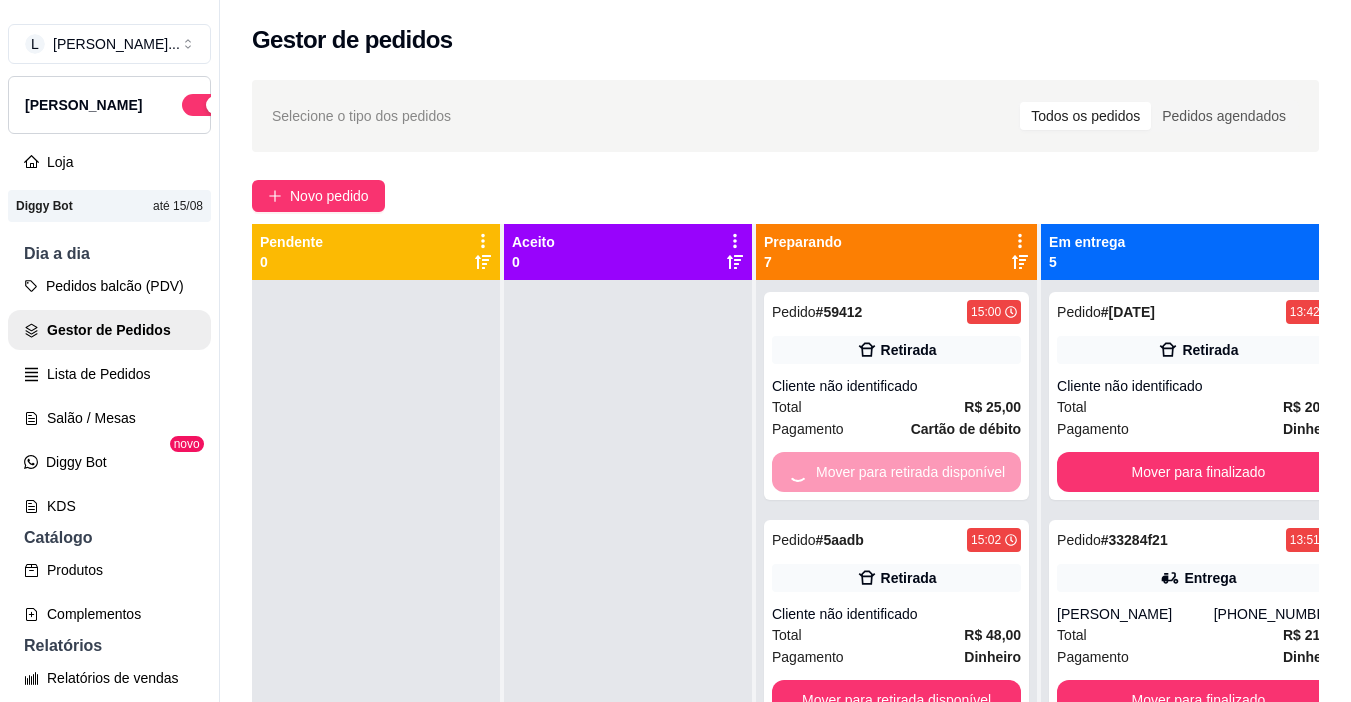 click on "Mover para retirada disponível" at bounding box center (896, 472) 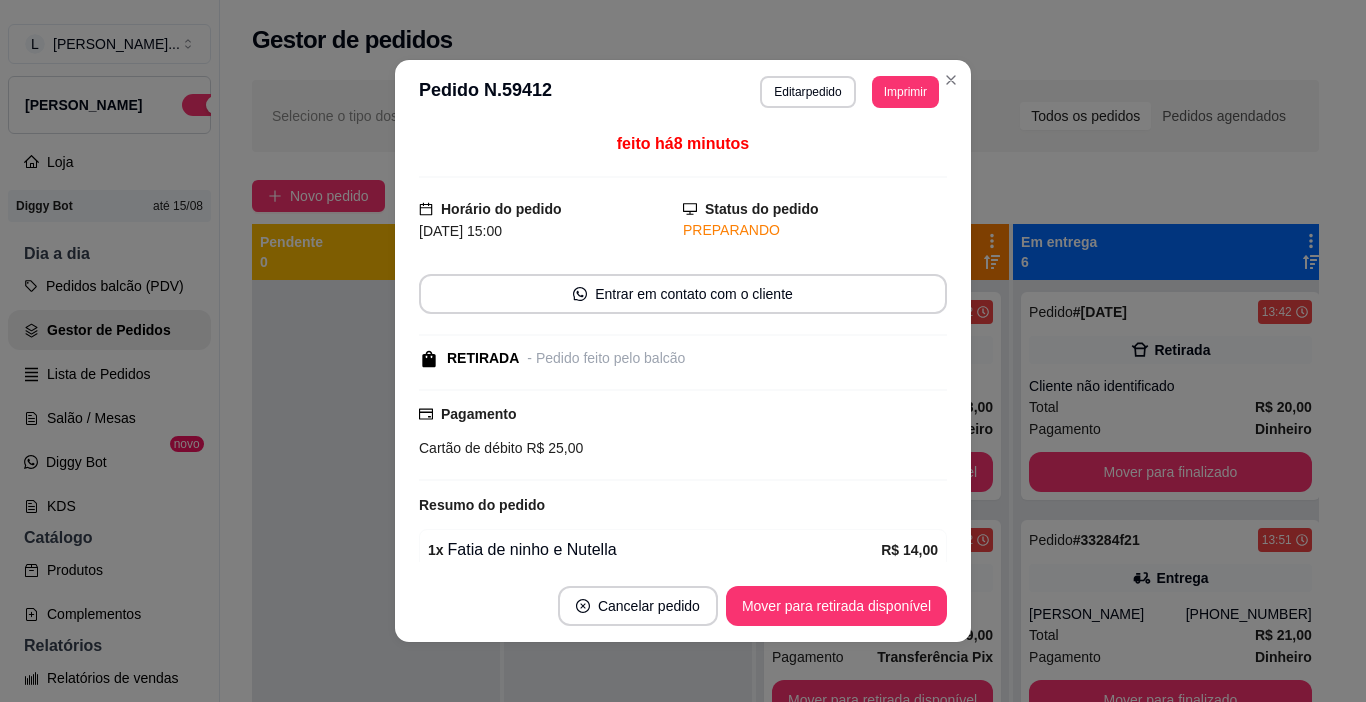 click on "**********" at bounding box center (683, 92) 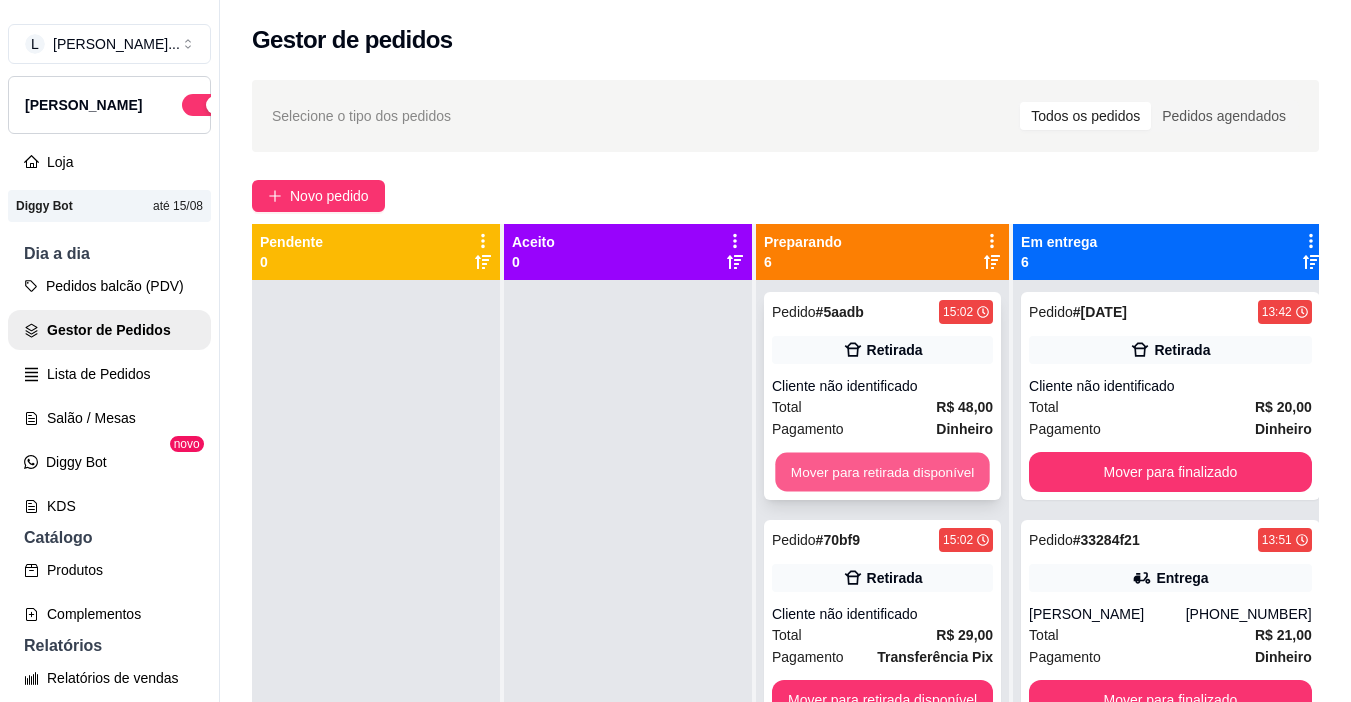 click on "Mover para retirada disponível" at bounding box center [882, 472] 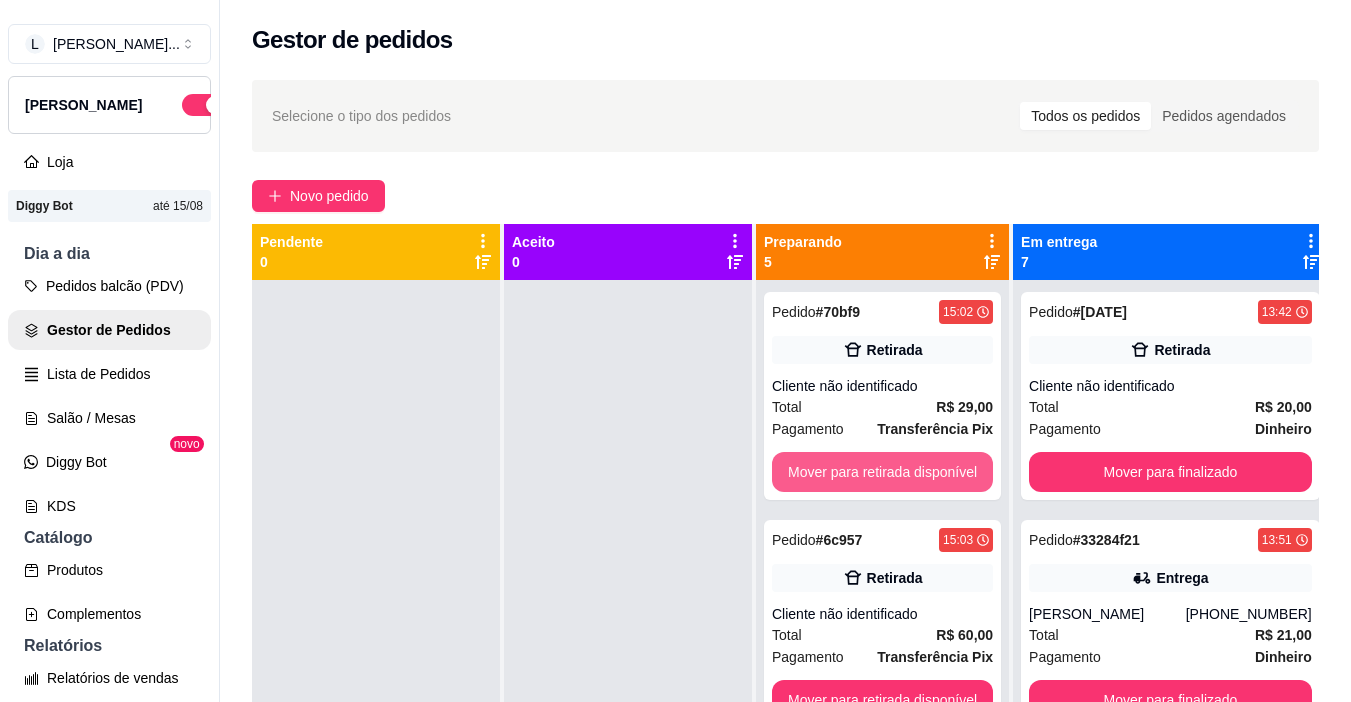 click on "Mover para retirada disponível" at bounding box center [882, 472] 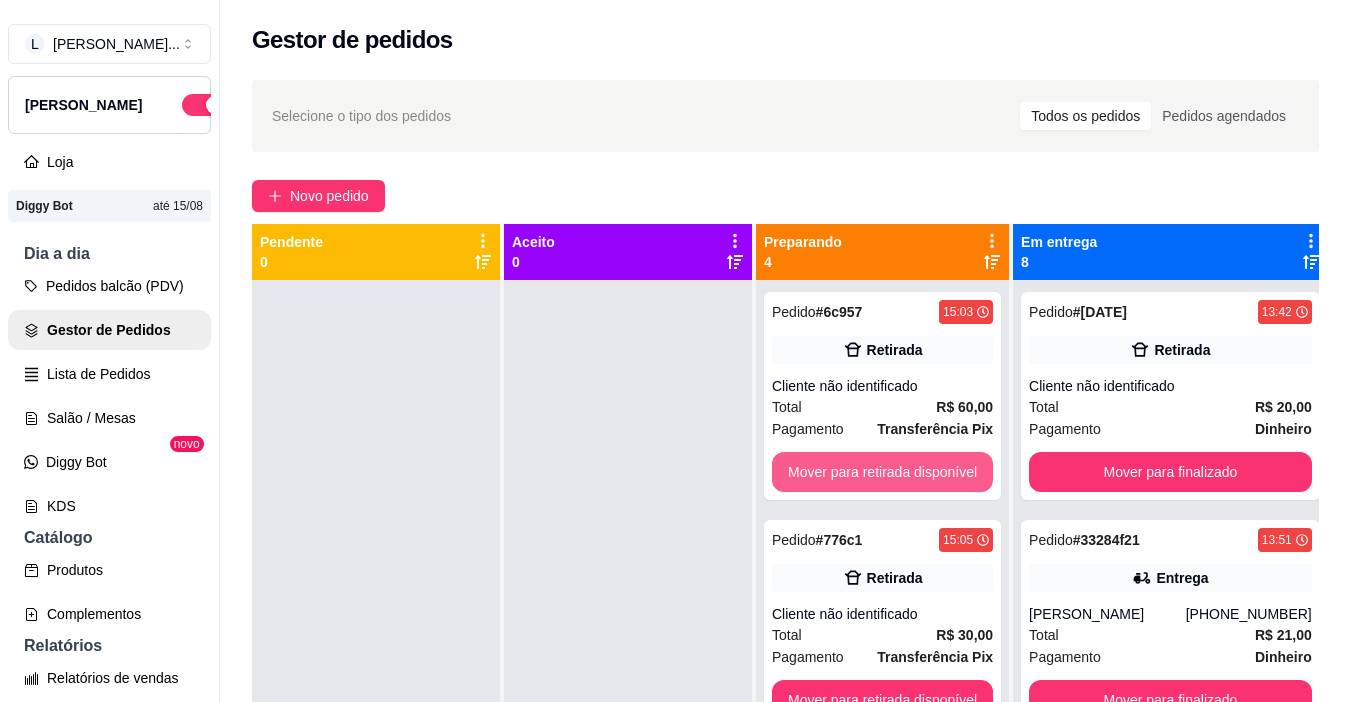 click on "Mover para retirada disponível" at bounding box center [882, 472] 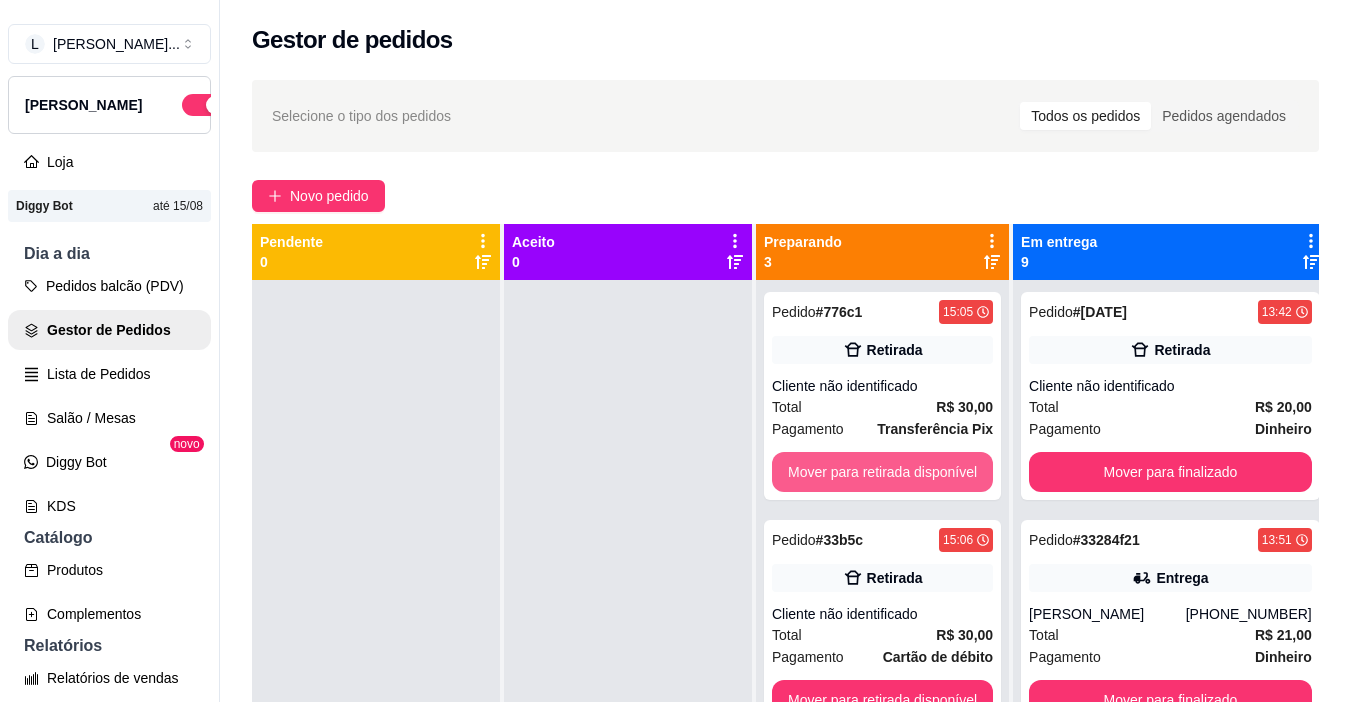 click on "Mover para retirada disponível" at bounding box center (882, 472) 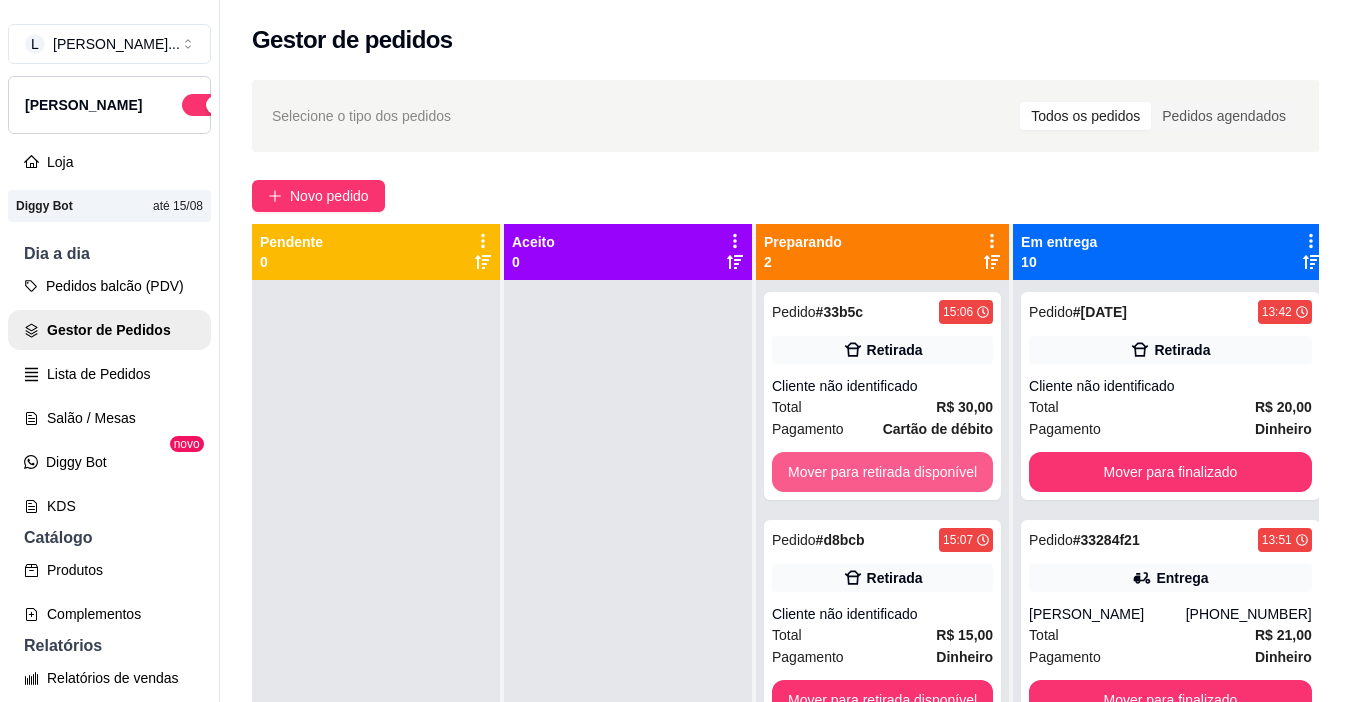 click on "Mover para retirada disponível" at bounding box center [882, 472] 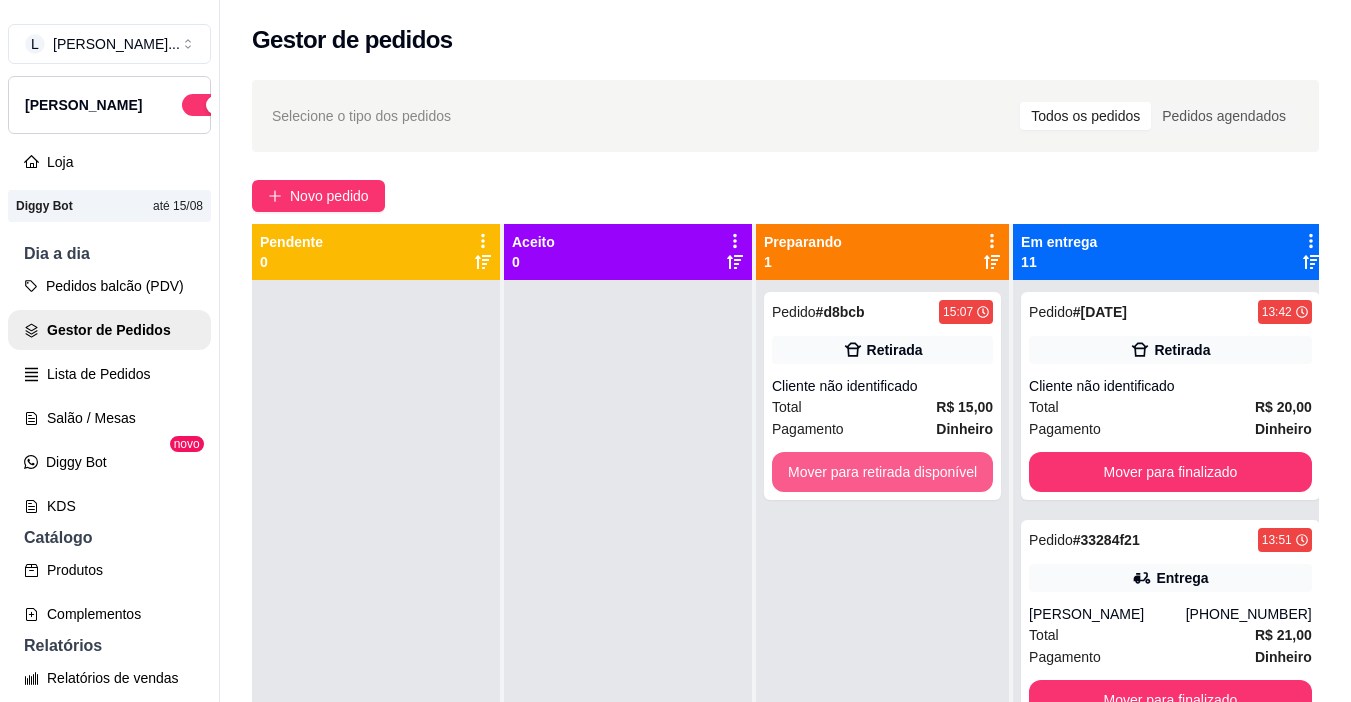click on "Mover para retirada disponível" at bounding box center [882, 472] 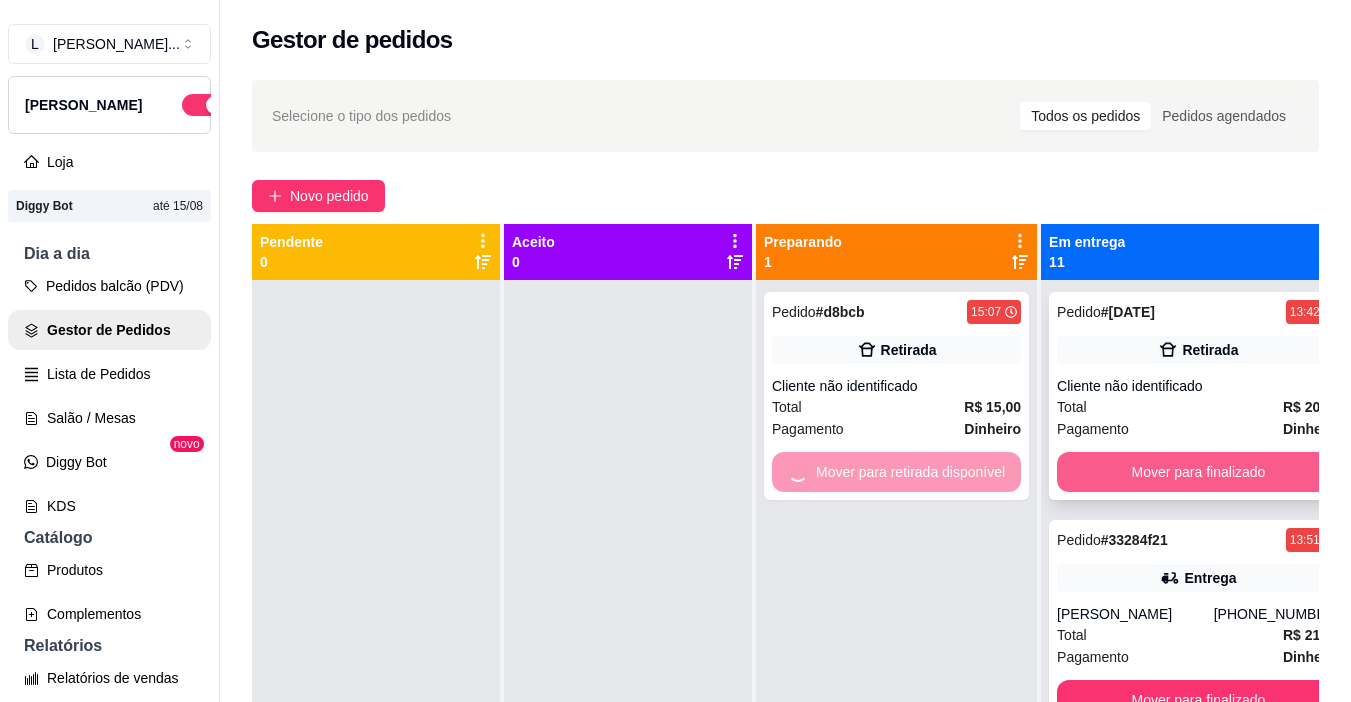 click on "Mover para finalizado" at bounding box center (1198, 472) 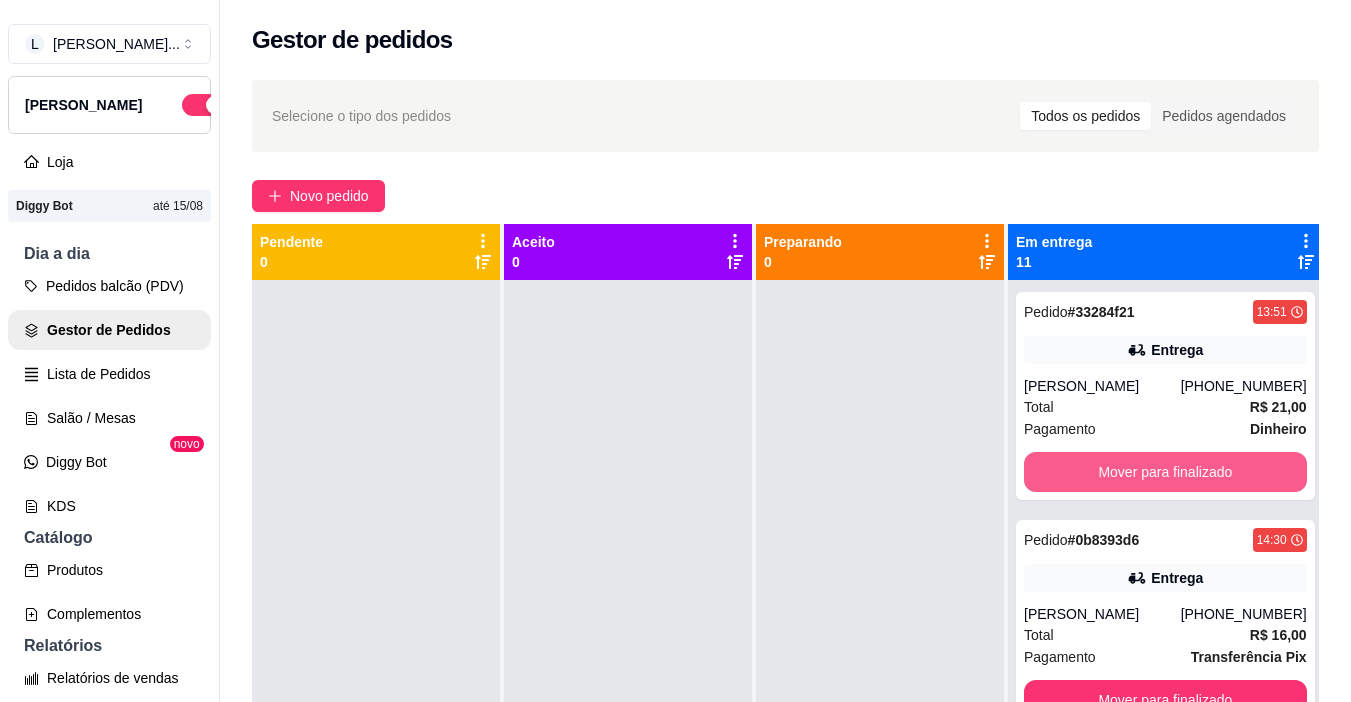 click on "Mover para finalizado" at bounding box center (1165, 472) 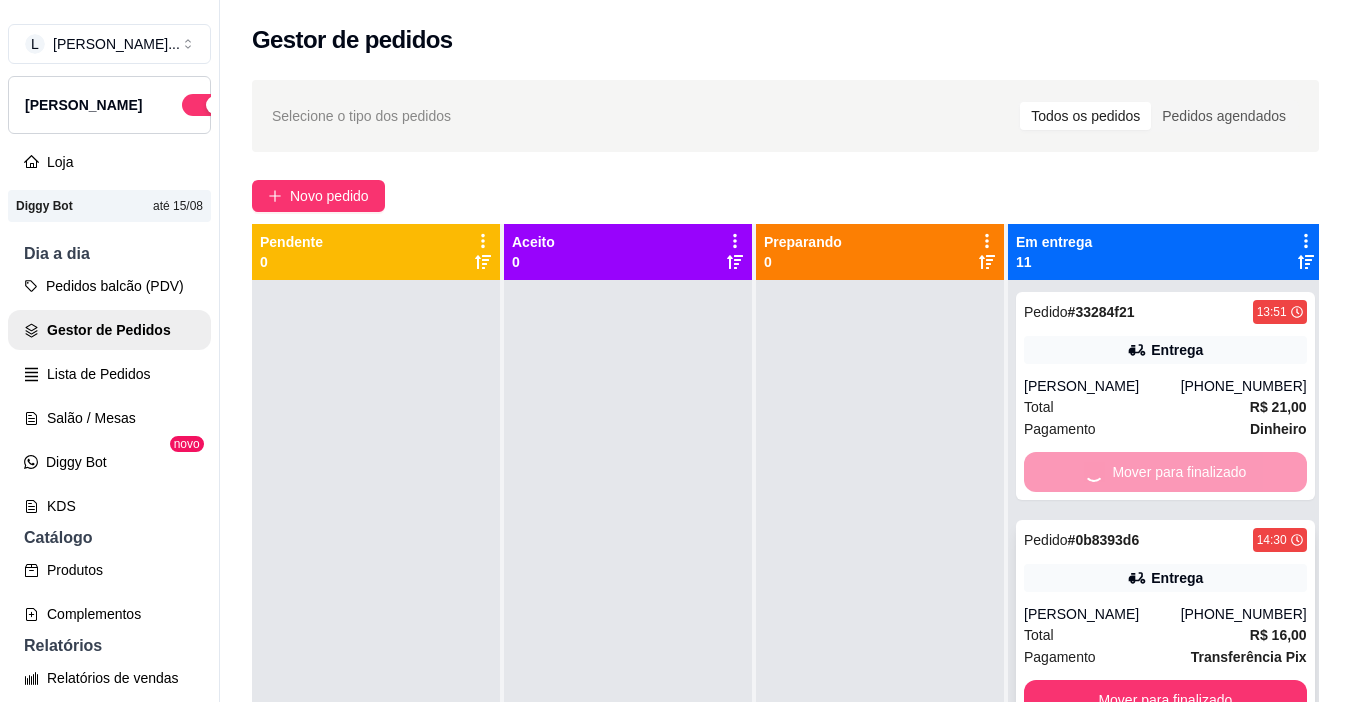 click on "Mover para finalizado" at bounding box center (1165, 700) 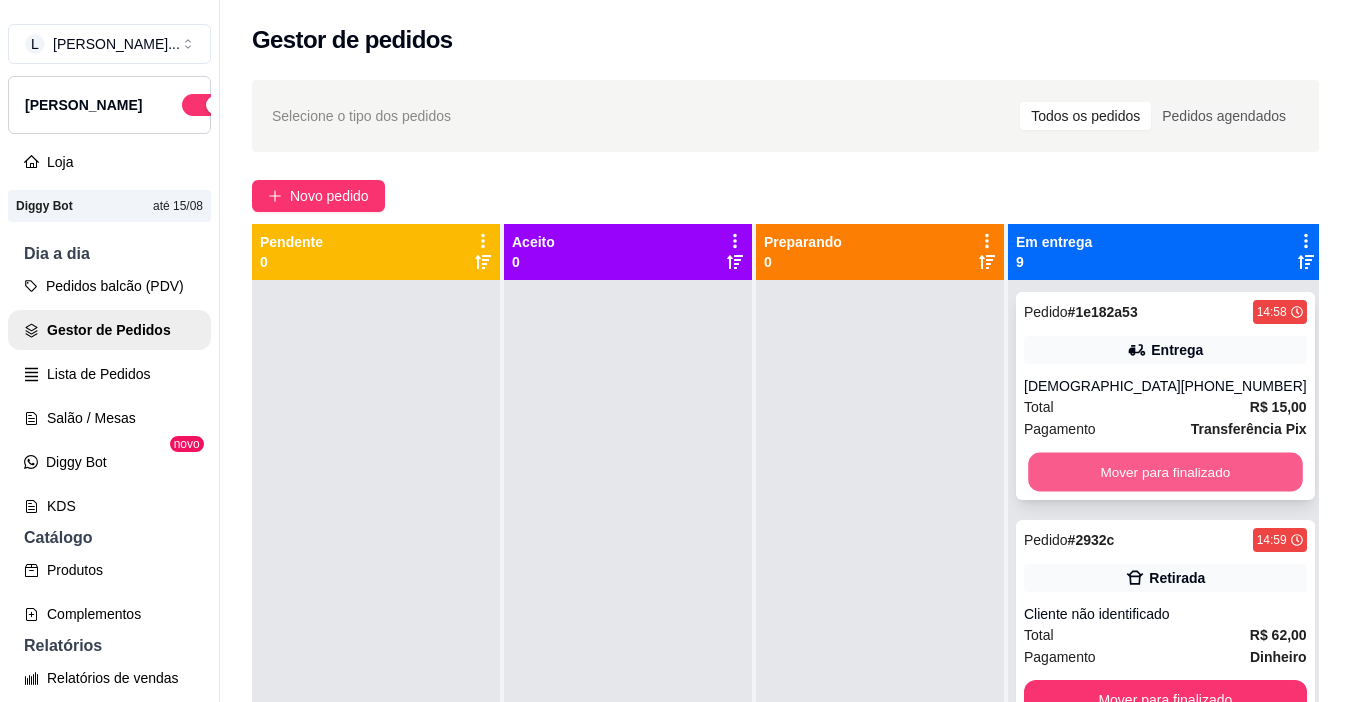 click on "Mover para finalizado" at bounding box center (1165, 472) 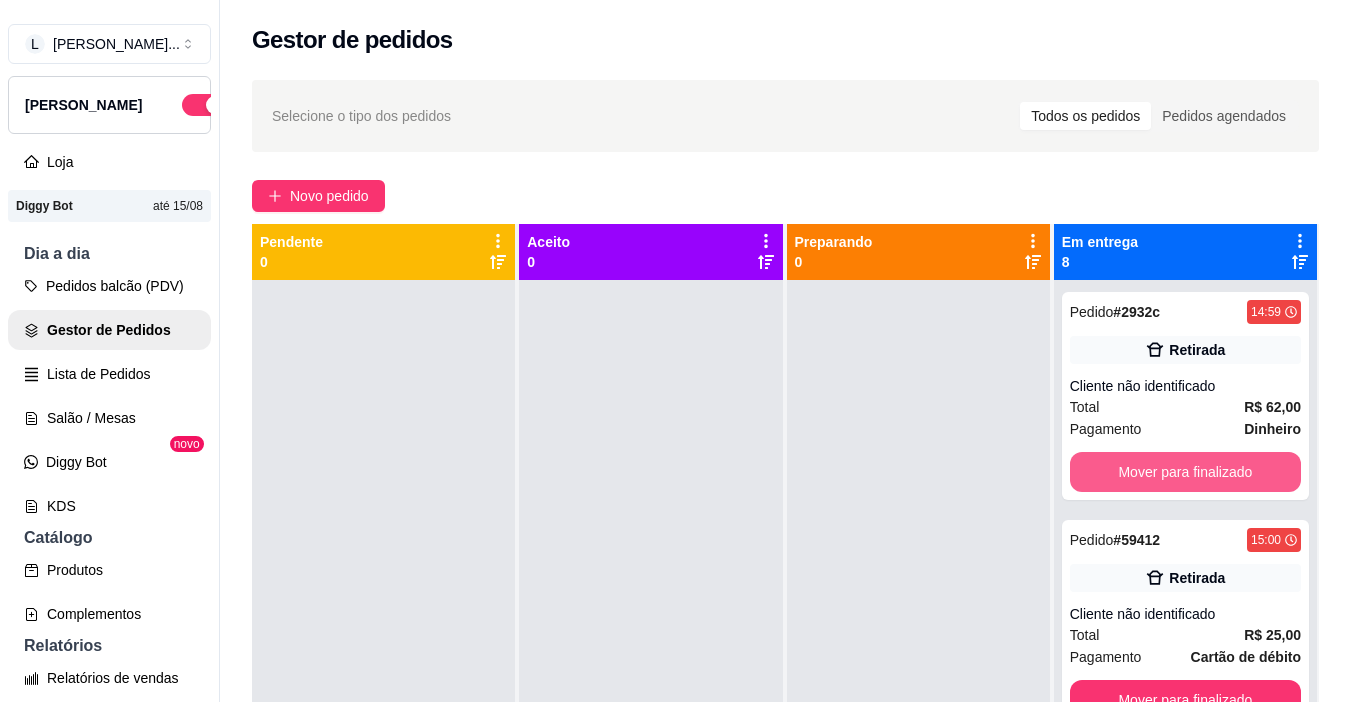click on "Mover para finalizado" at bounding box center [1185, 472] 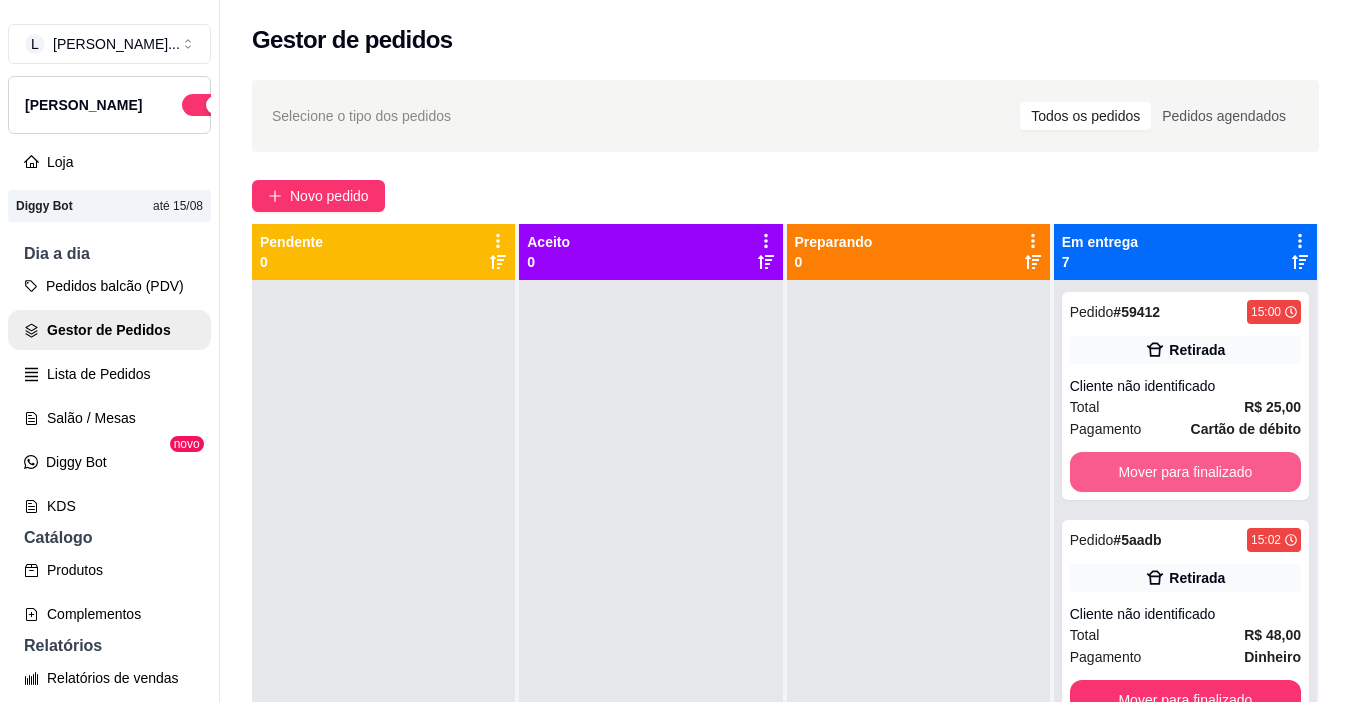 click on "Mover para finalizado" at bounding box center [1185, 472] 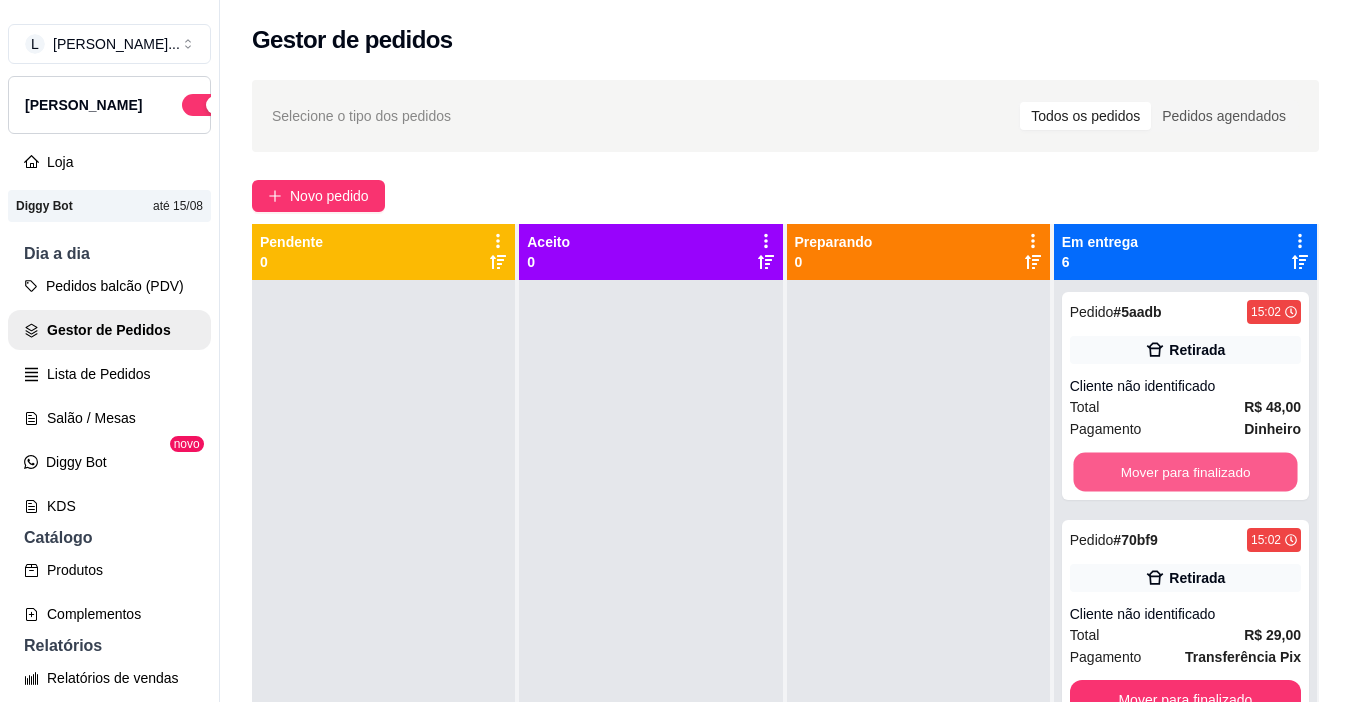 click on "Mover para finalizado" at bounding box center (1185, 472) 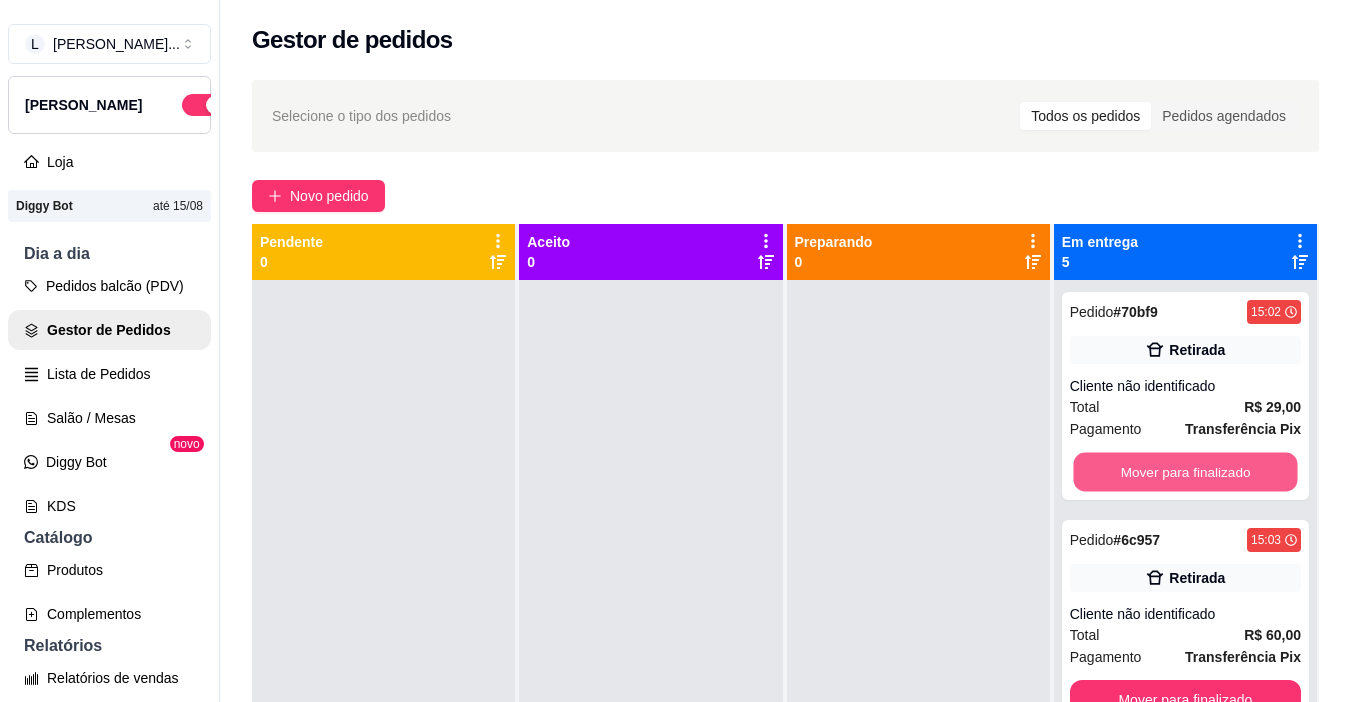 click on "Mover para finalizado" at bounding box center (1185, 472) 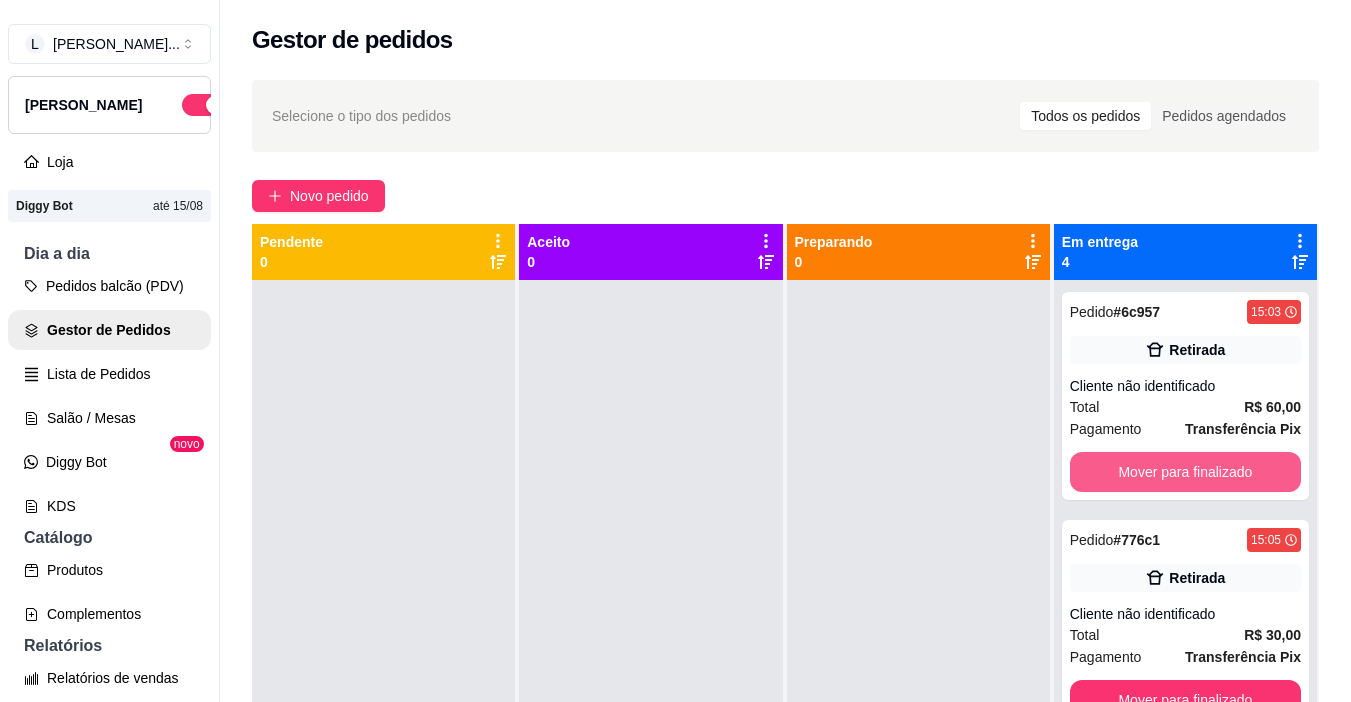 click on "Mover para finalizado" at bounding box center (1185, 472) 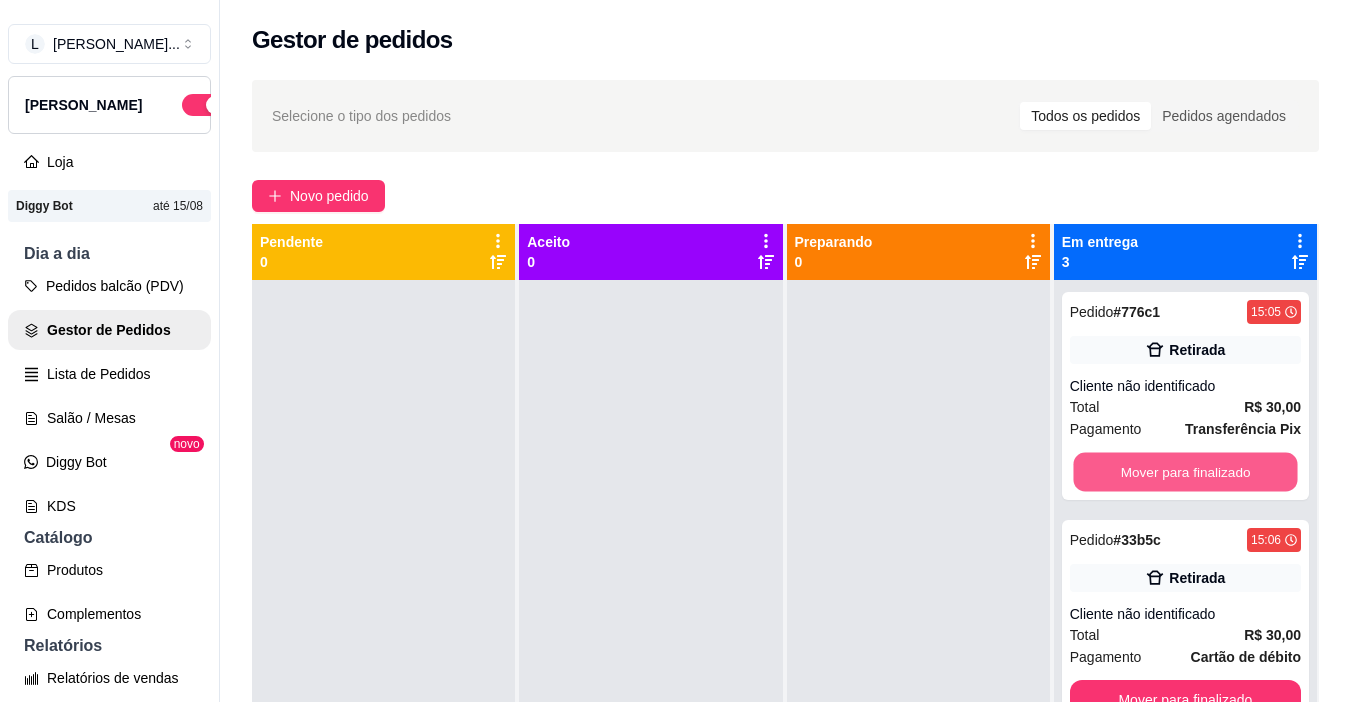 click on "Mover para finalizado" at bounding box center [1185, 472] 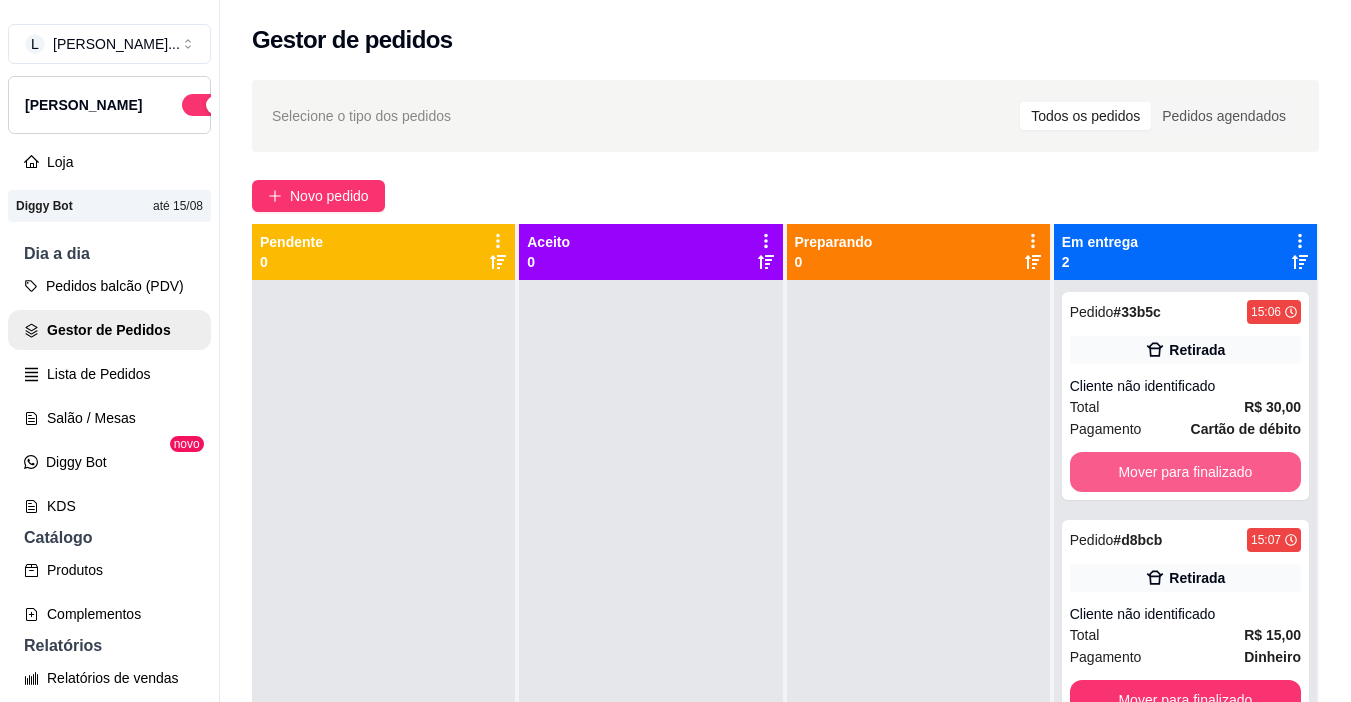 click on "Mover para finalizado" at bounding box center [1185, 472] 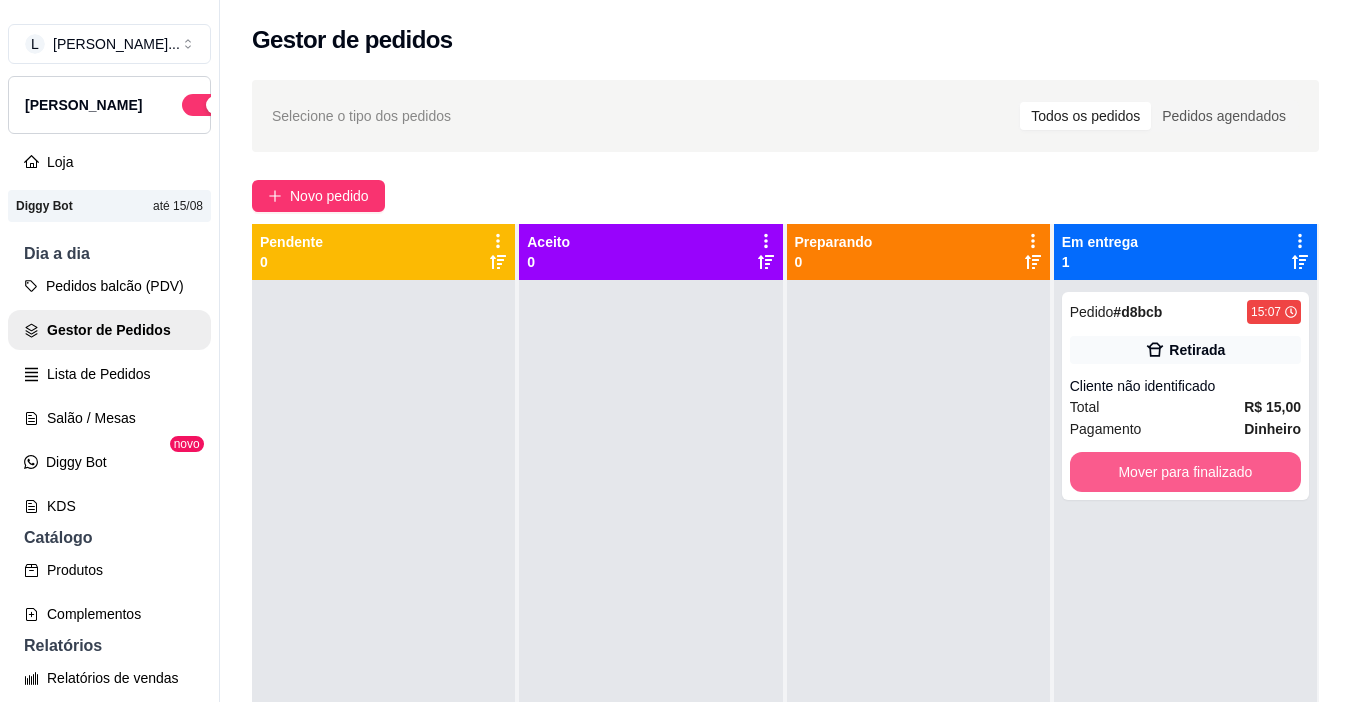 click on "Mover para finalizado" at bounding box center [1185, 472] 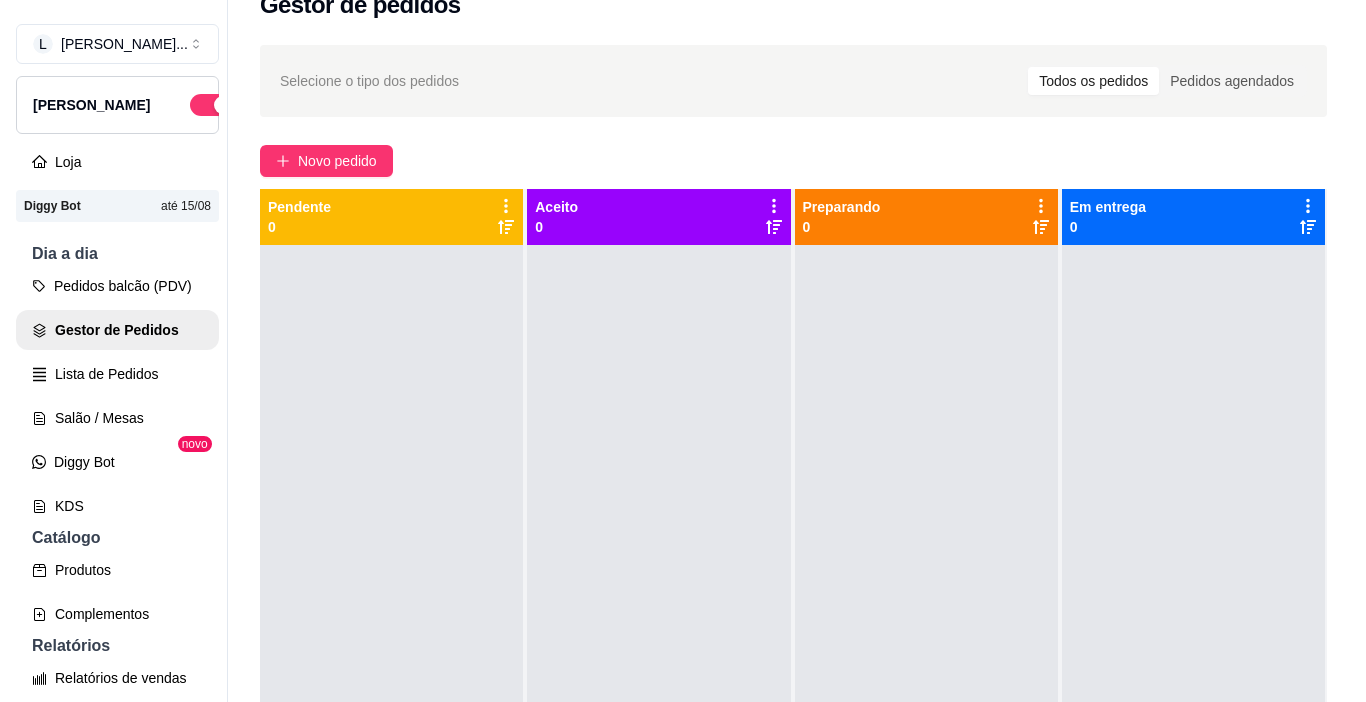 scroll, scrollTop: 0, scrollLeft: 0, axis: both 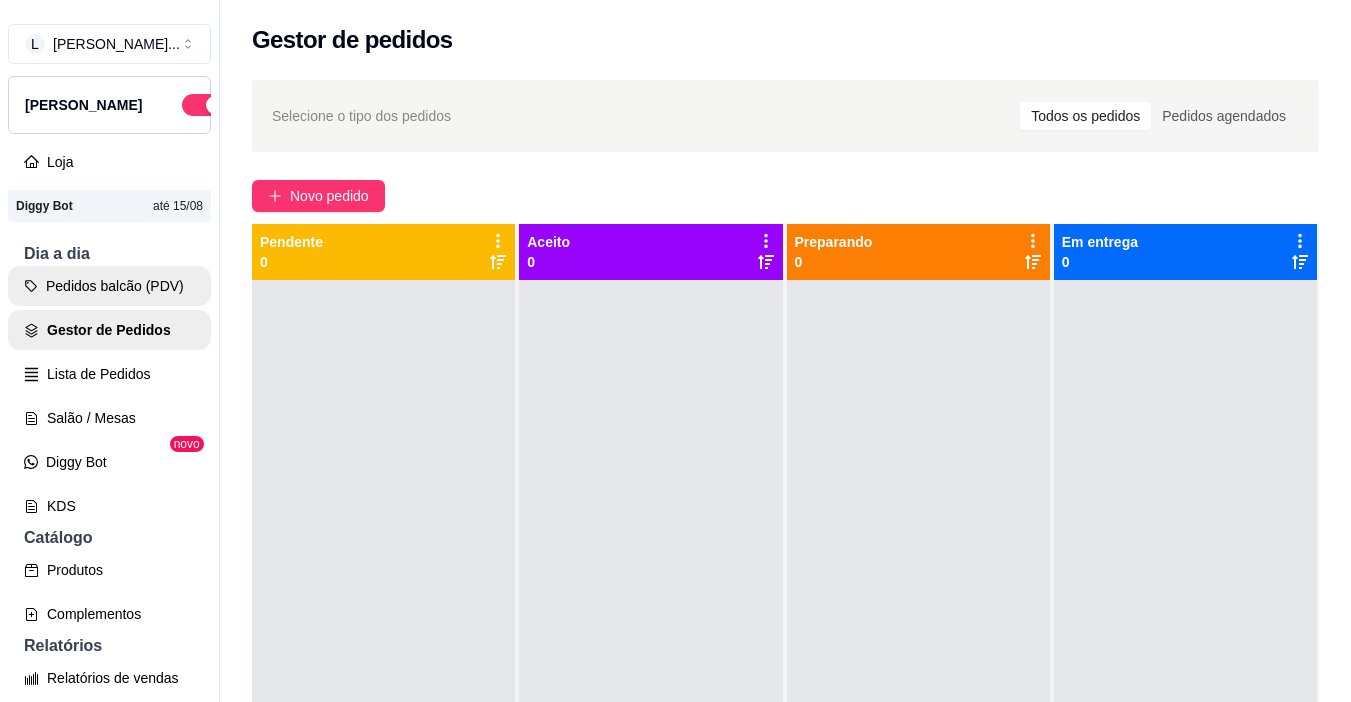 click on "Pedidos balcão (PDV)" at bounding box center [109, 286] 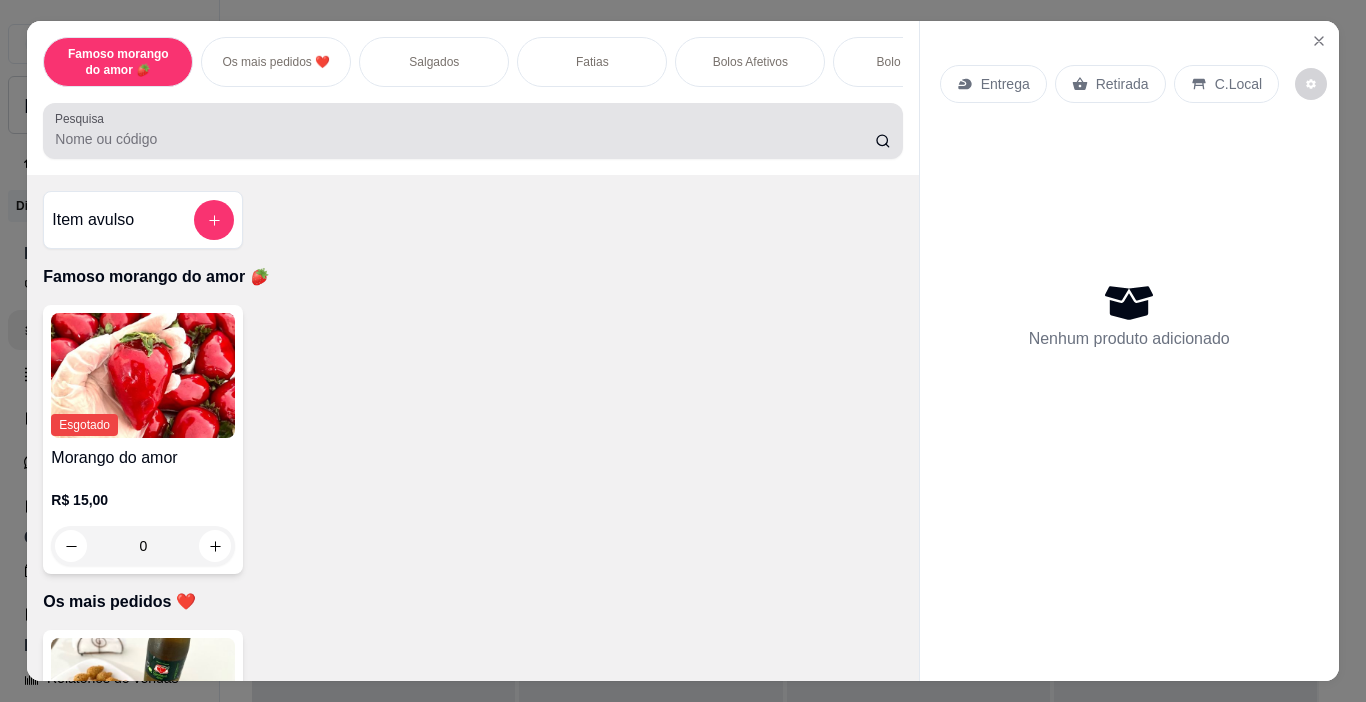 scroll, scrollTop: 50, scrollLeft: 0, axis: vertical 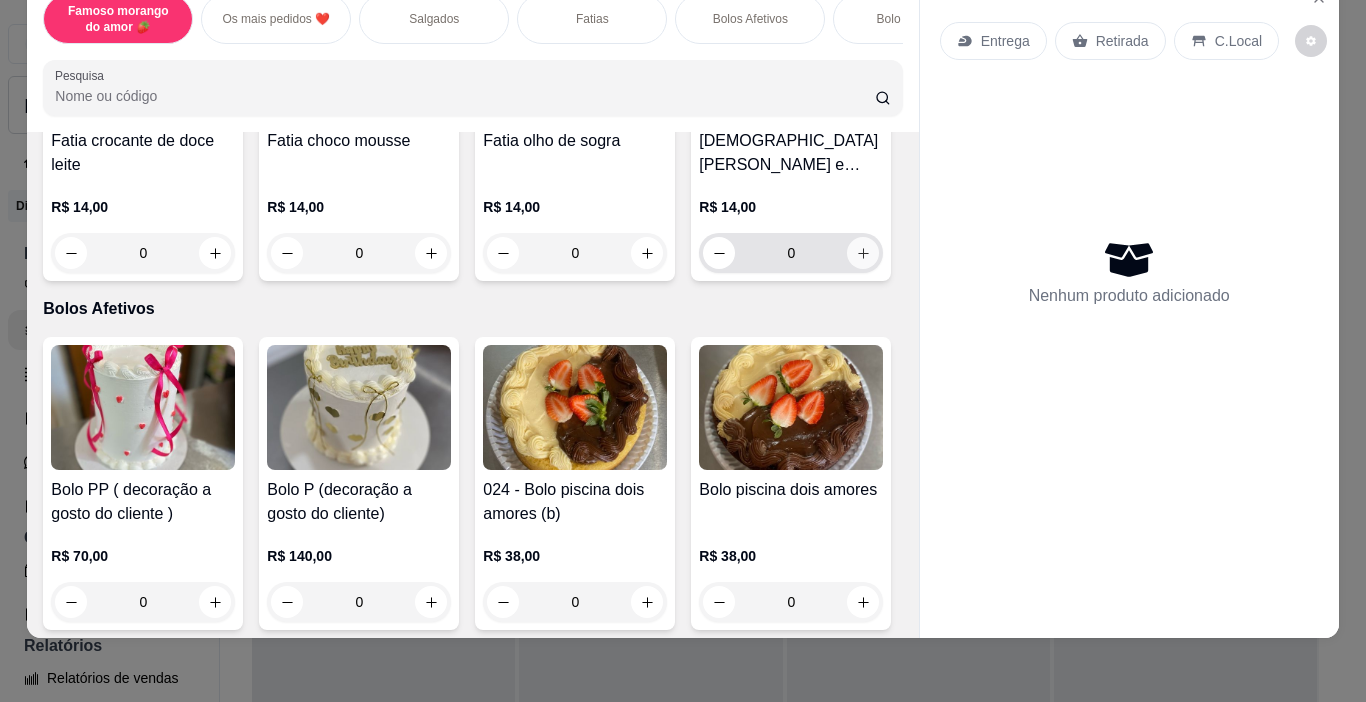 click 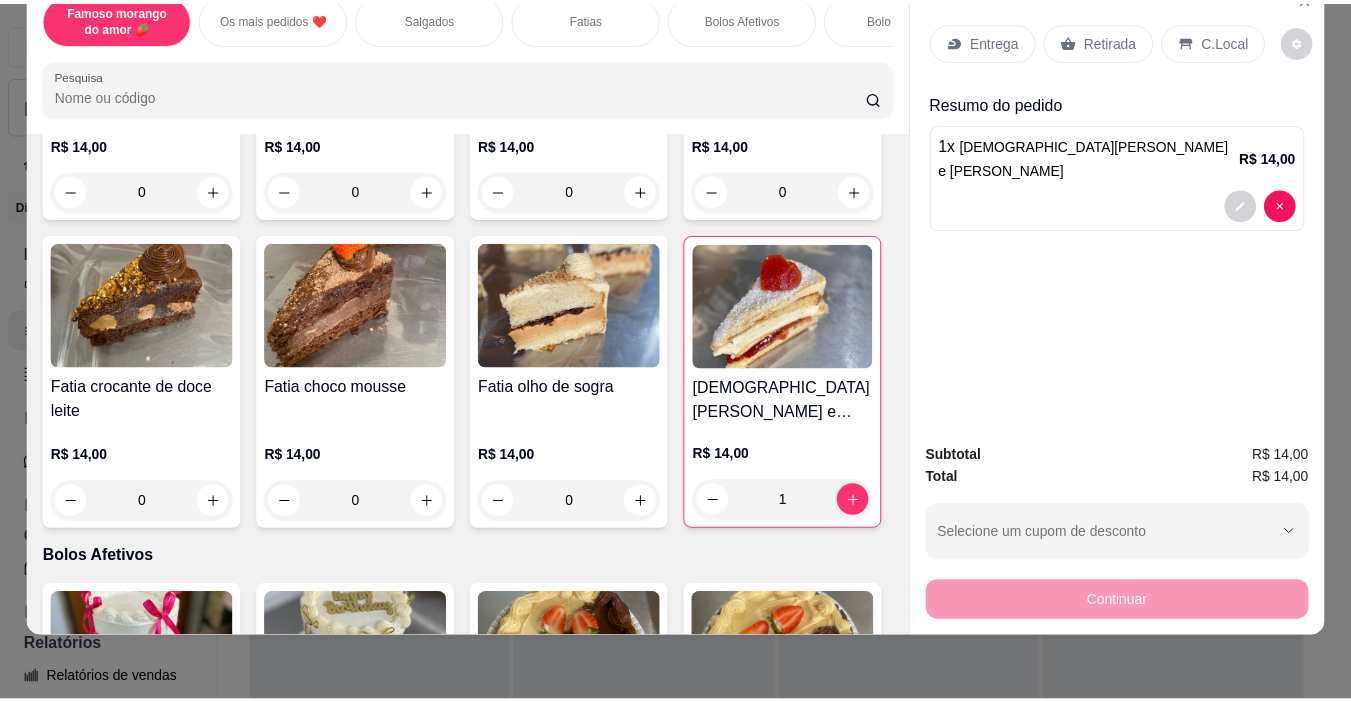 scroll, scrollTop: 1900, scrollLeft: 0, axis: vertical 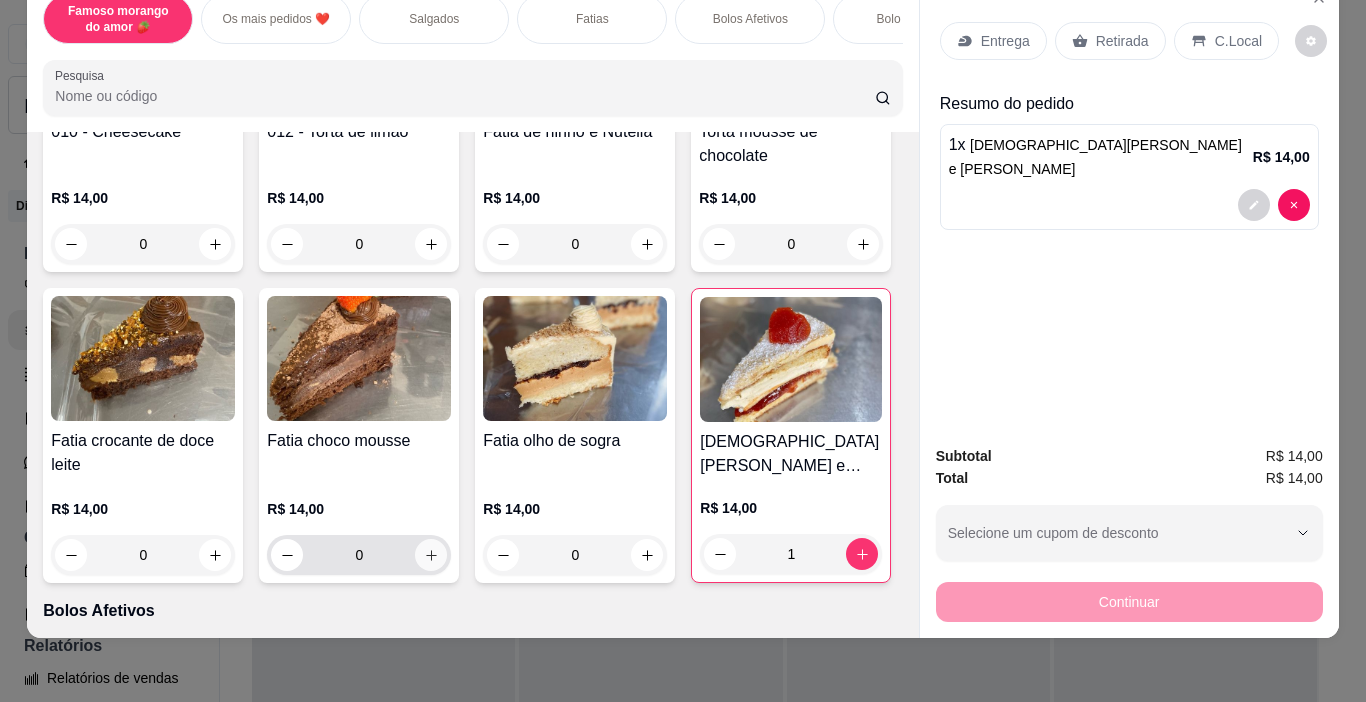 click 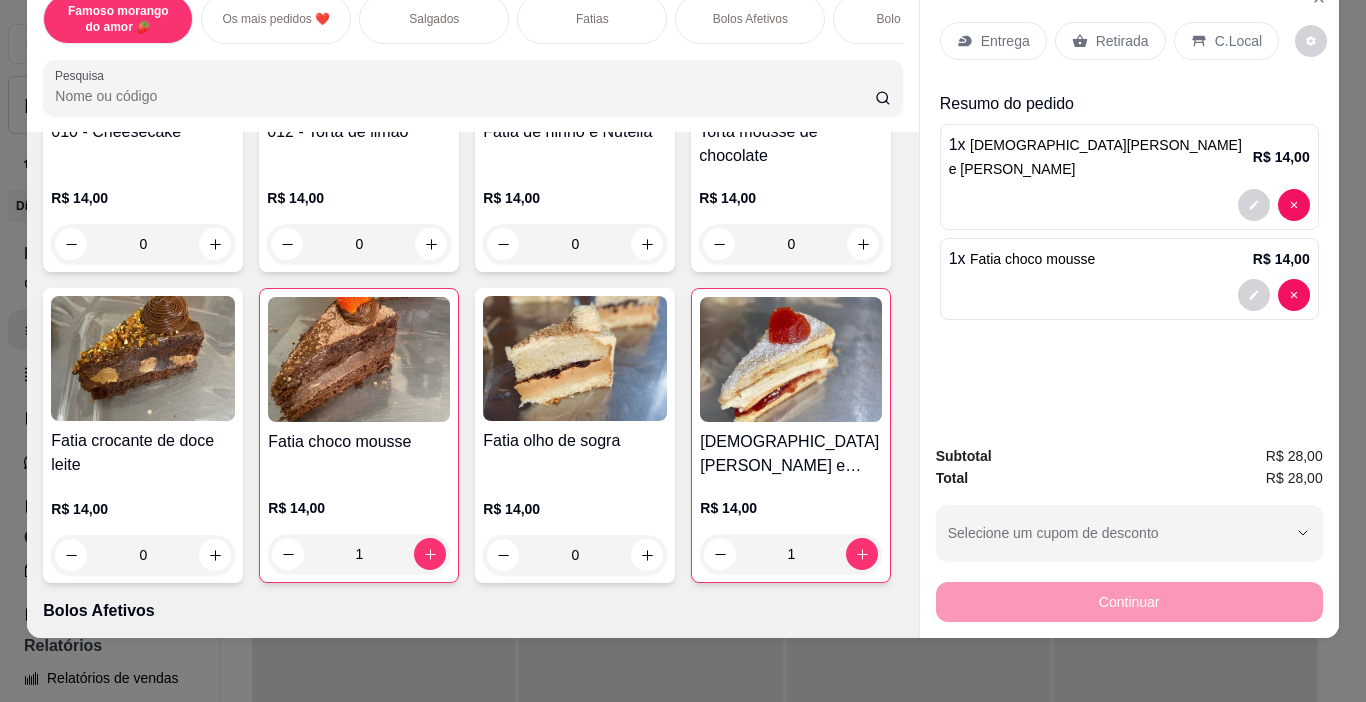 click on "Retirada" at bounding box center [1122, 41] 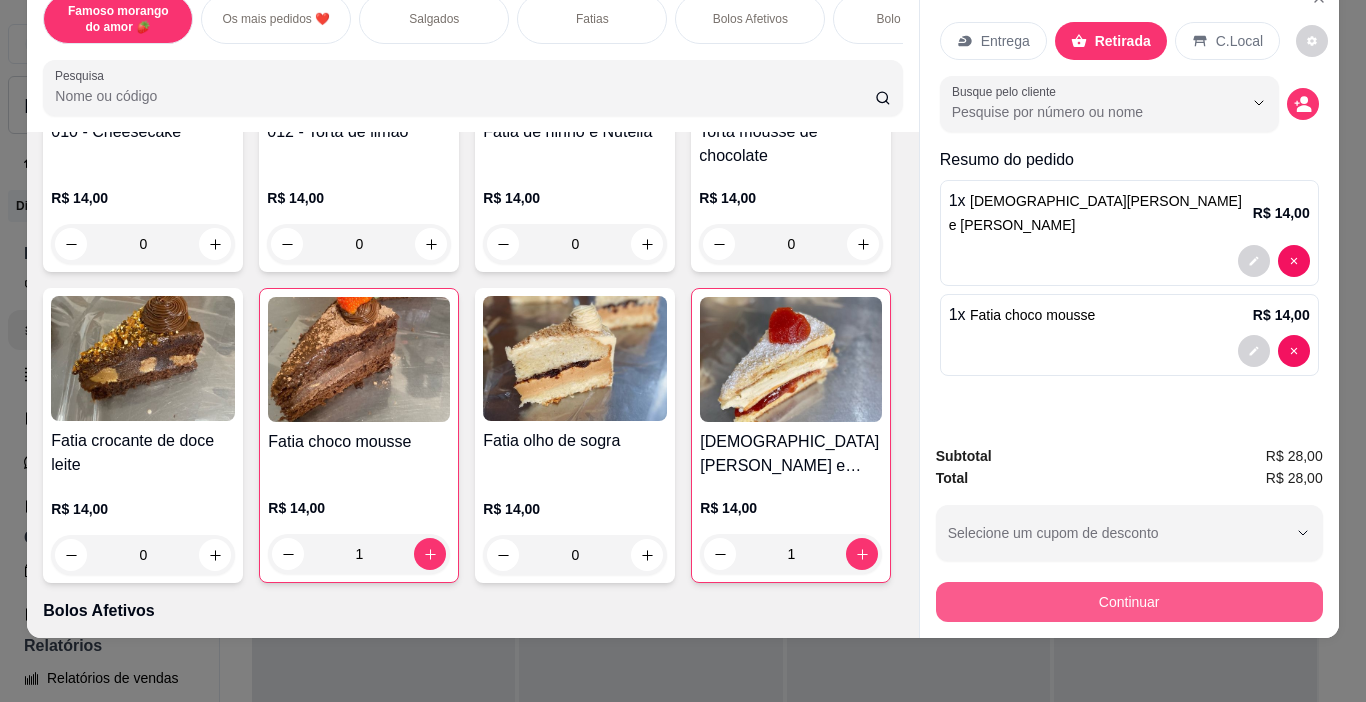 click on "Continuar" at bounding box center (1129, 602) 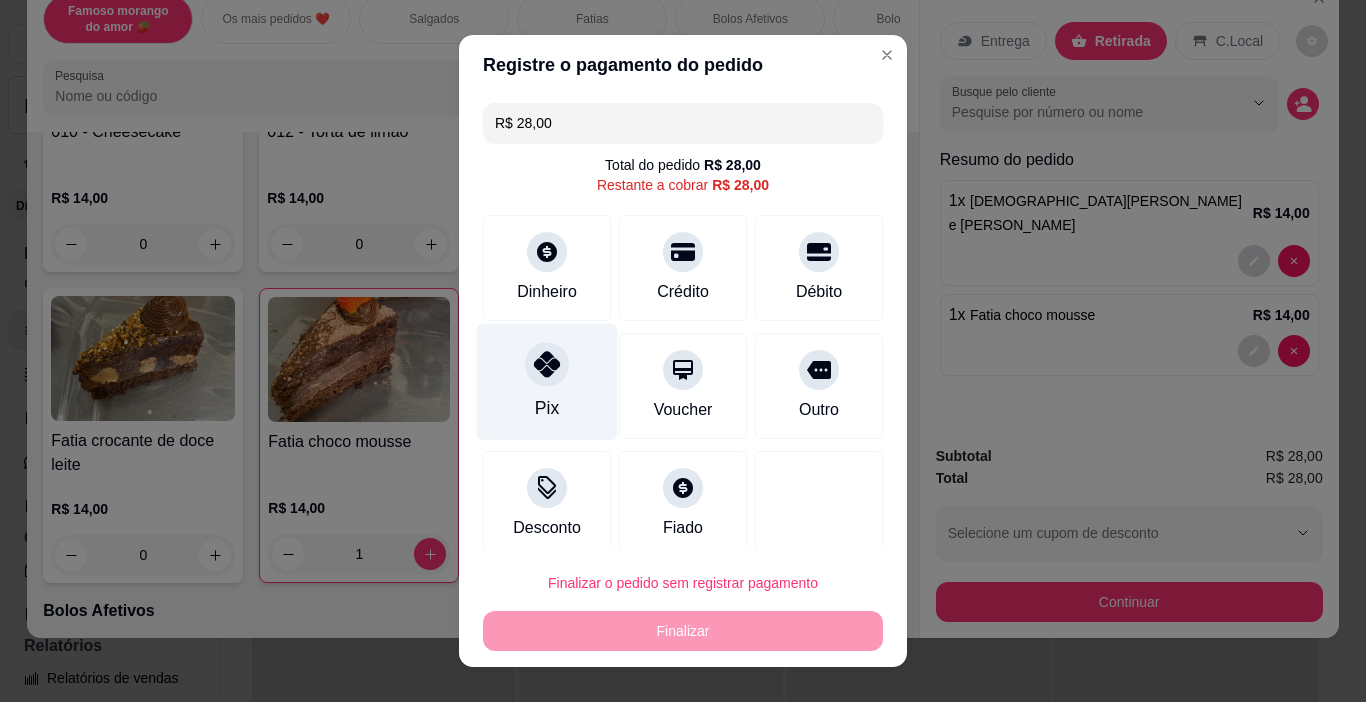 click 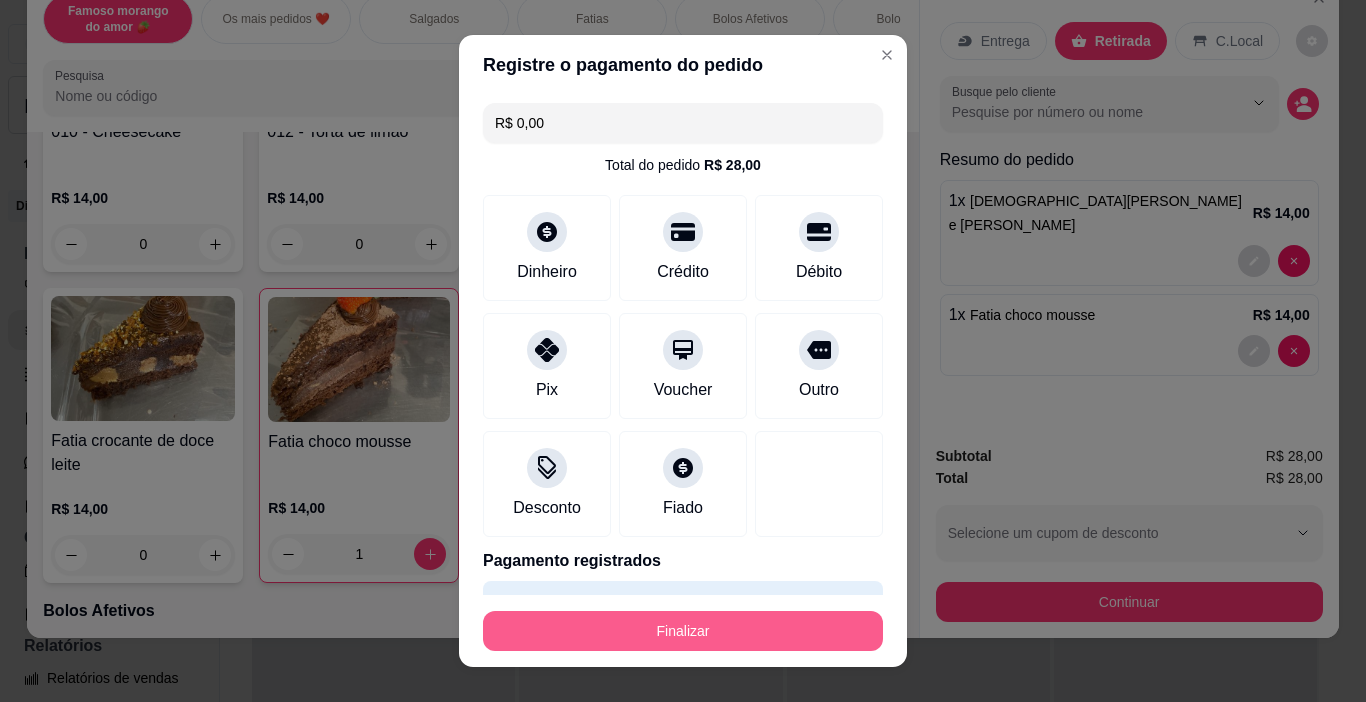 click on "Finalizar" at bounding box center (683, 631) 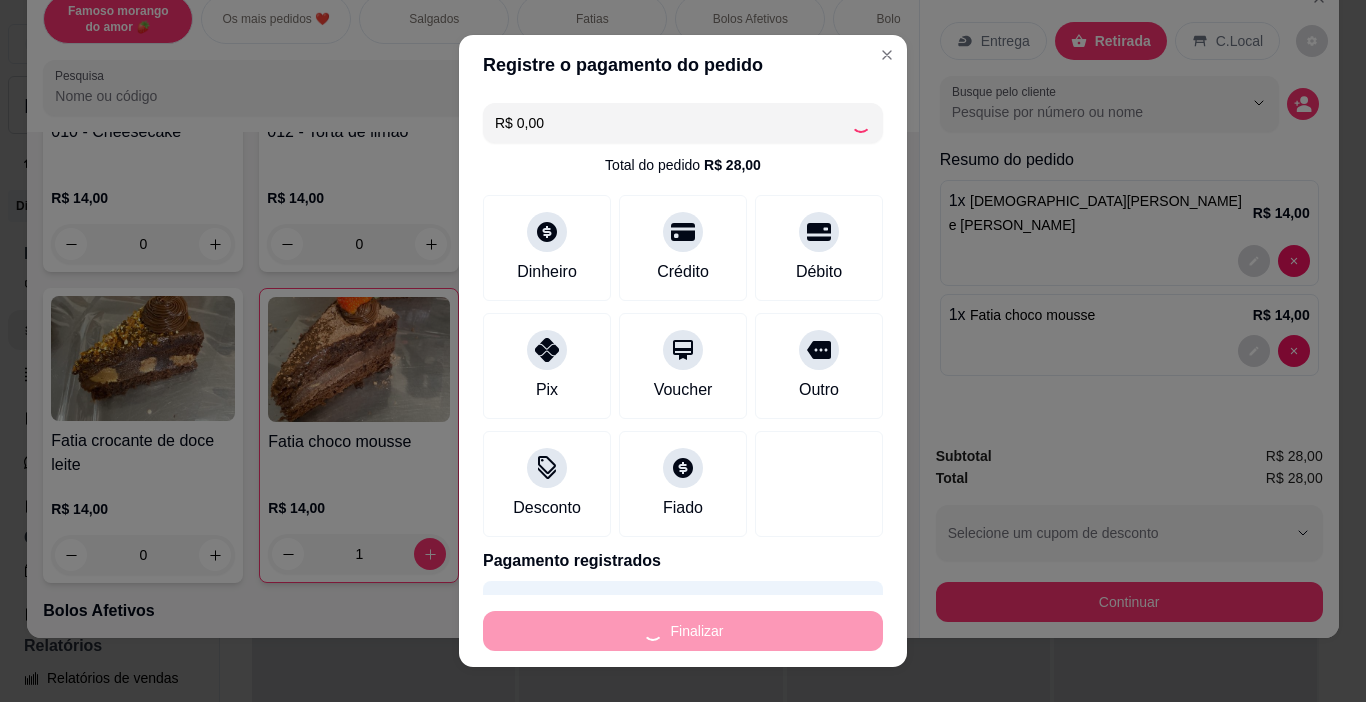 type on "0" 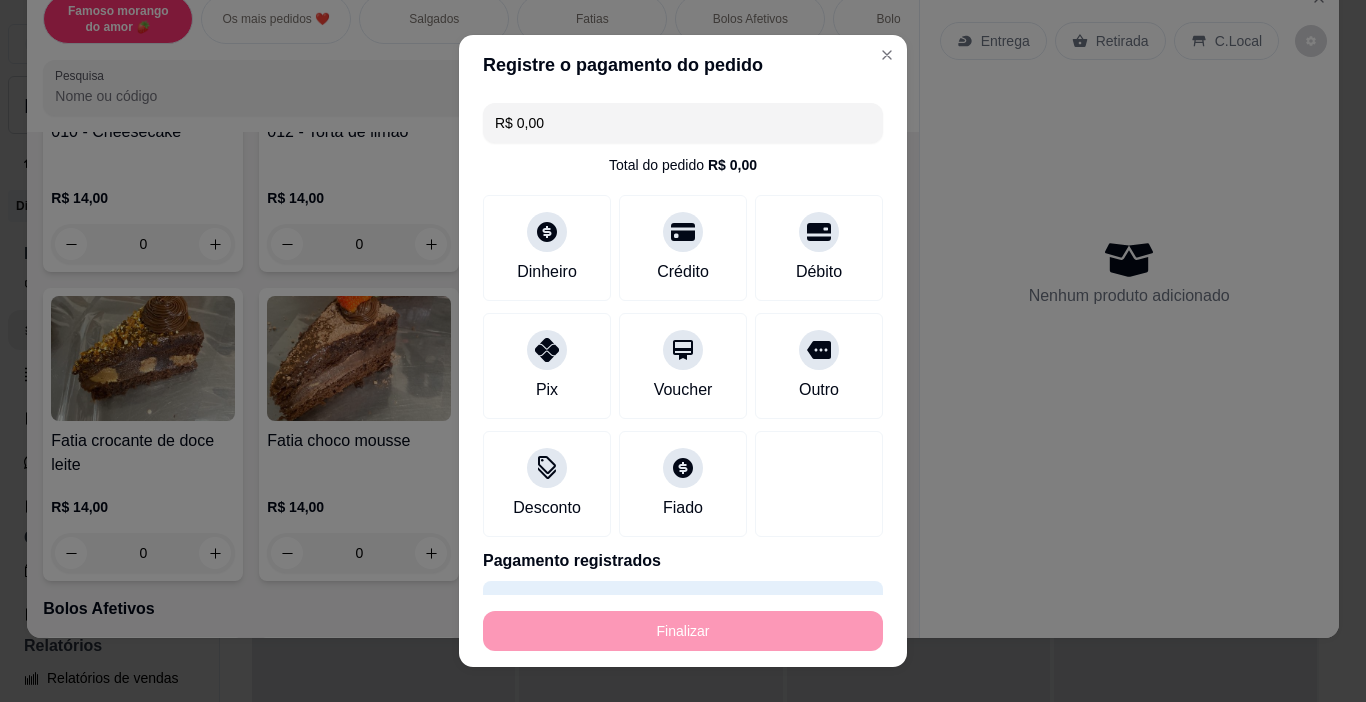 type on "-R$ 28,00" 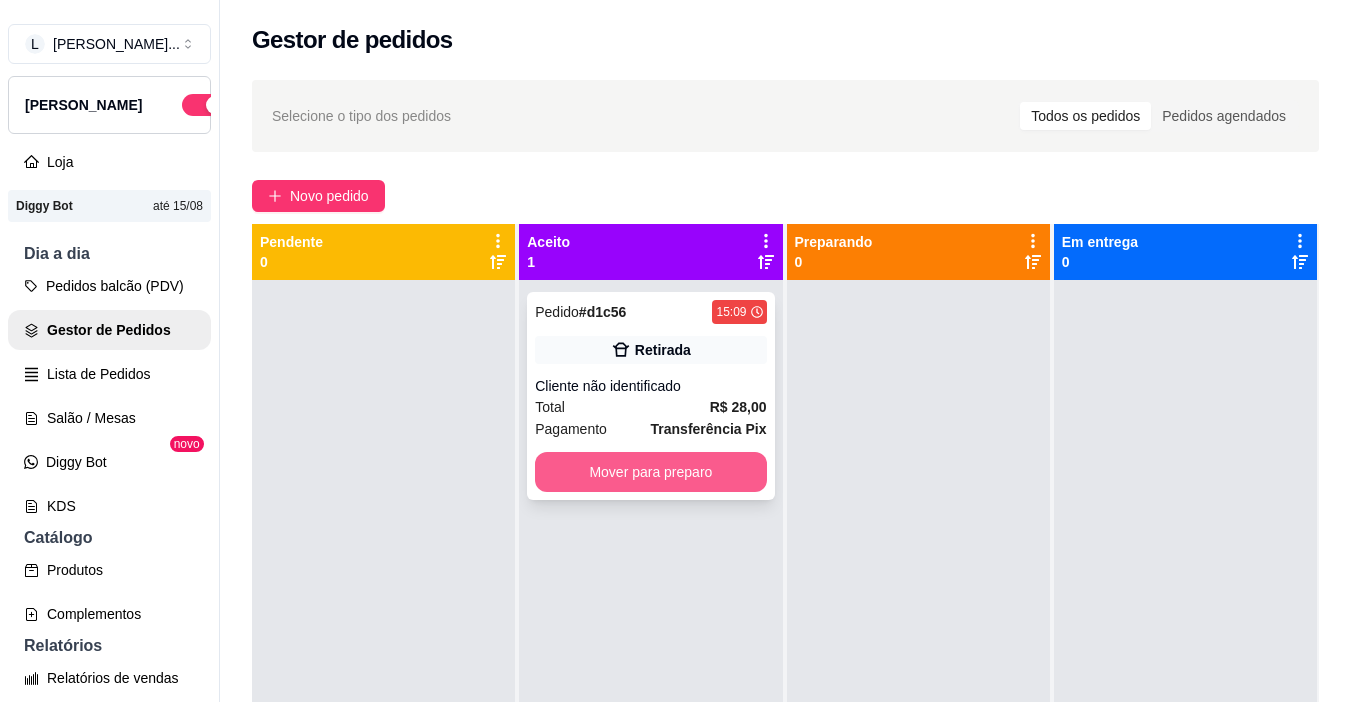 click on "Mover para preparo" at bounding box center [650, 472] 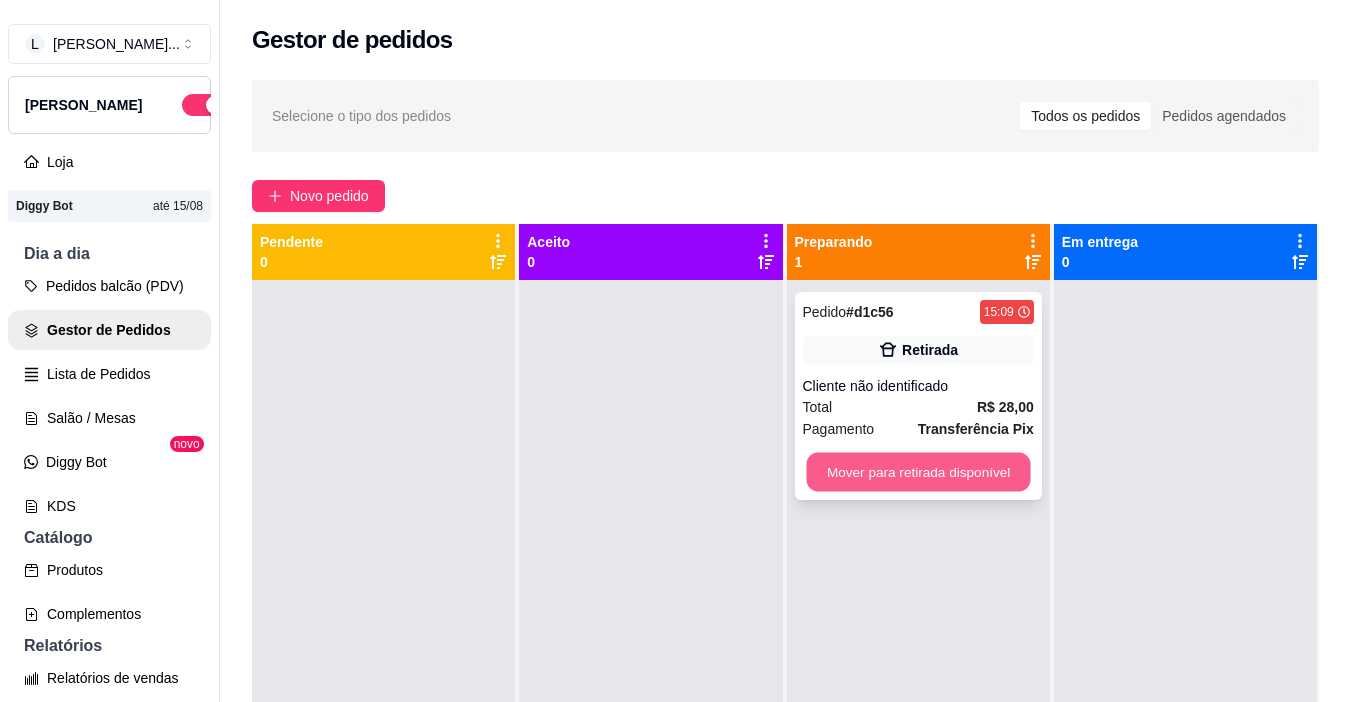 click on "Mover para retirada disponível" at bounding box center (918, 472) 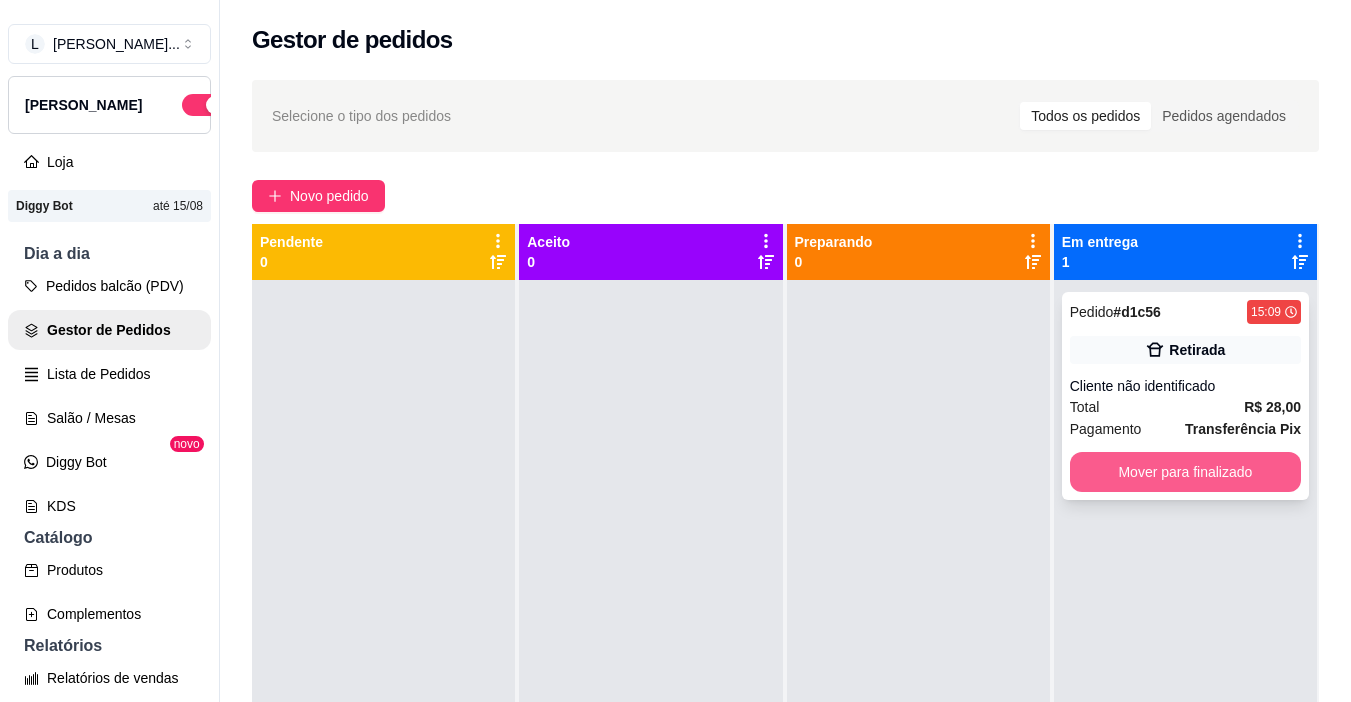click on "Mover para finalizado" at bounding box center (1185, 472) 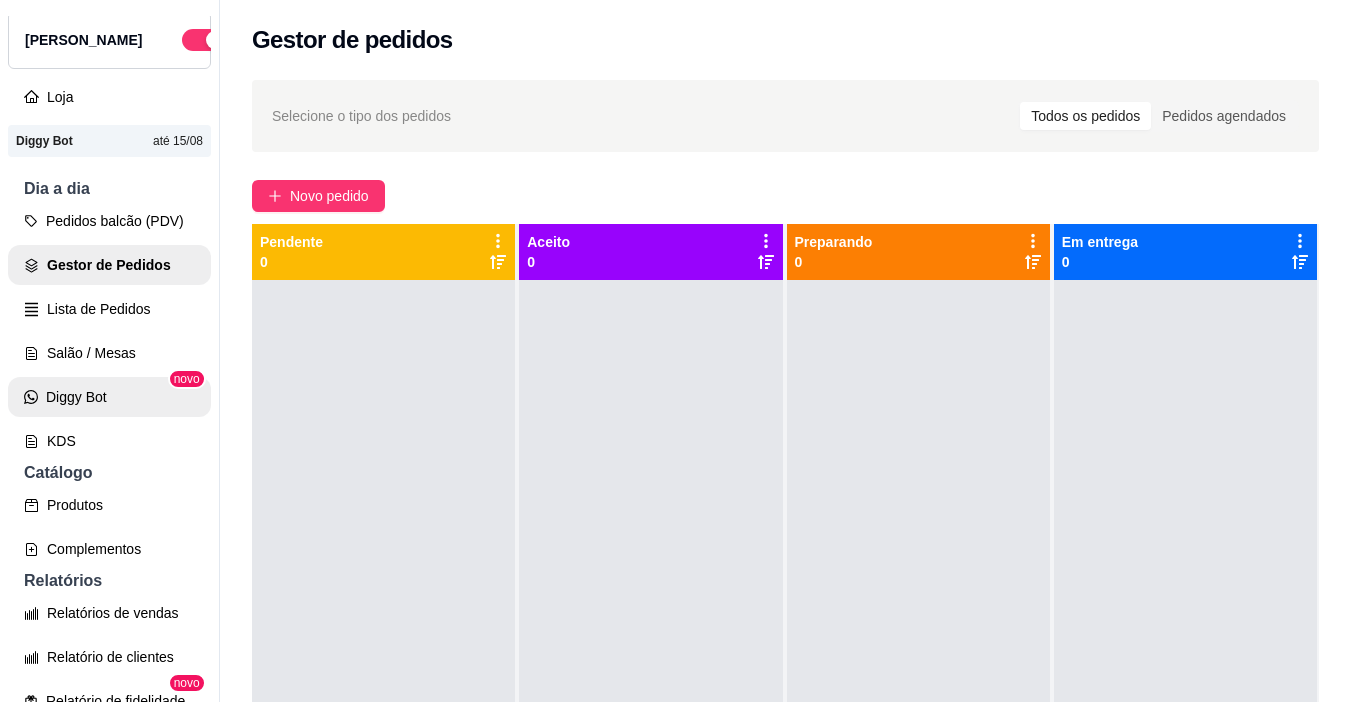 scroll, scrollTop: 100, scrollLeft: 0, axis: vertical 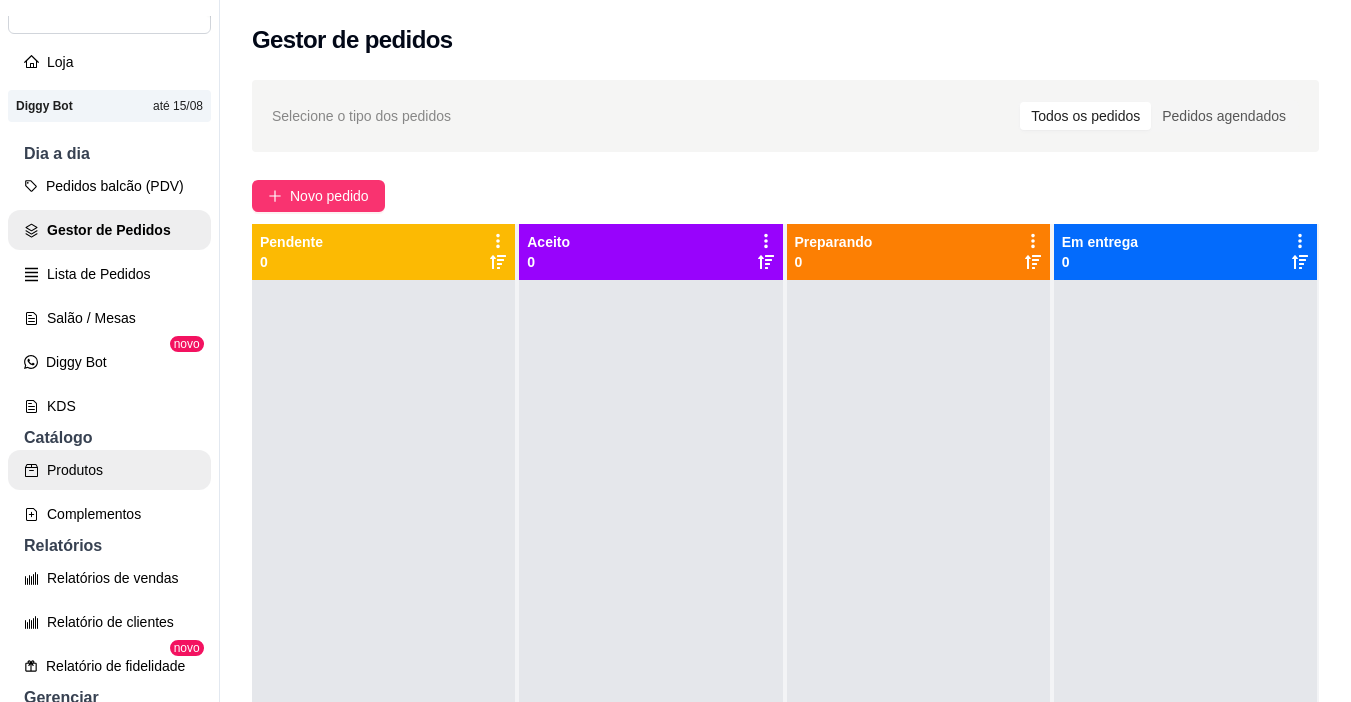 click on "Produtos" at bounding box center (109, 470) 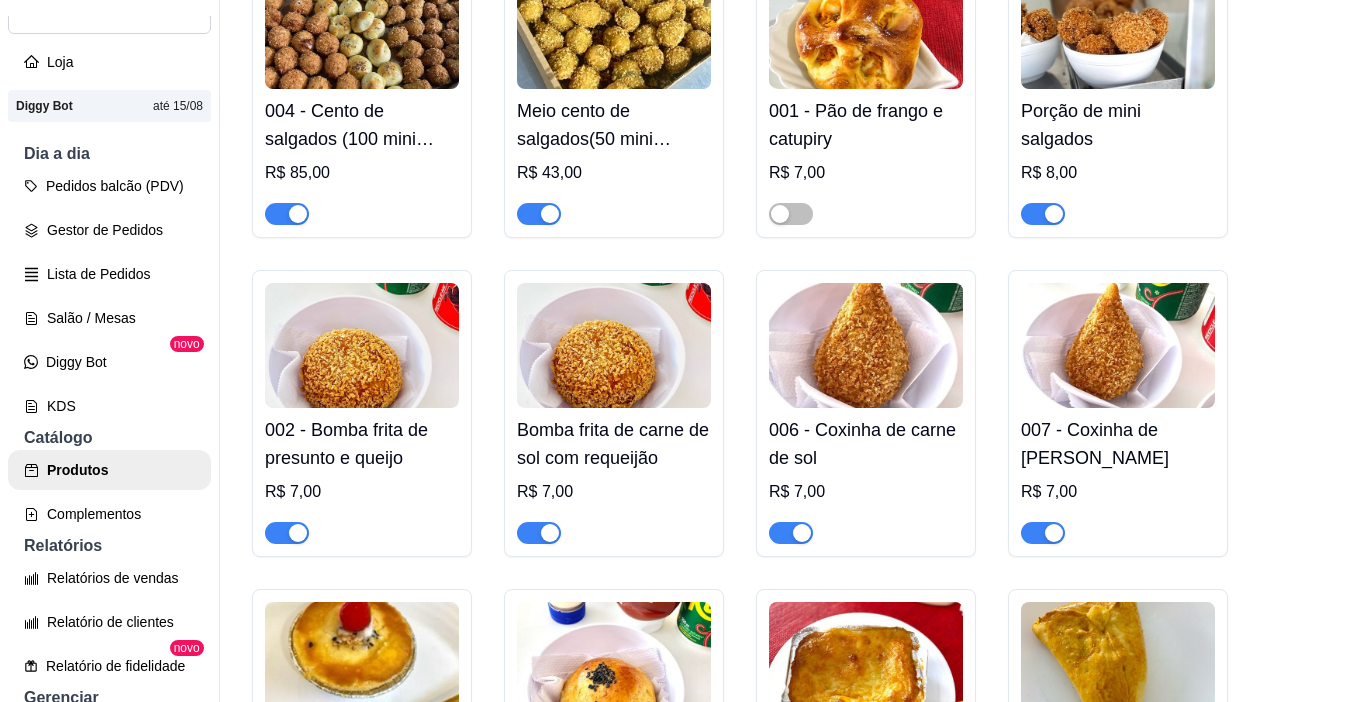 scroll, scrollTop: 2200, scrollLeft: 0, axis: vertical 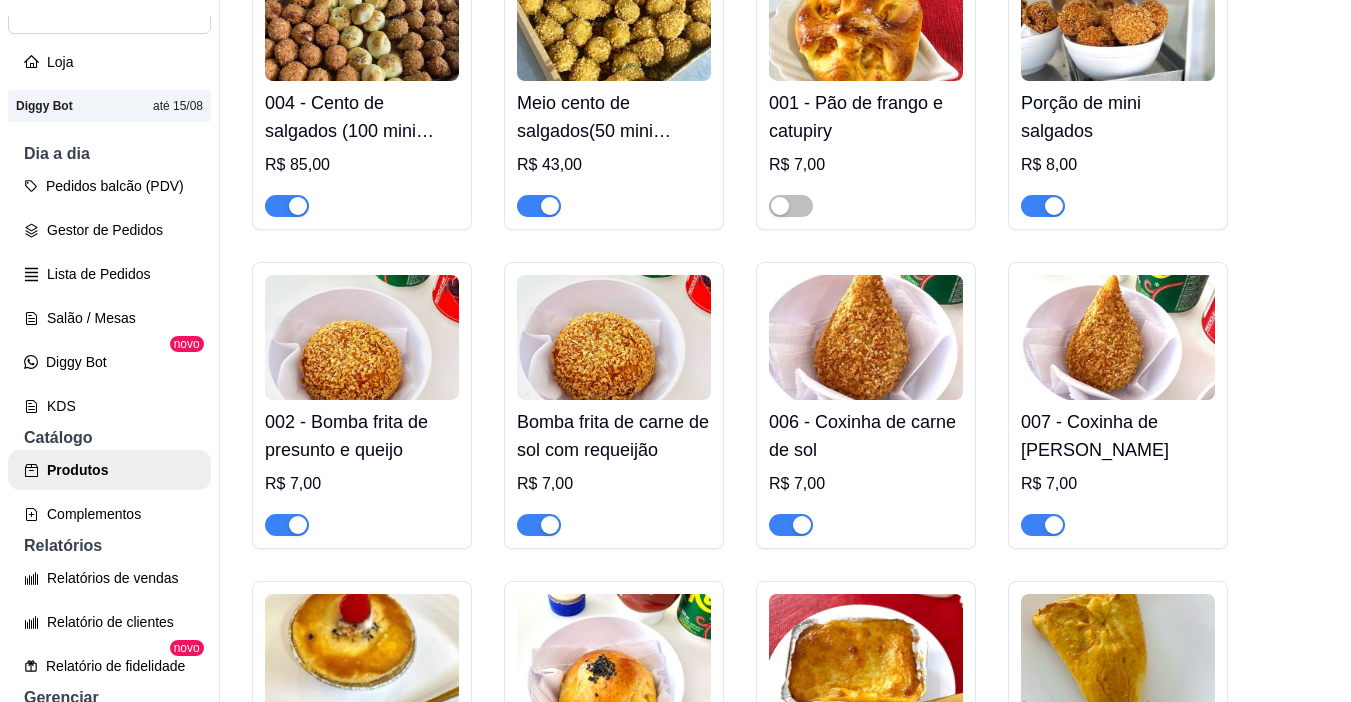 click at bounding box center [1043, 525] 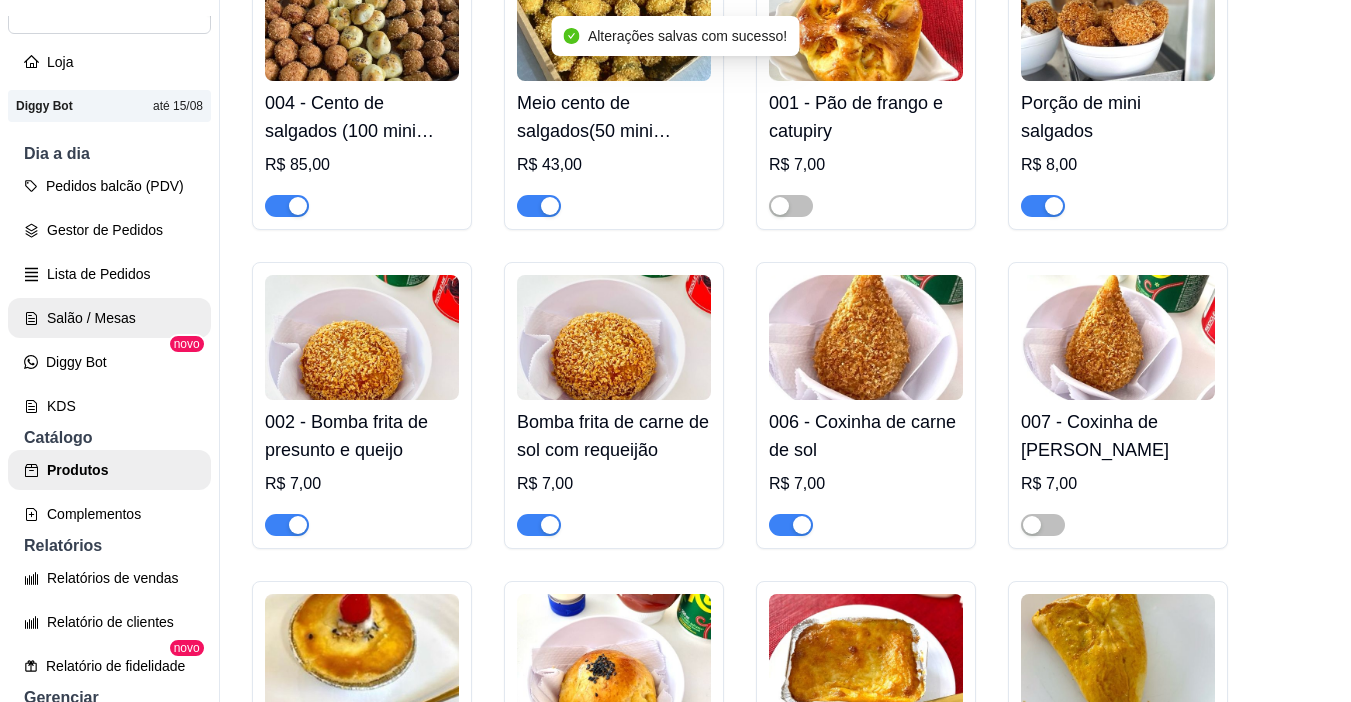 scroll, scrollTop: 0, scrollLeft: 0, axis: both 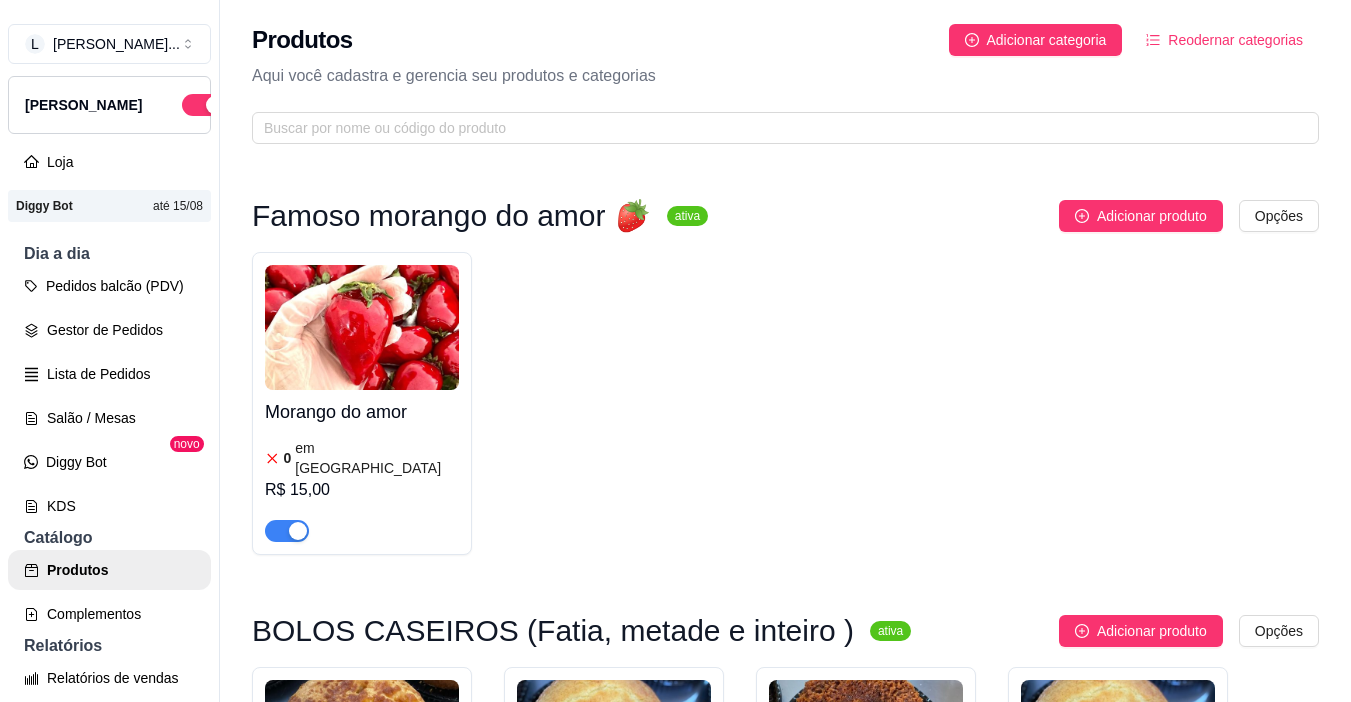 click at bounding box center (362, 327) 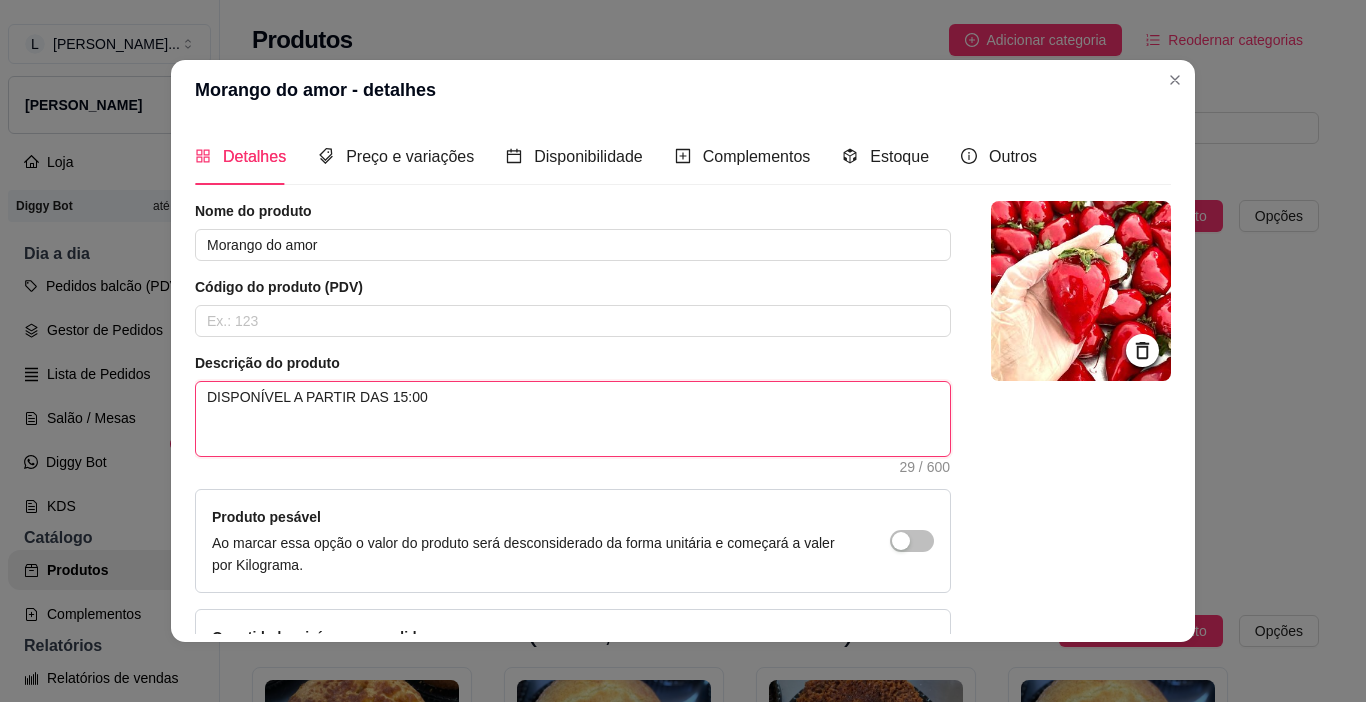 drag, startPoint x: 419, startPoint y: 398, endPoint x: 187, endPoint y: 410, distance: 232.31013 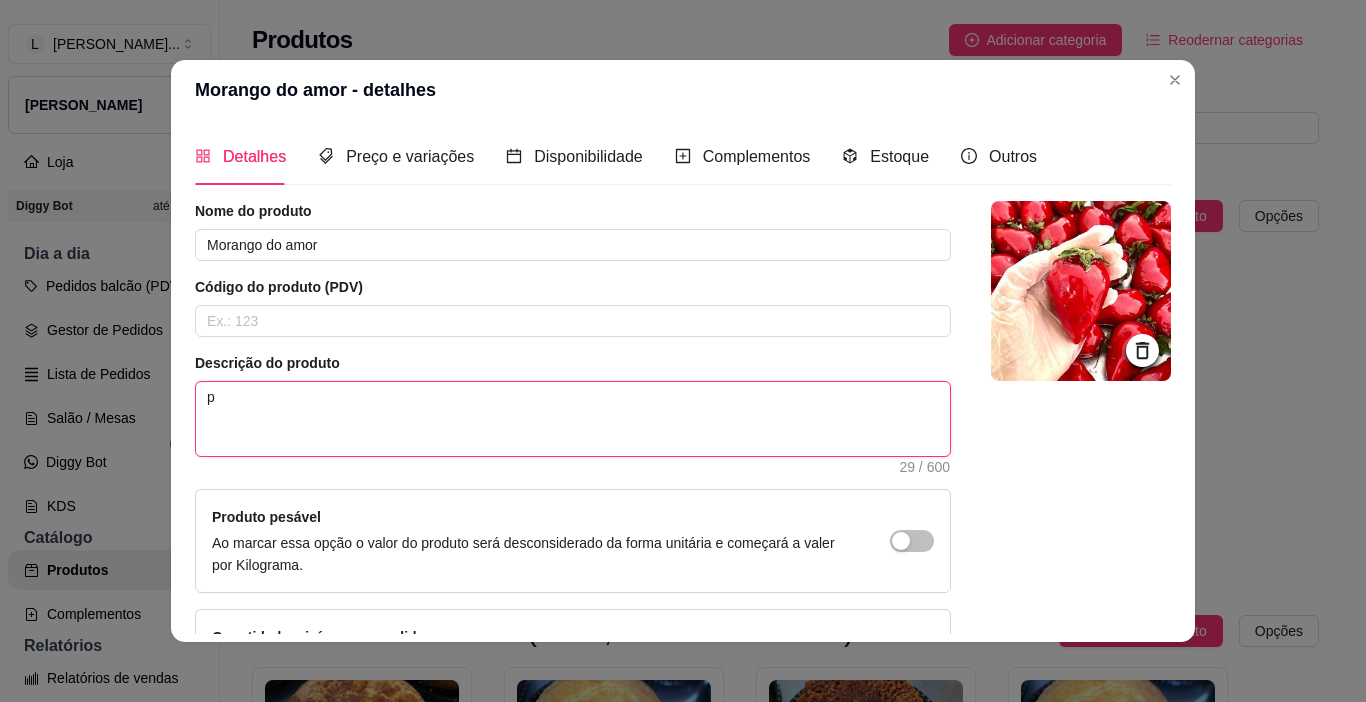 type 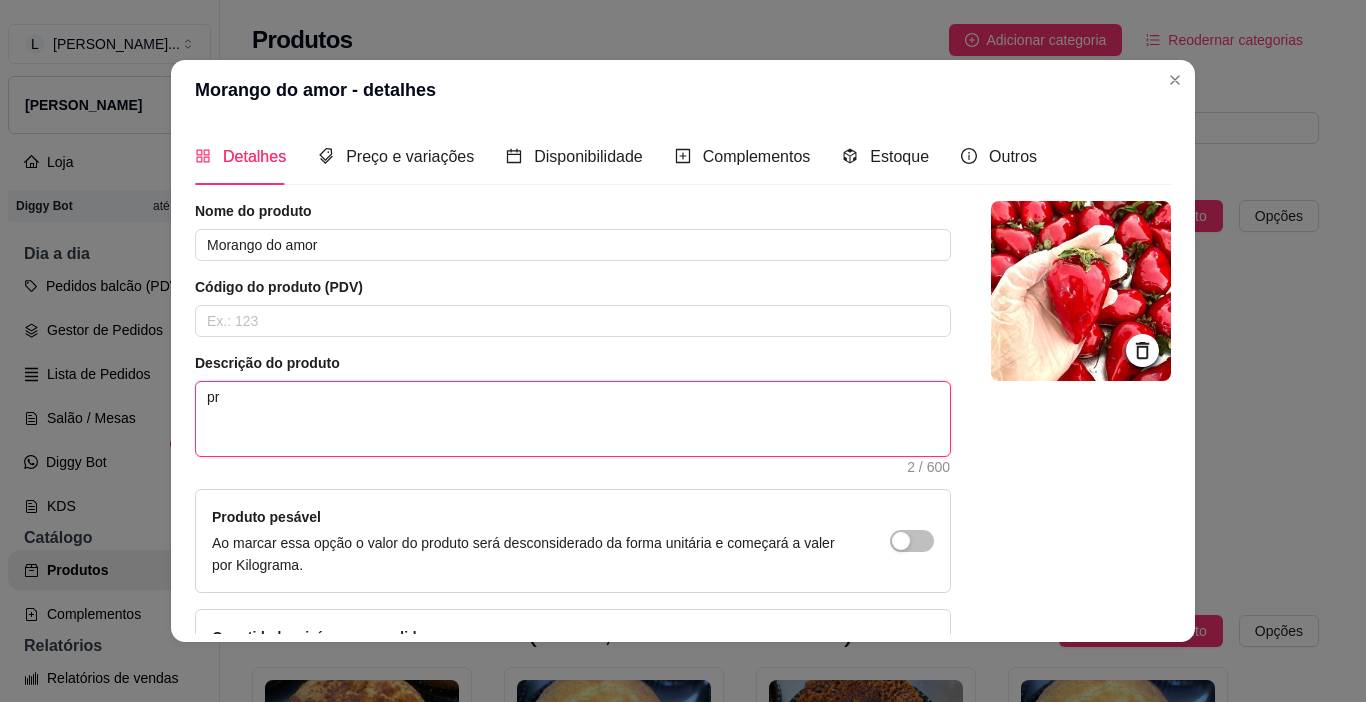 type 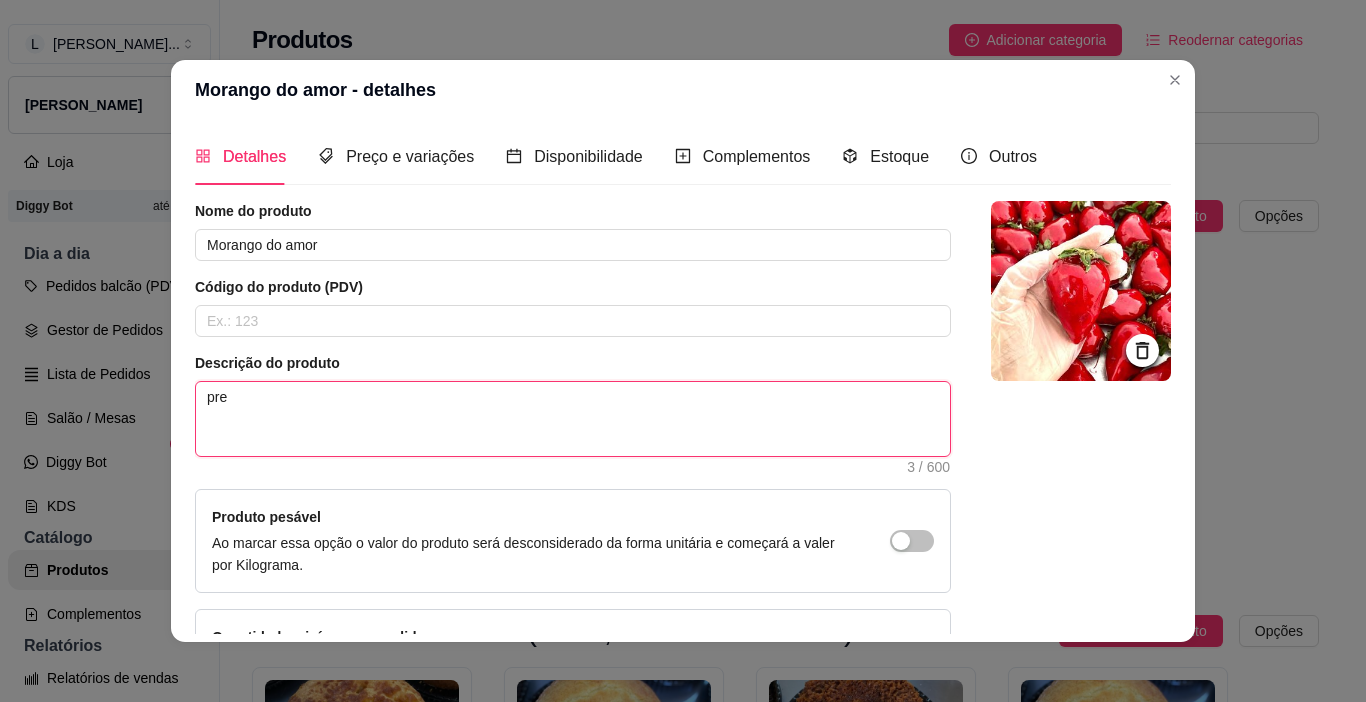 type 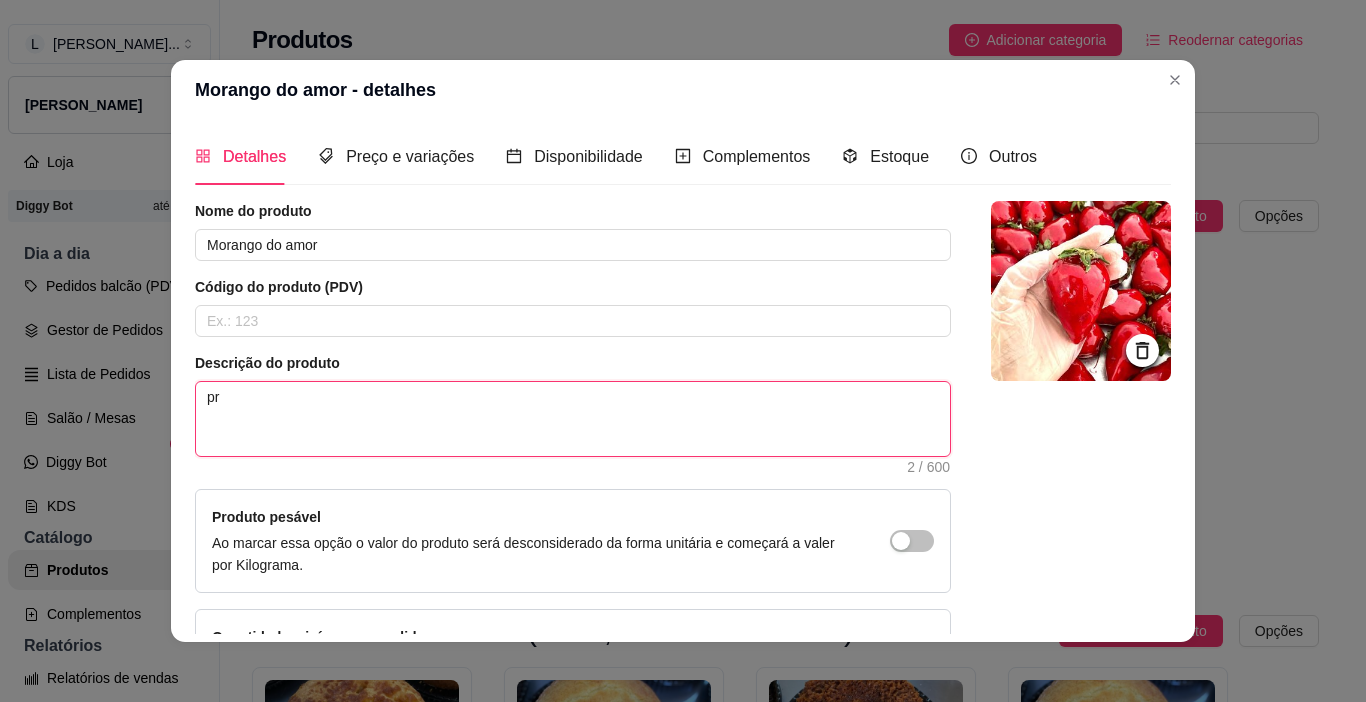 type 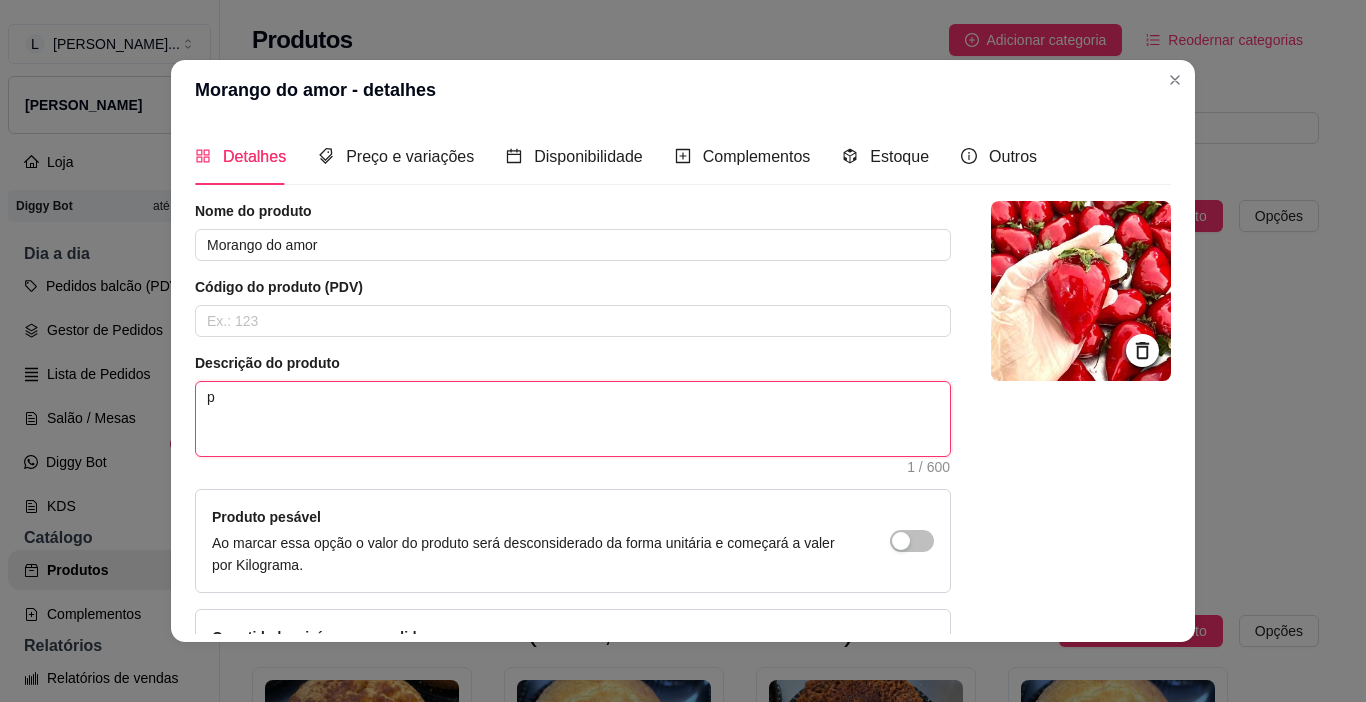 type 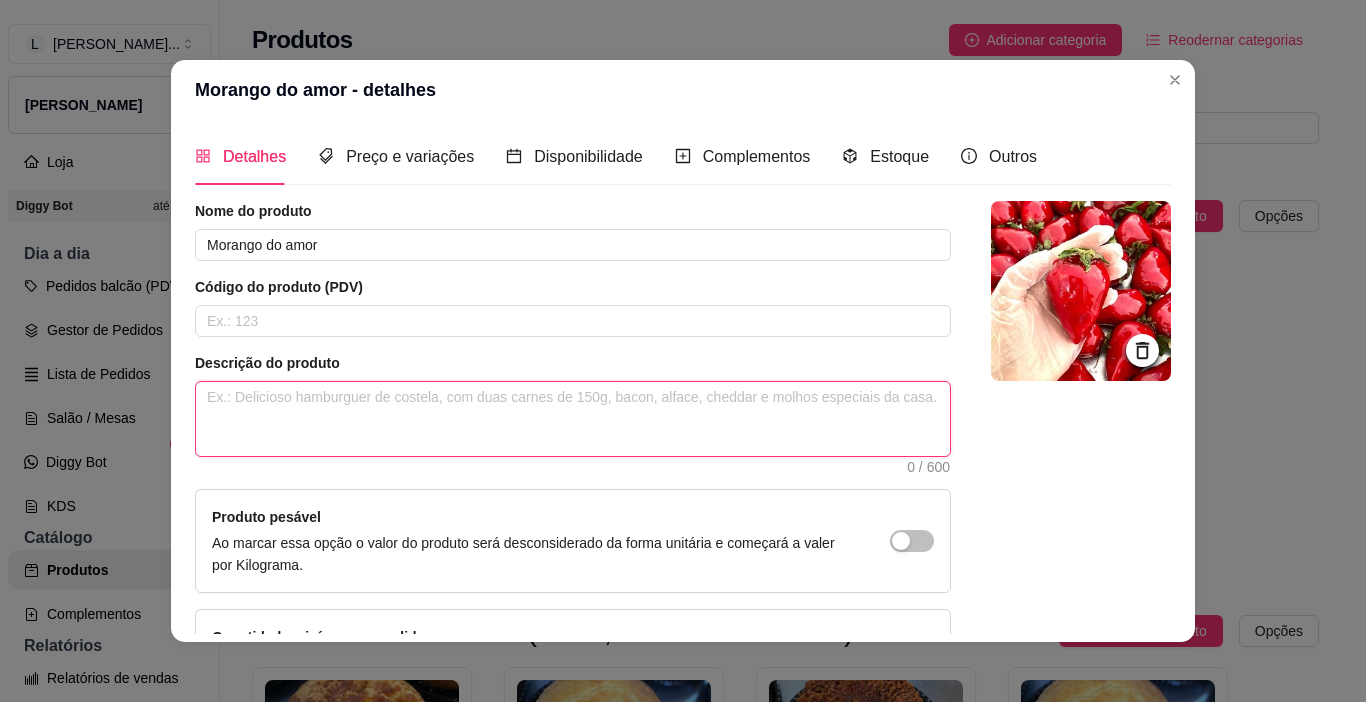type 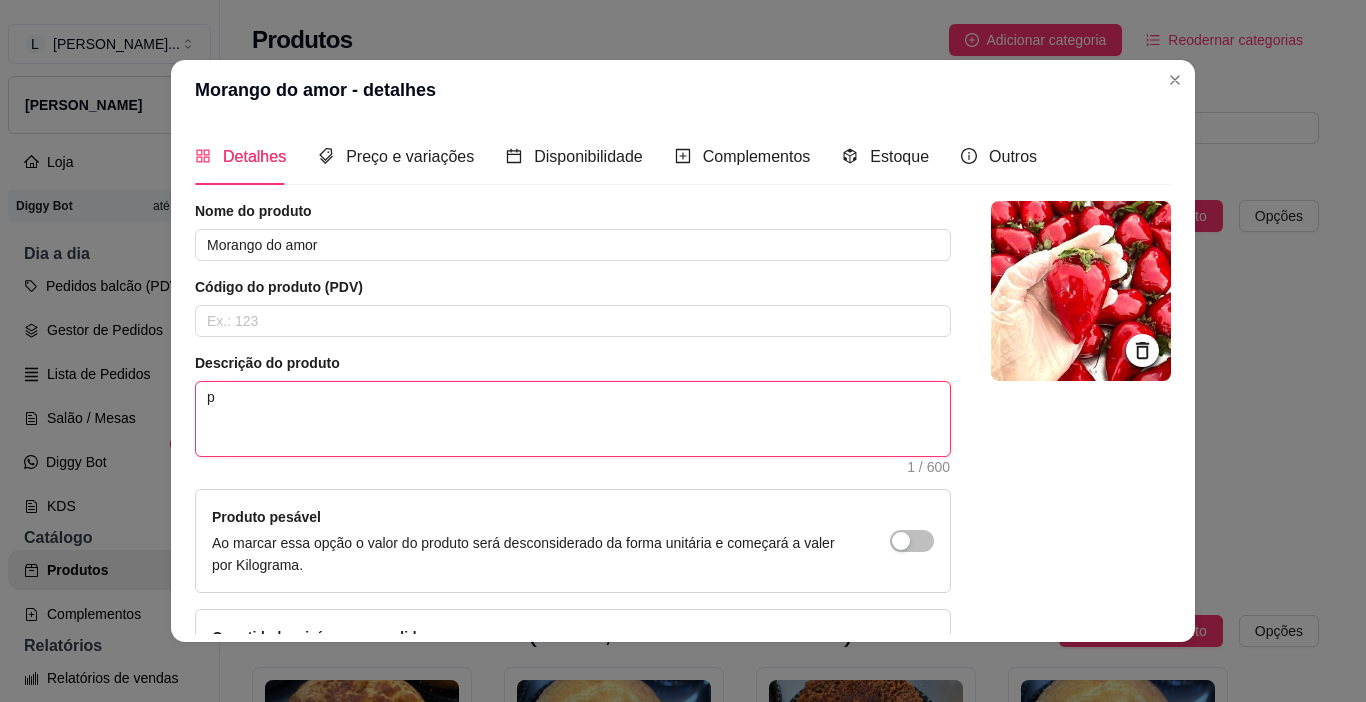 type 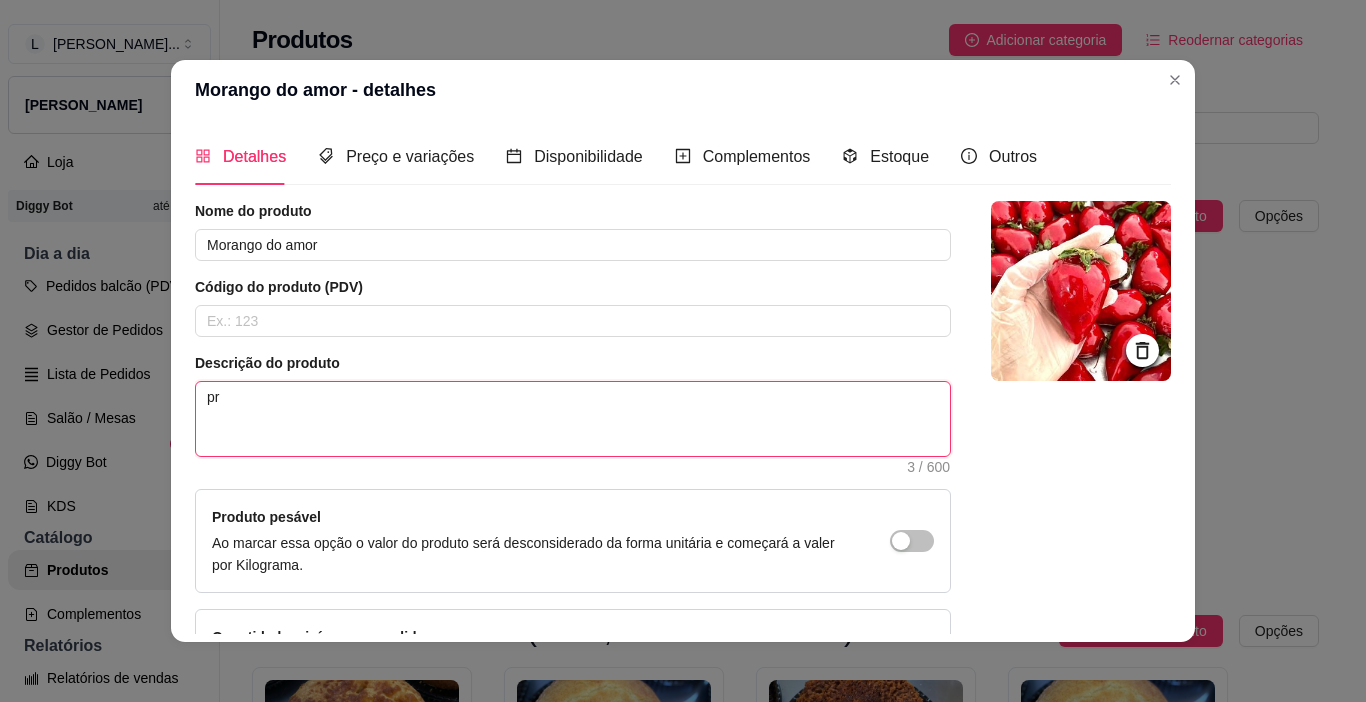 type 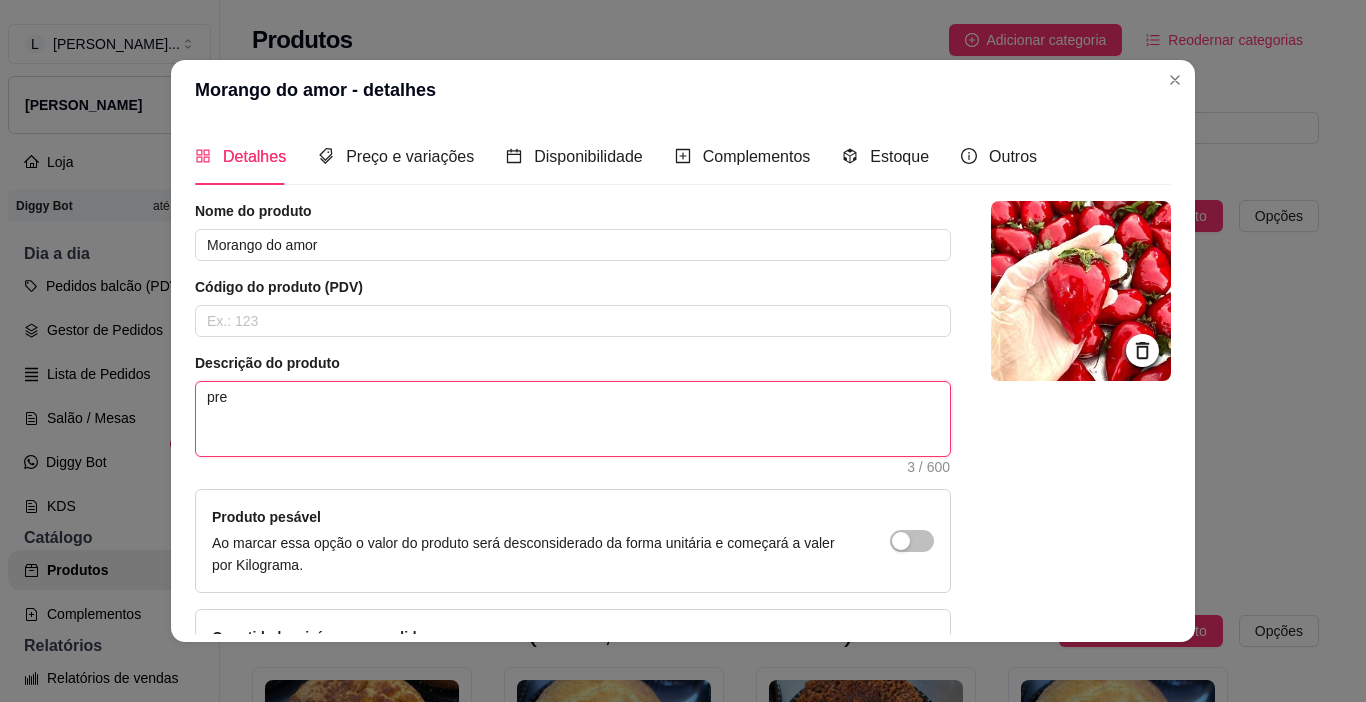 type 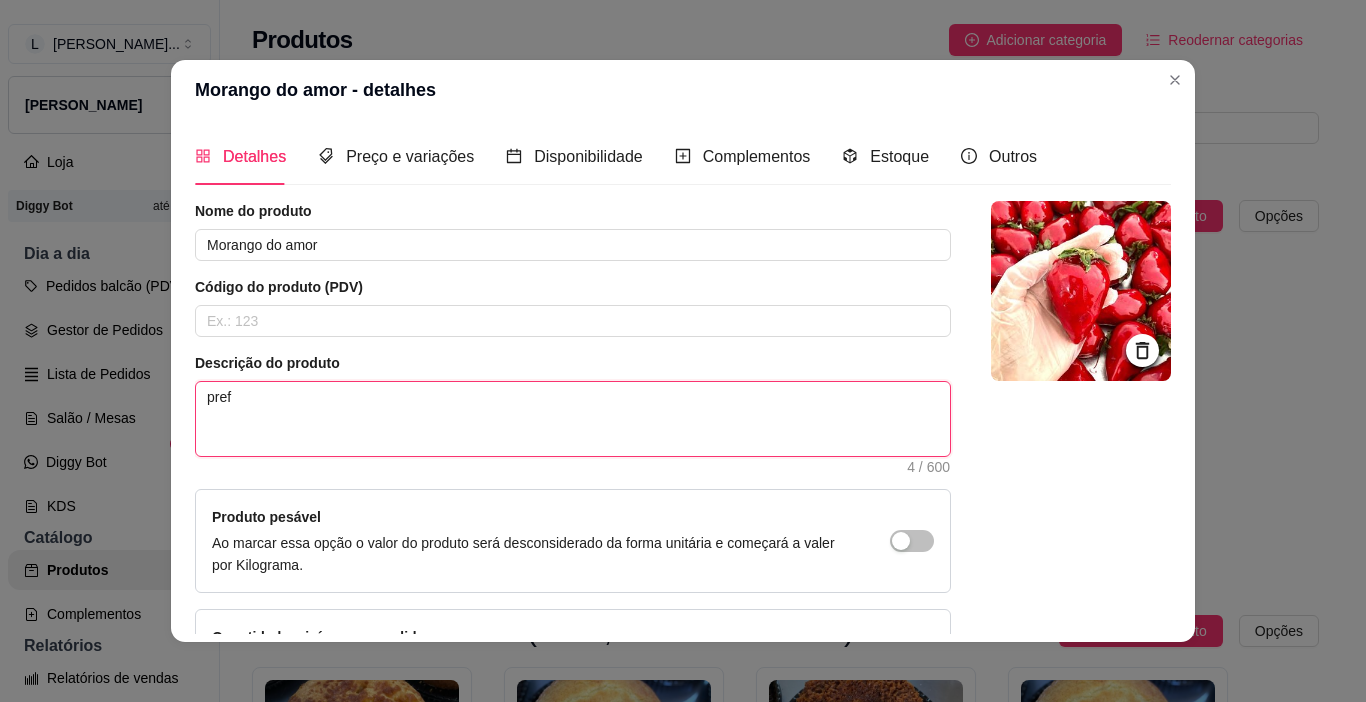 type 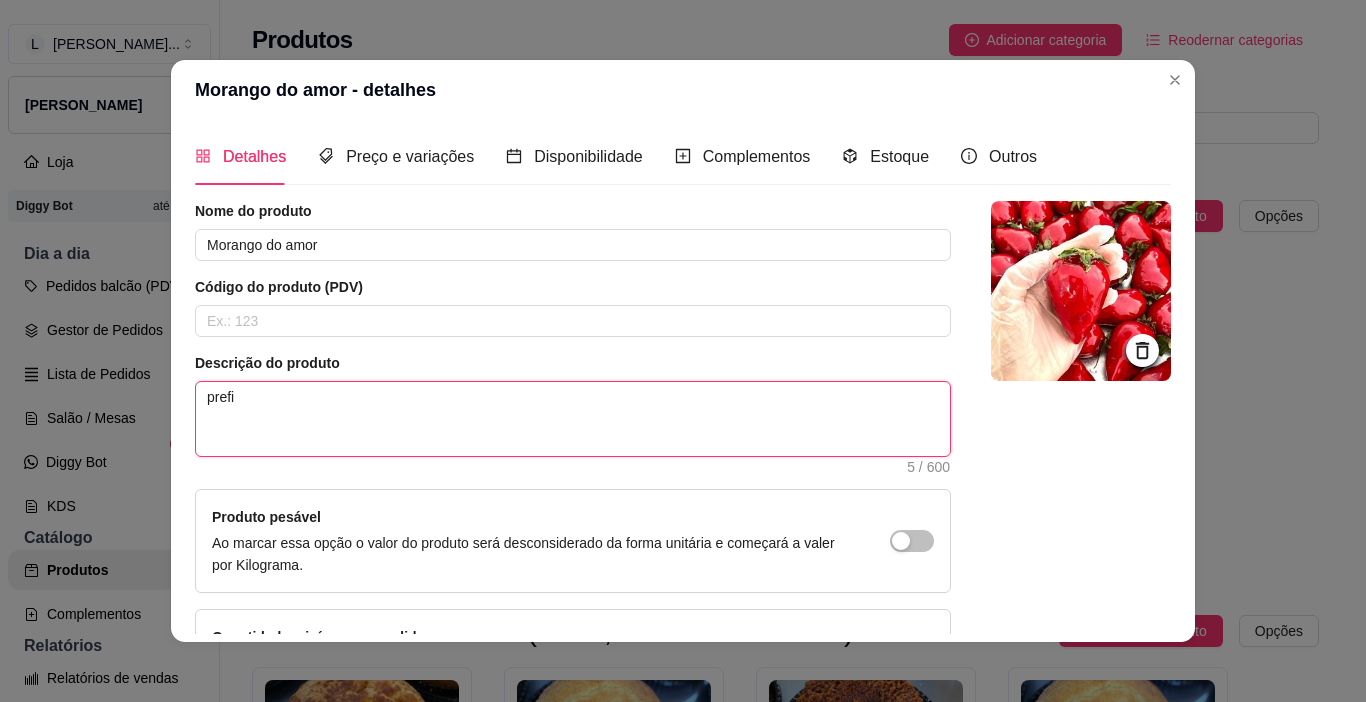 type 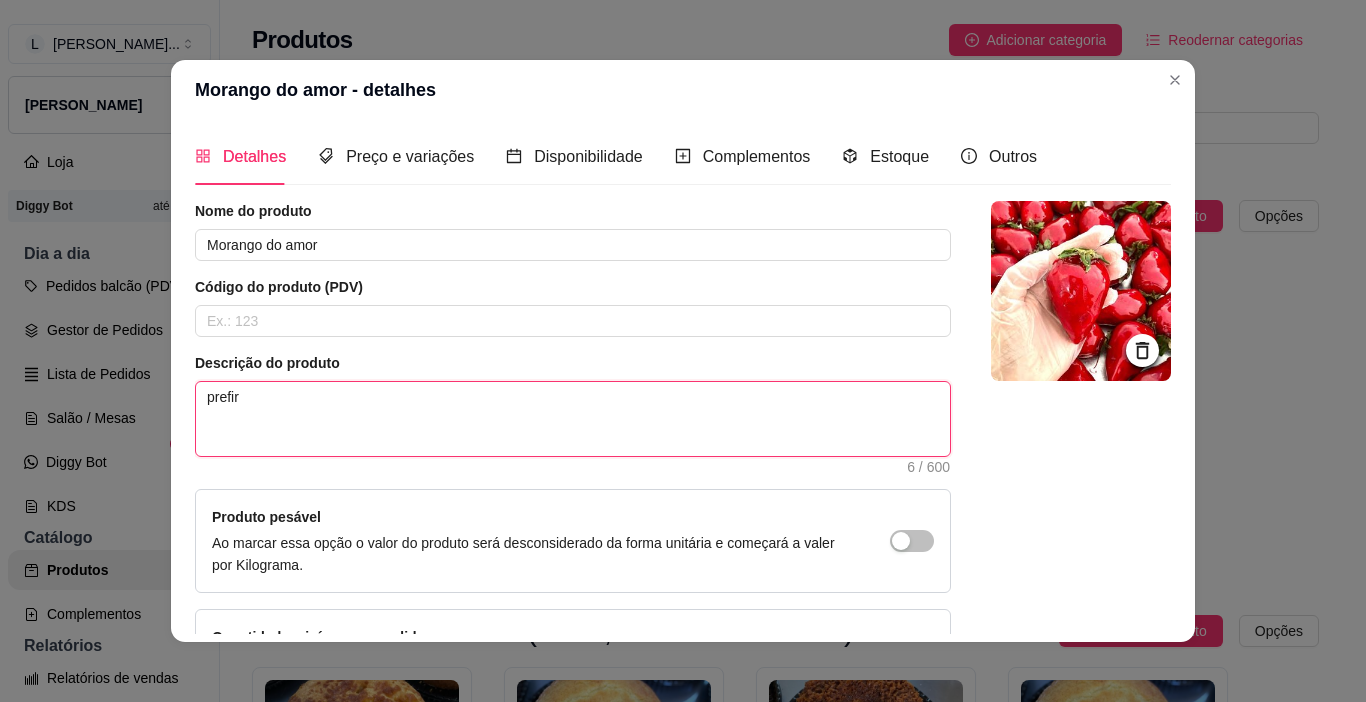 type 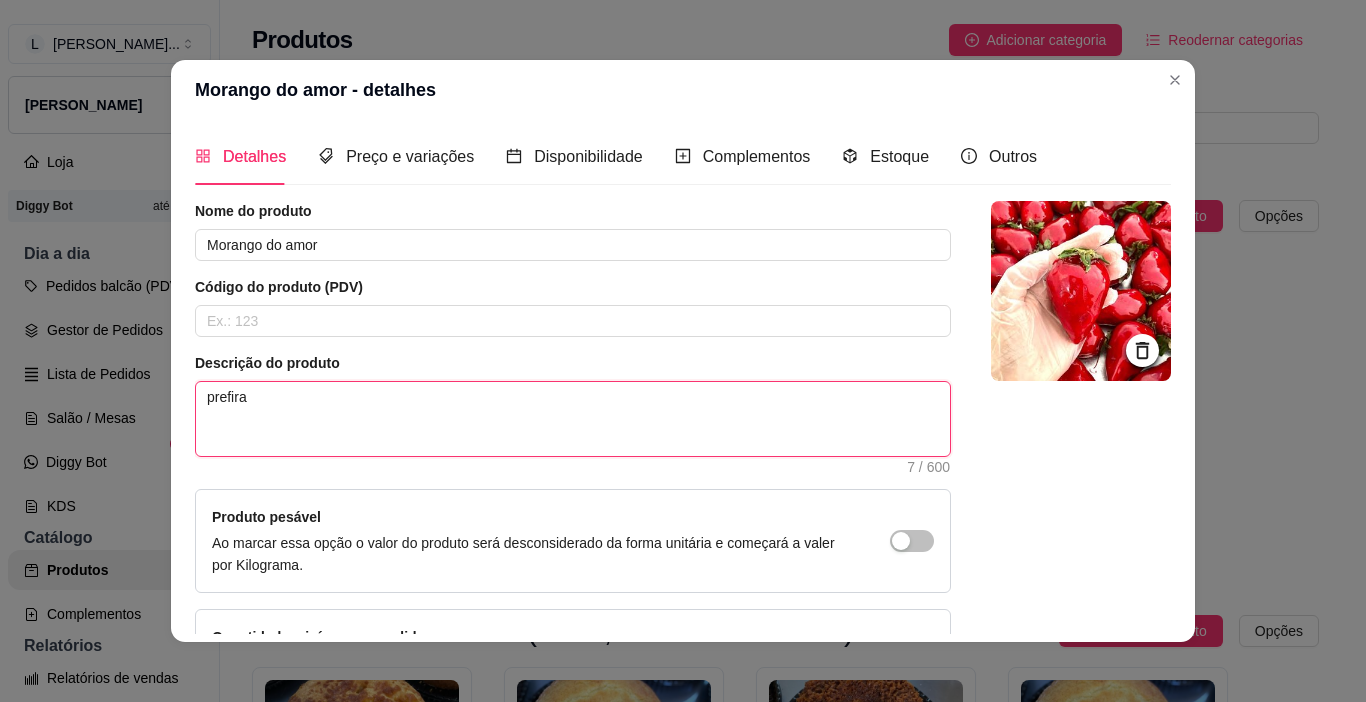 type 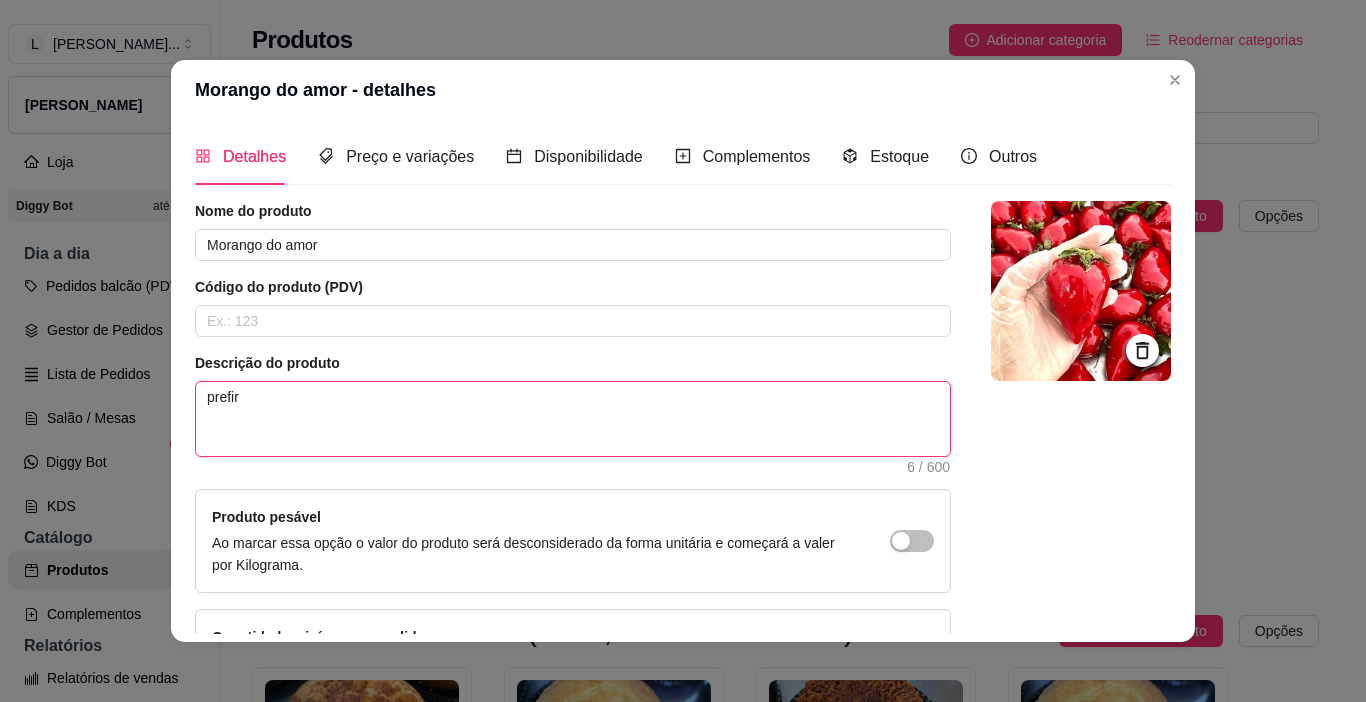 type 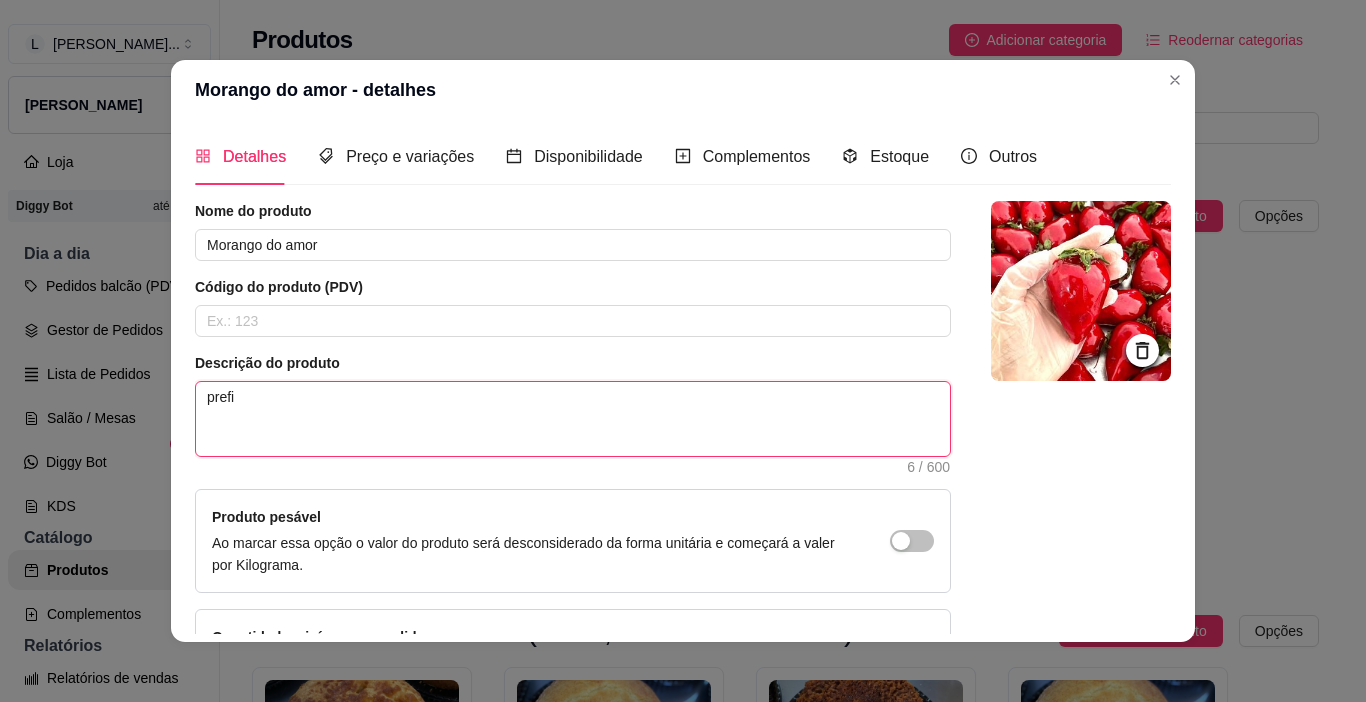 type 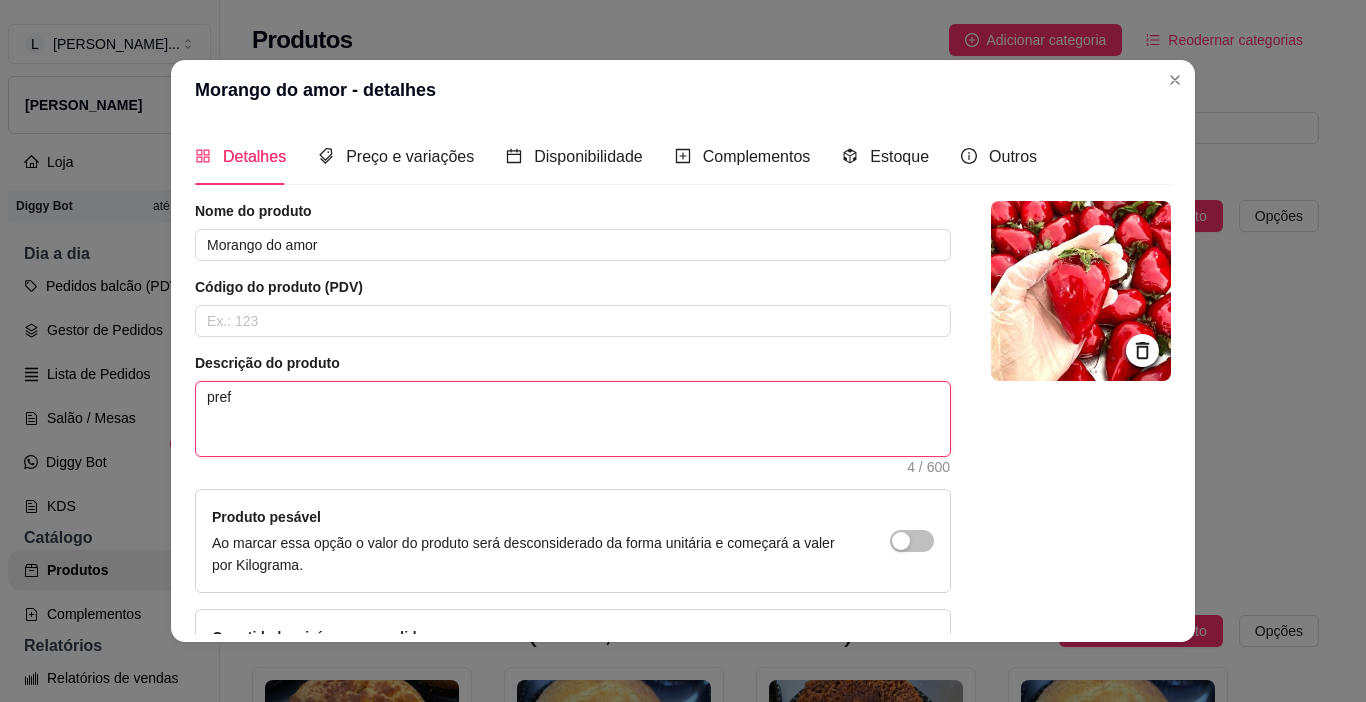 type 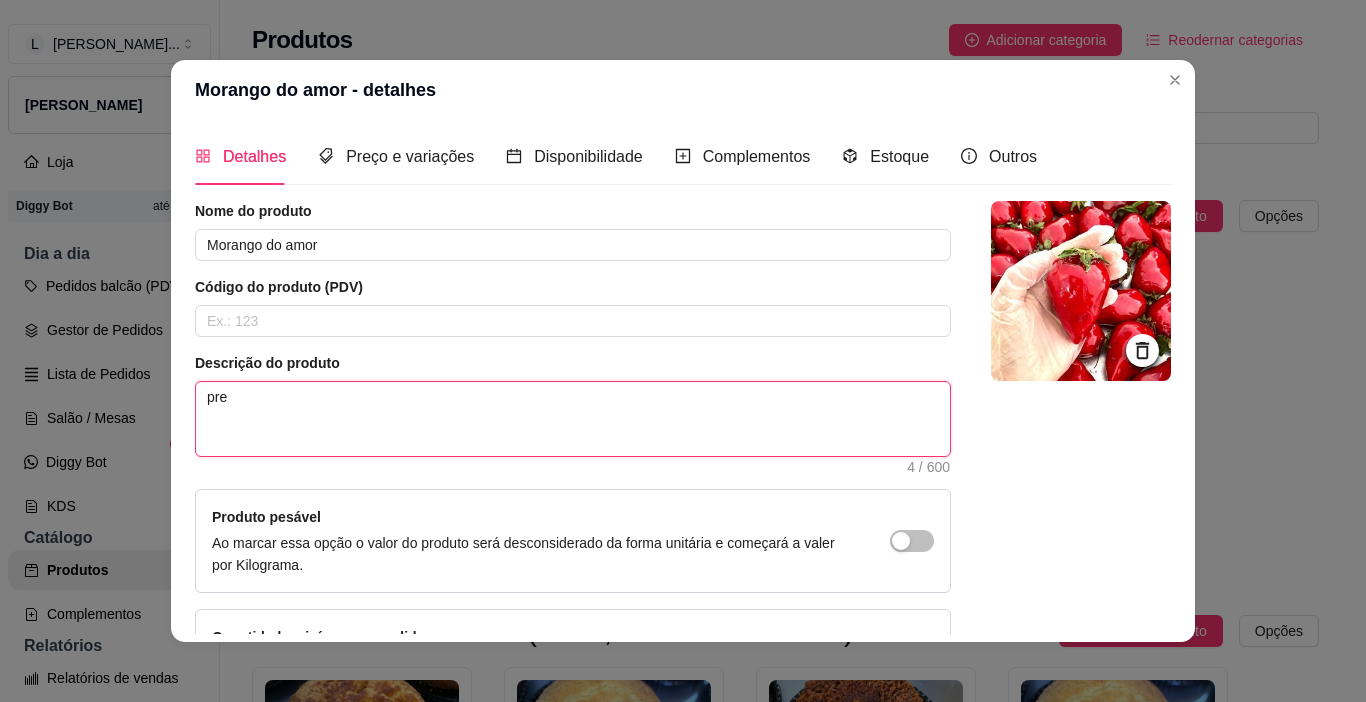type 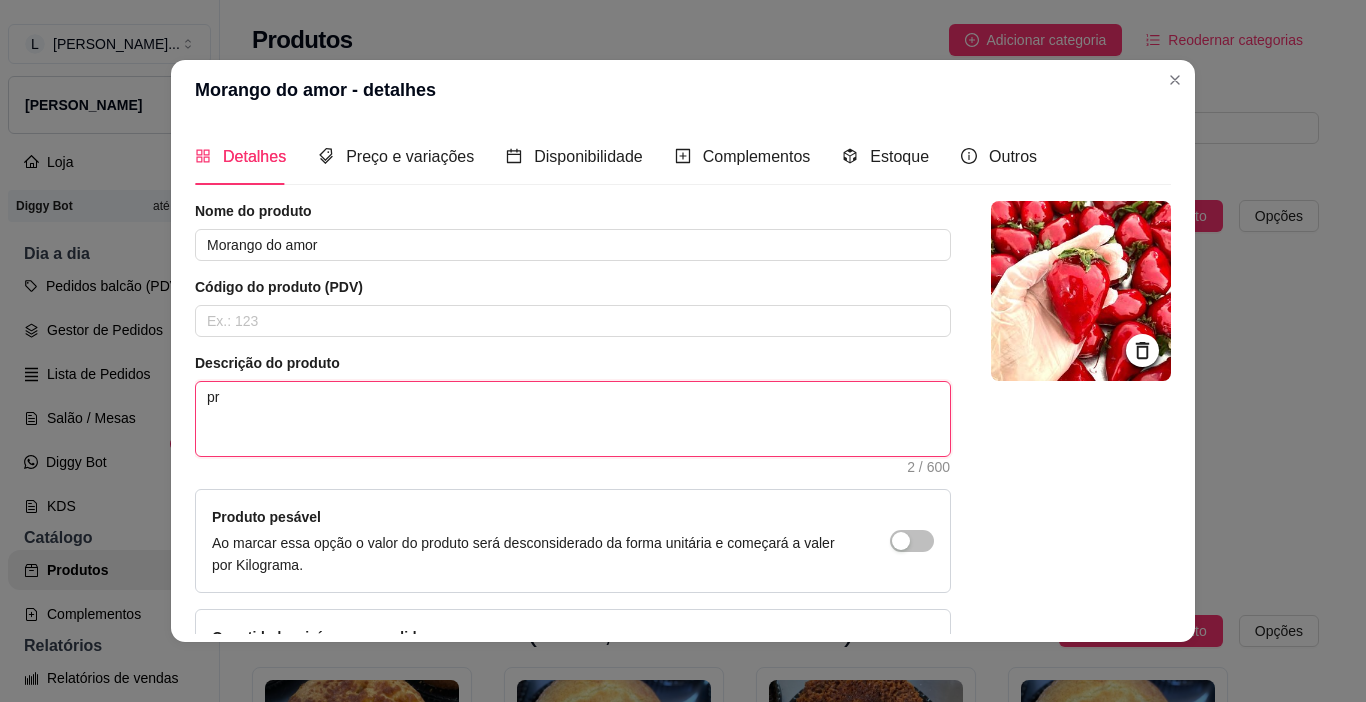 type 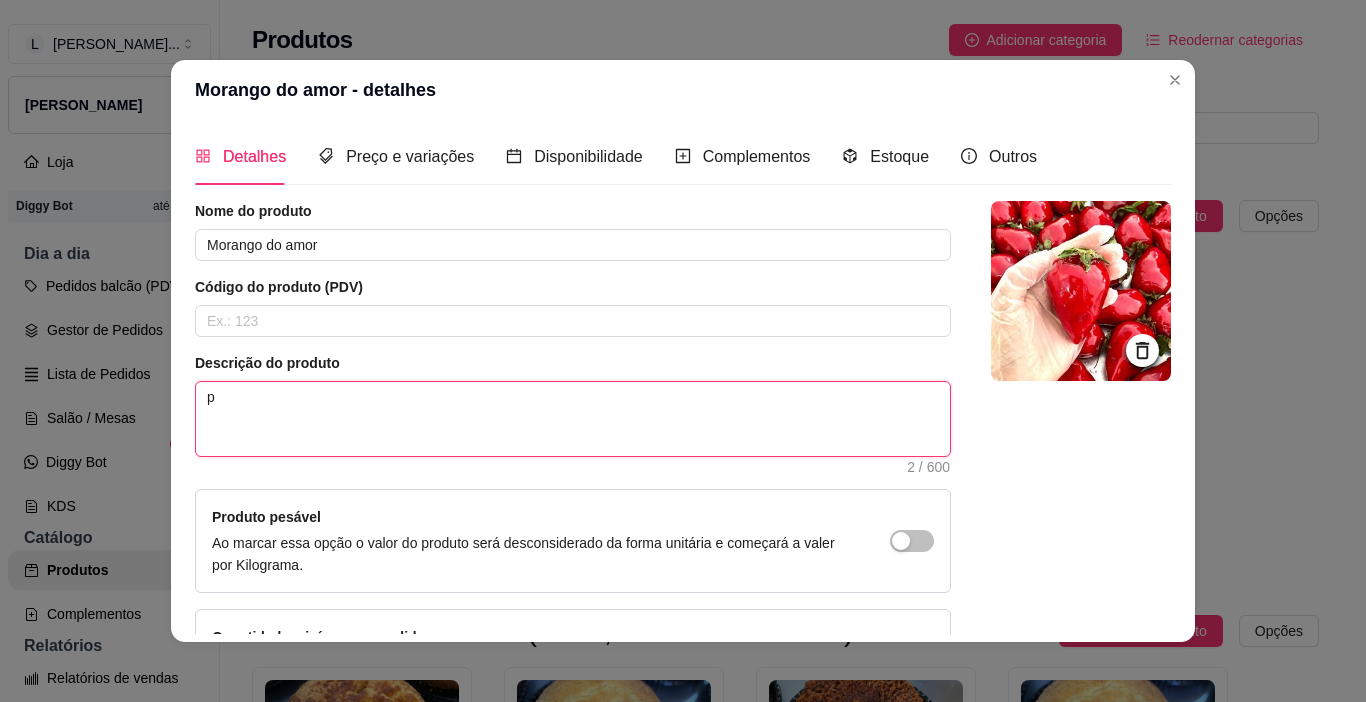 type 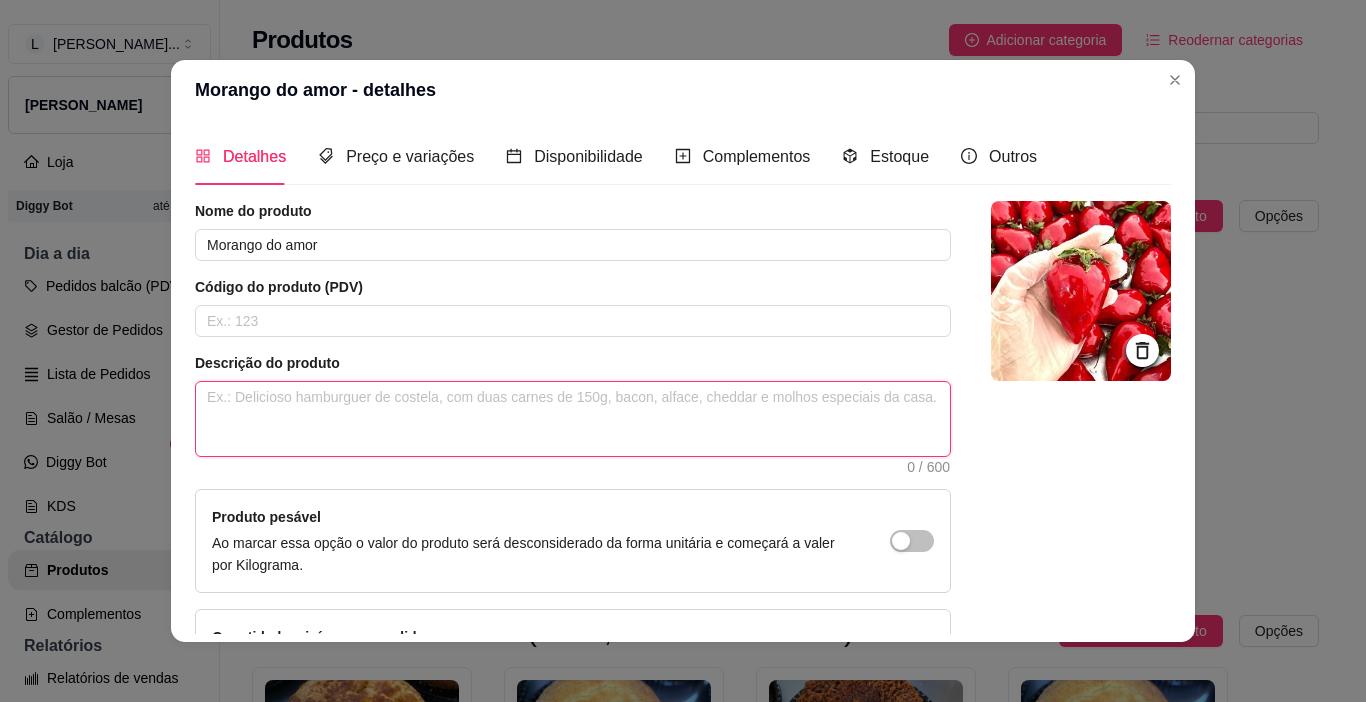 type 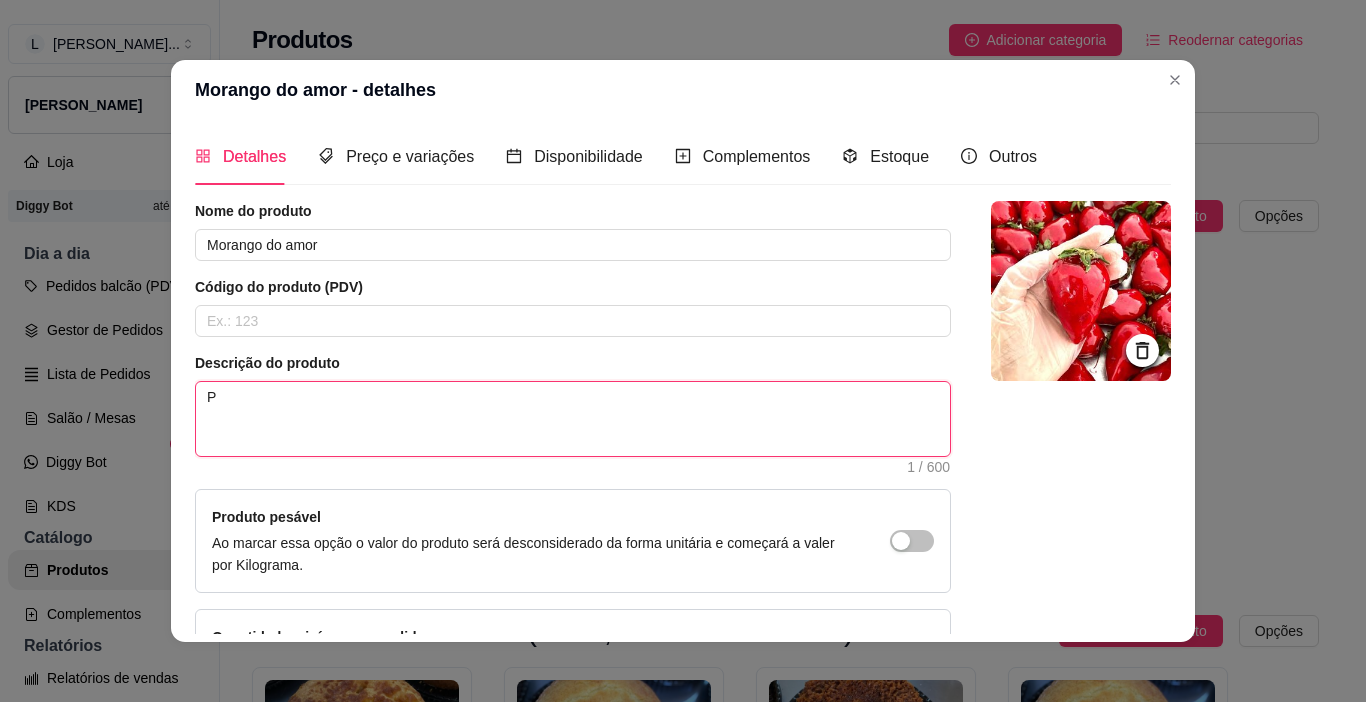type 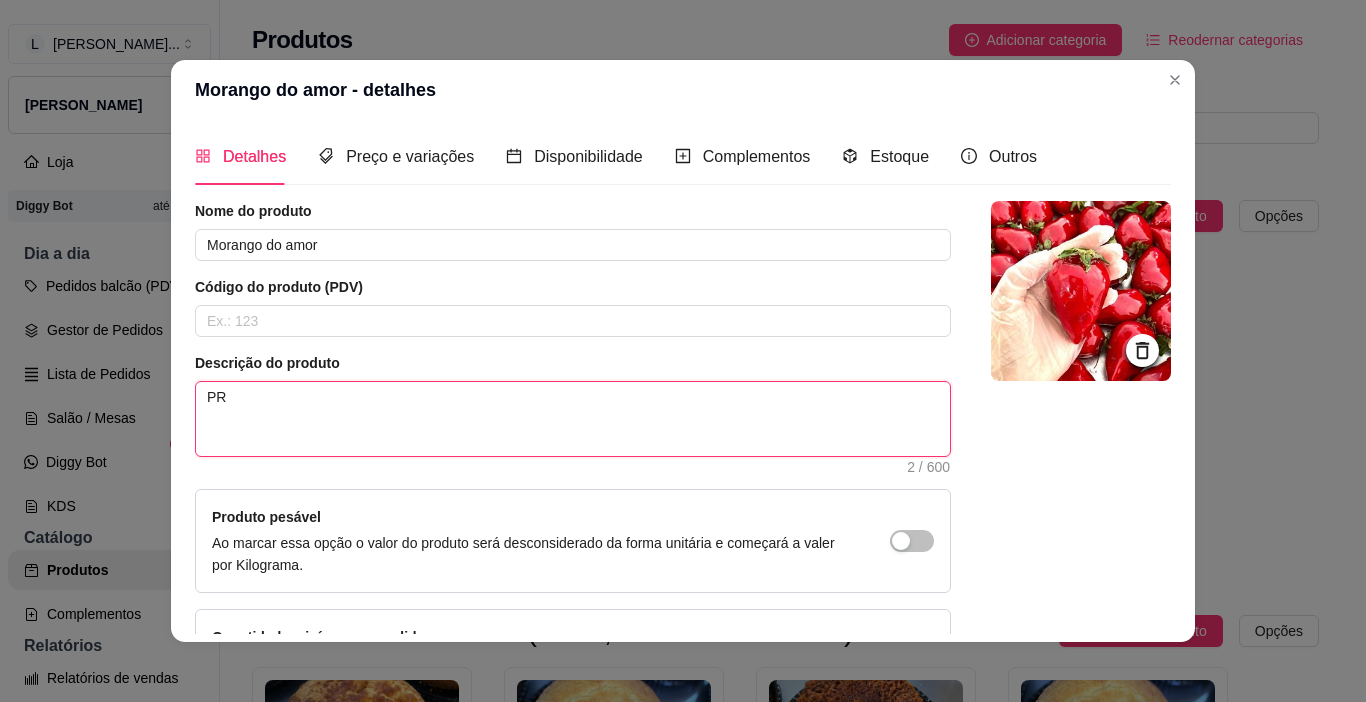 type 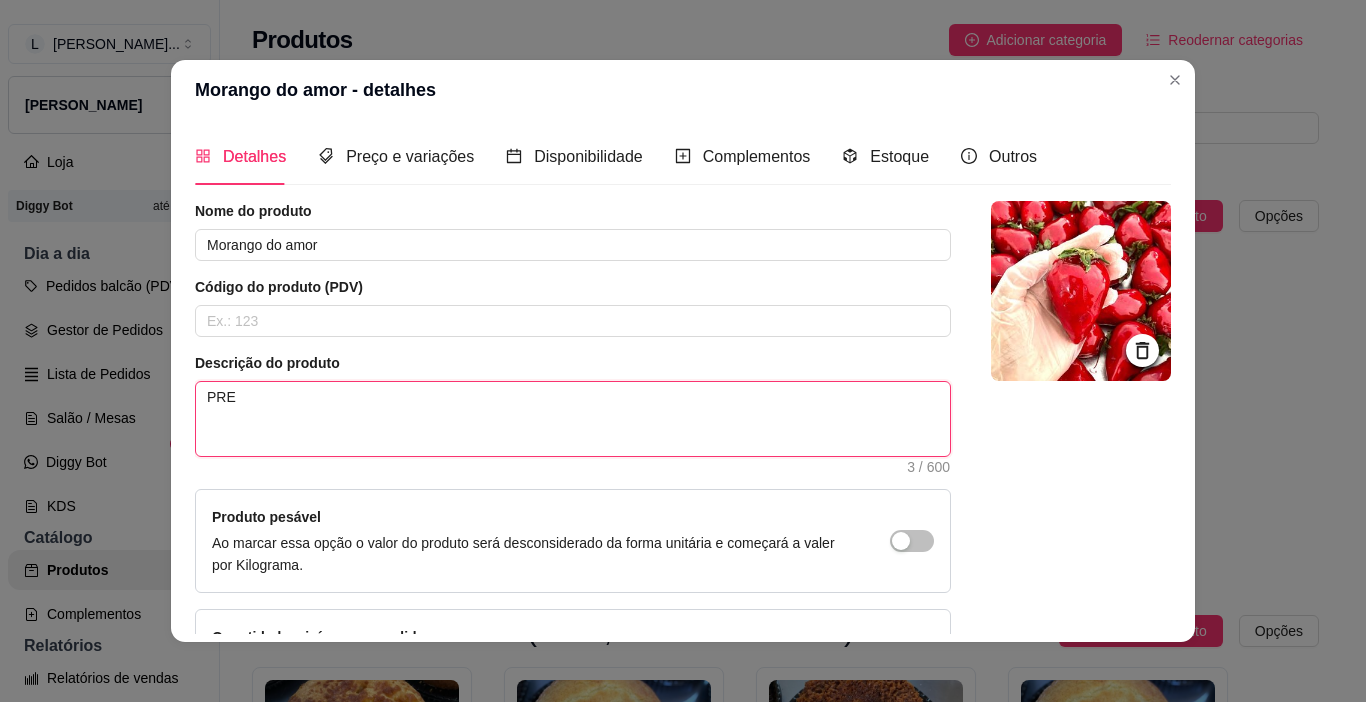 type 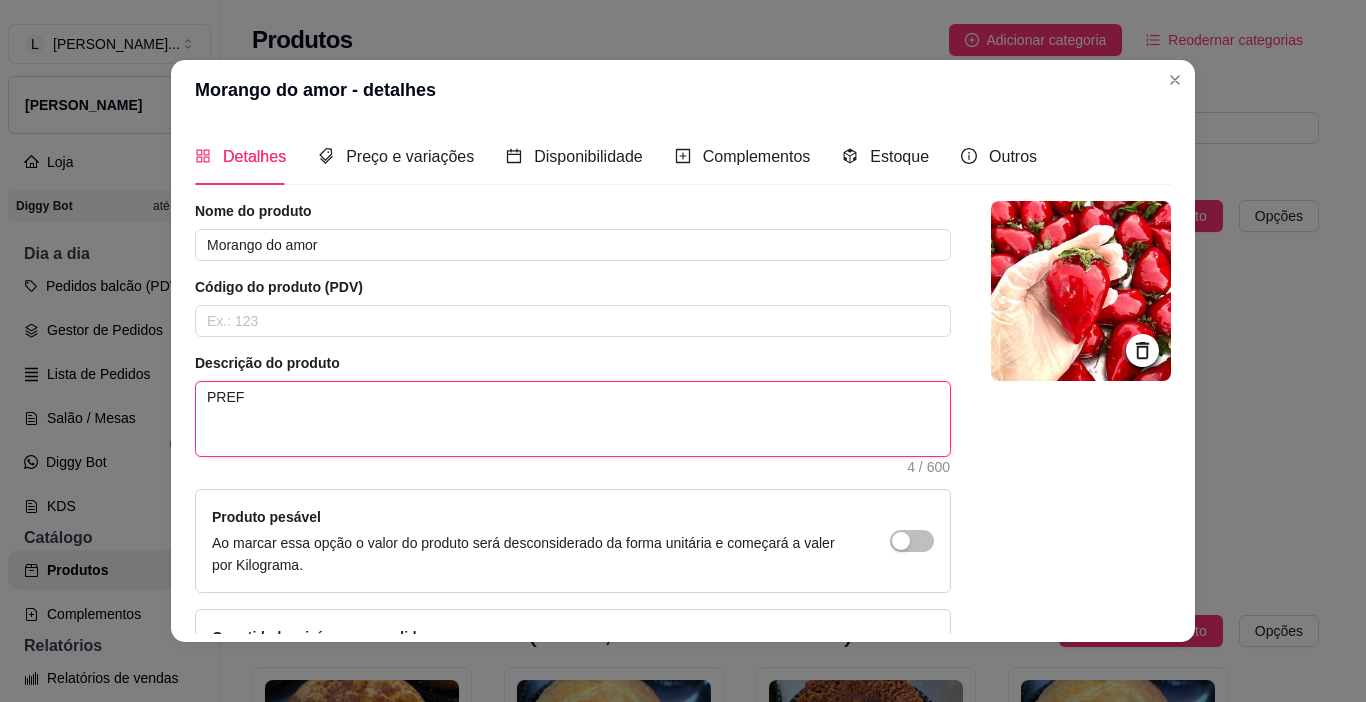 type 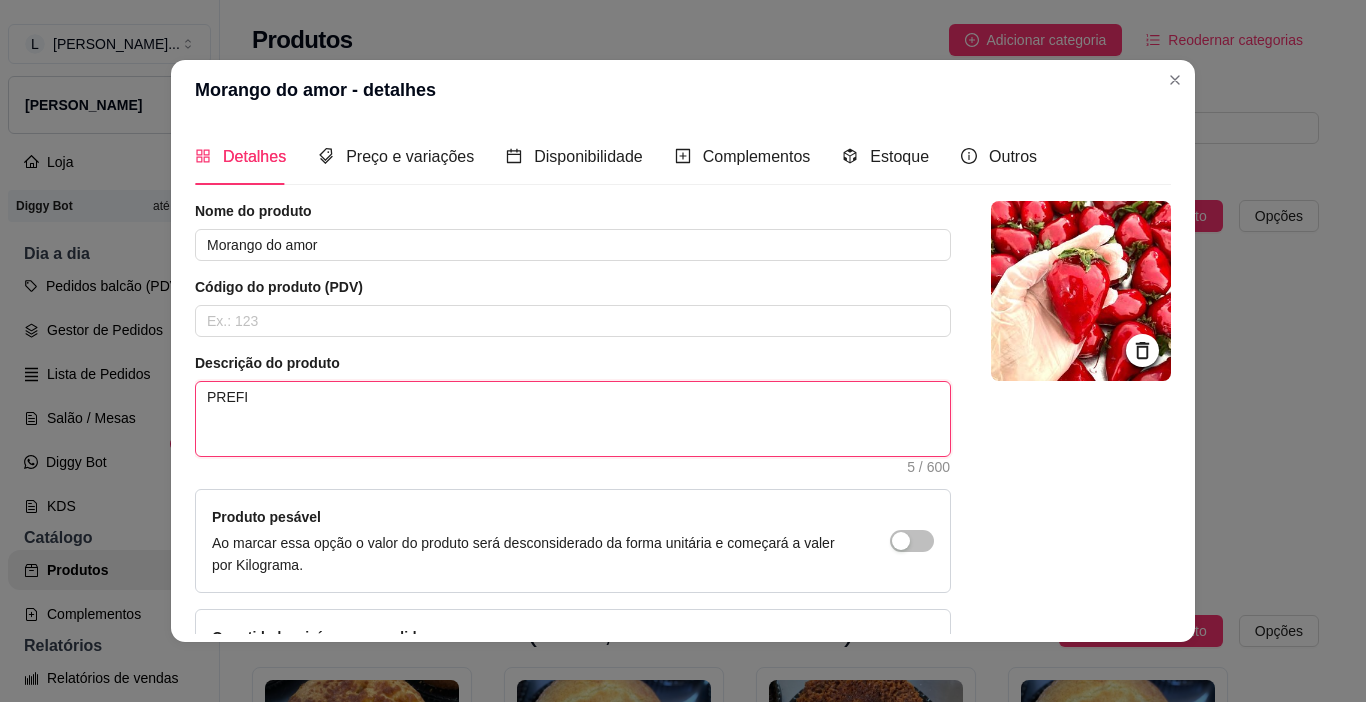 type 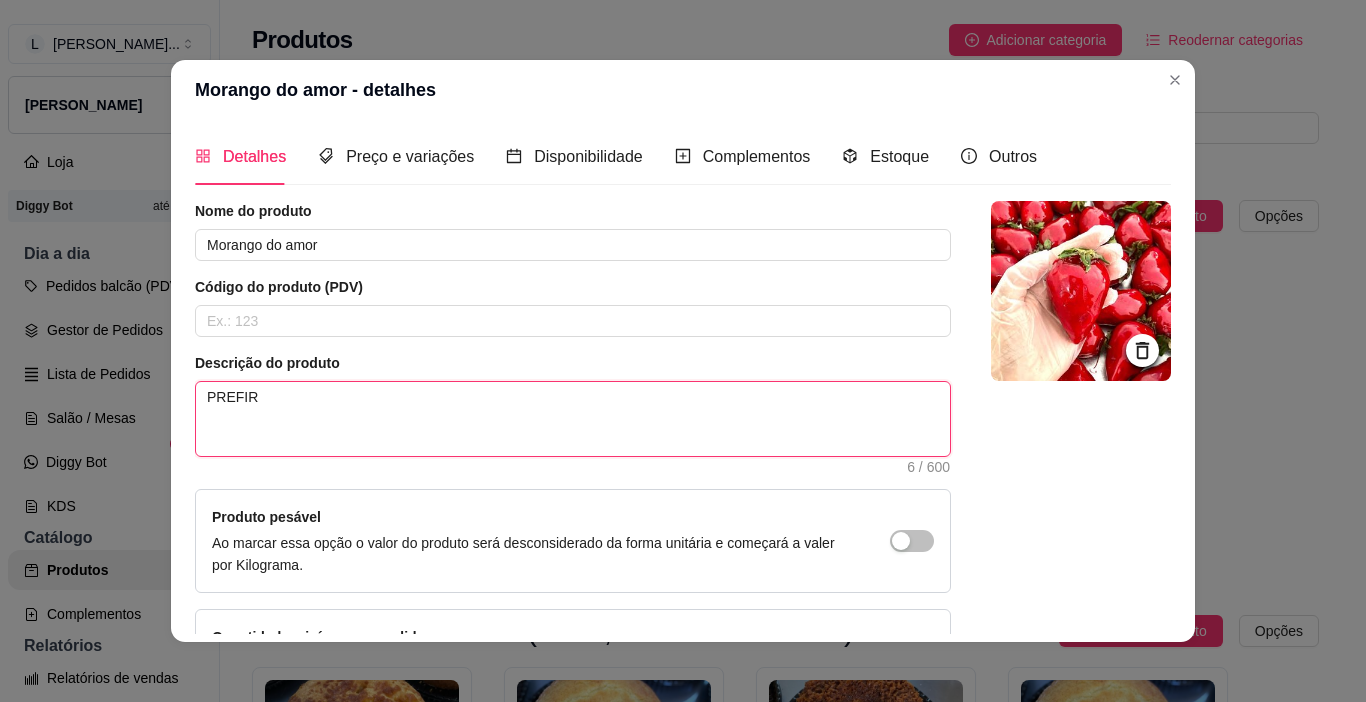 type 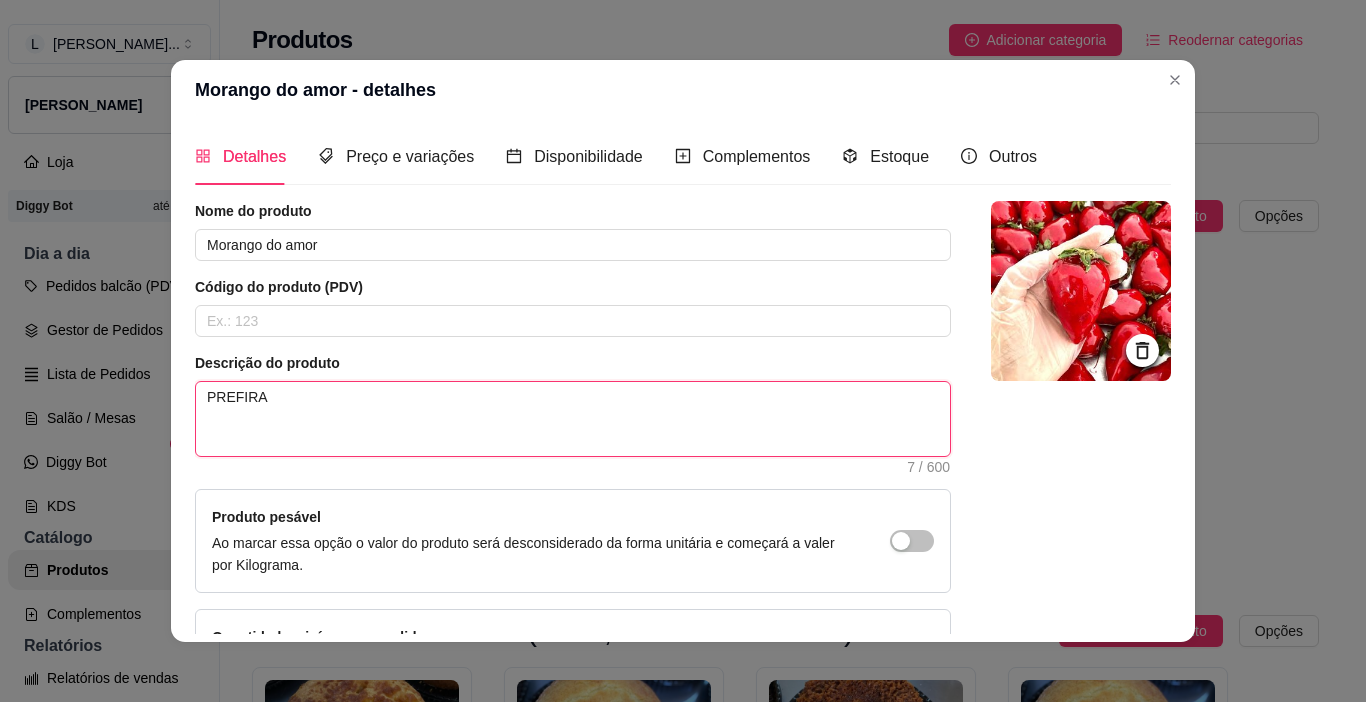 type 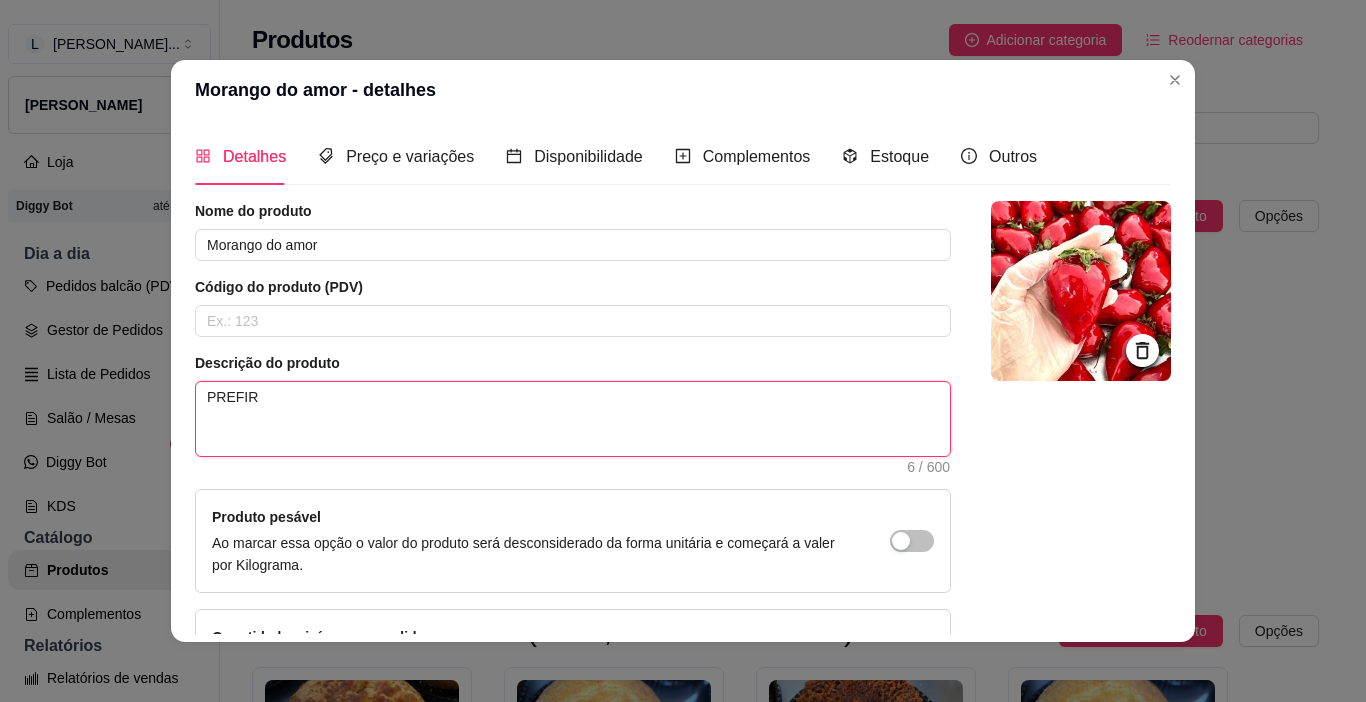 type 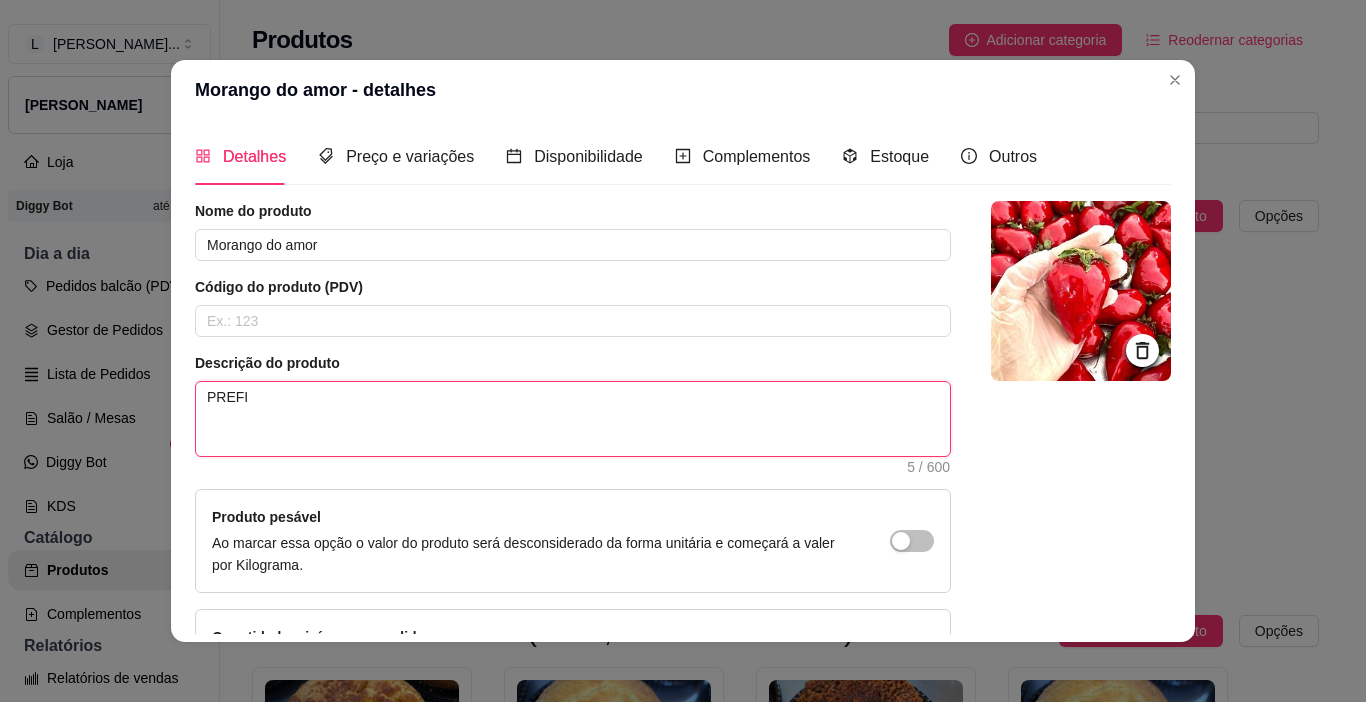 type on "PREF" 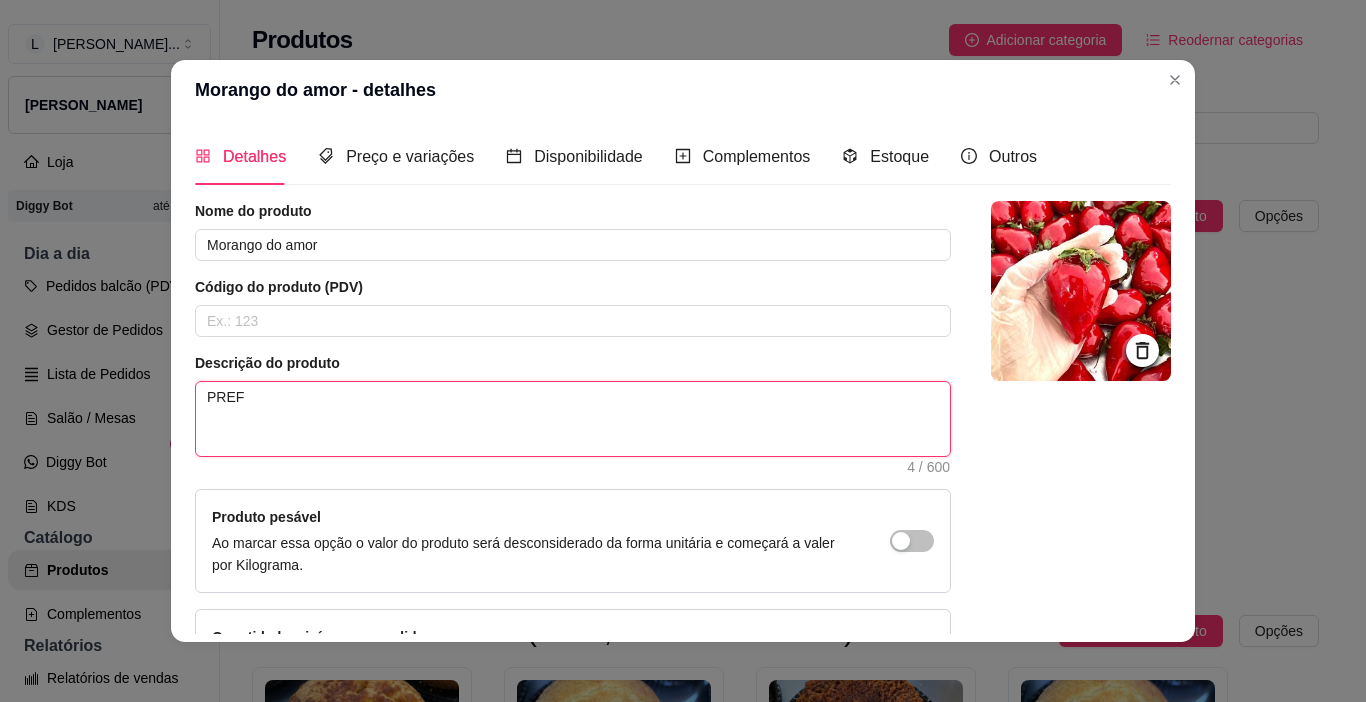 type 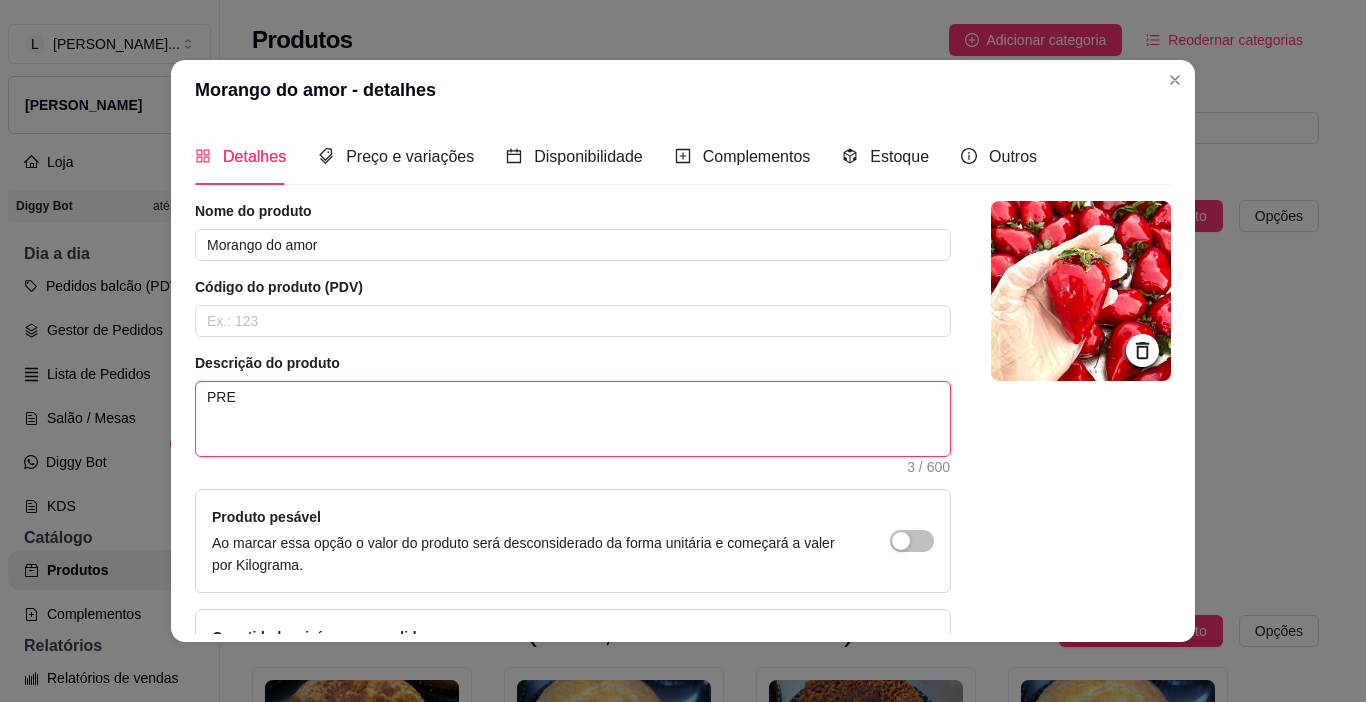 type 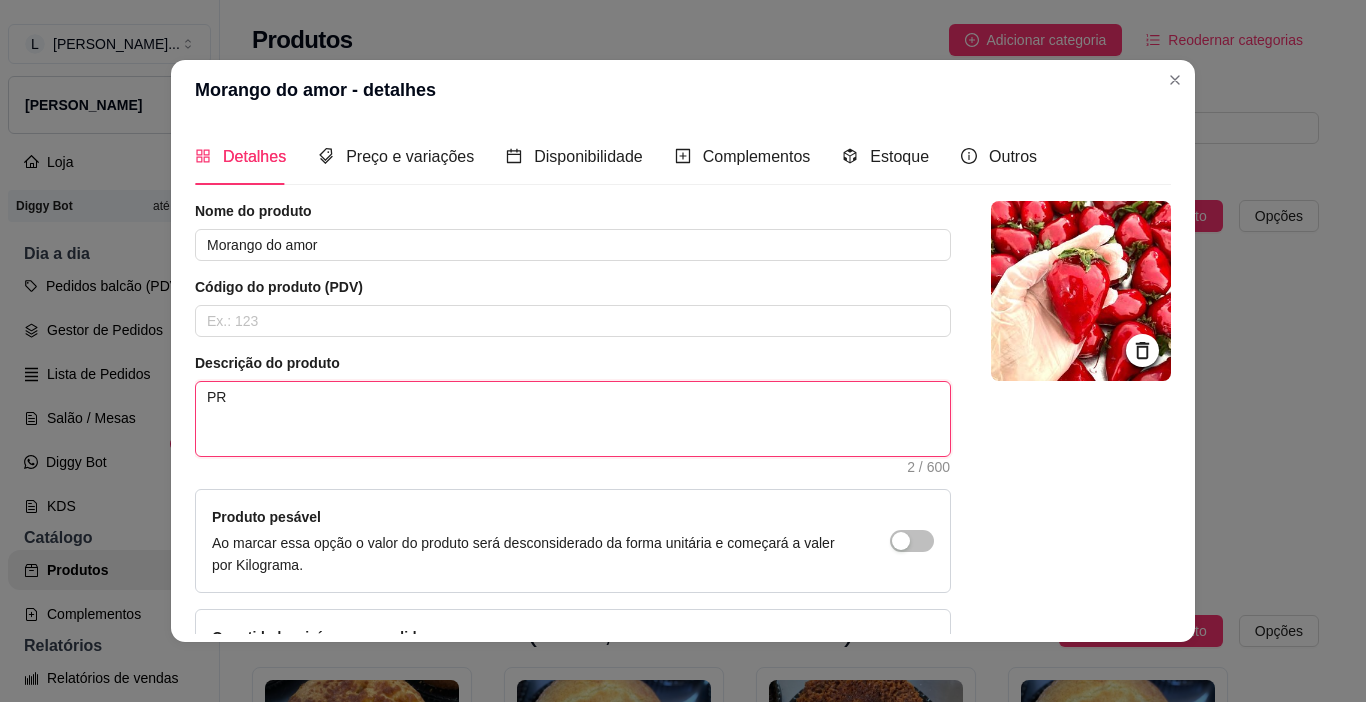type 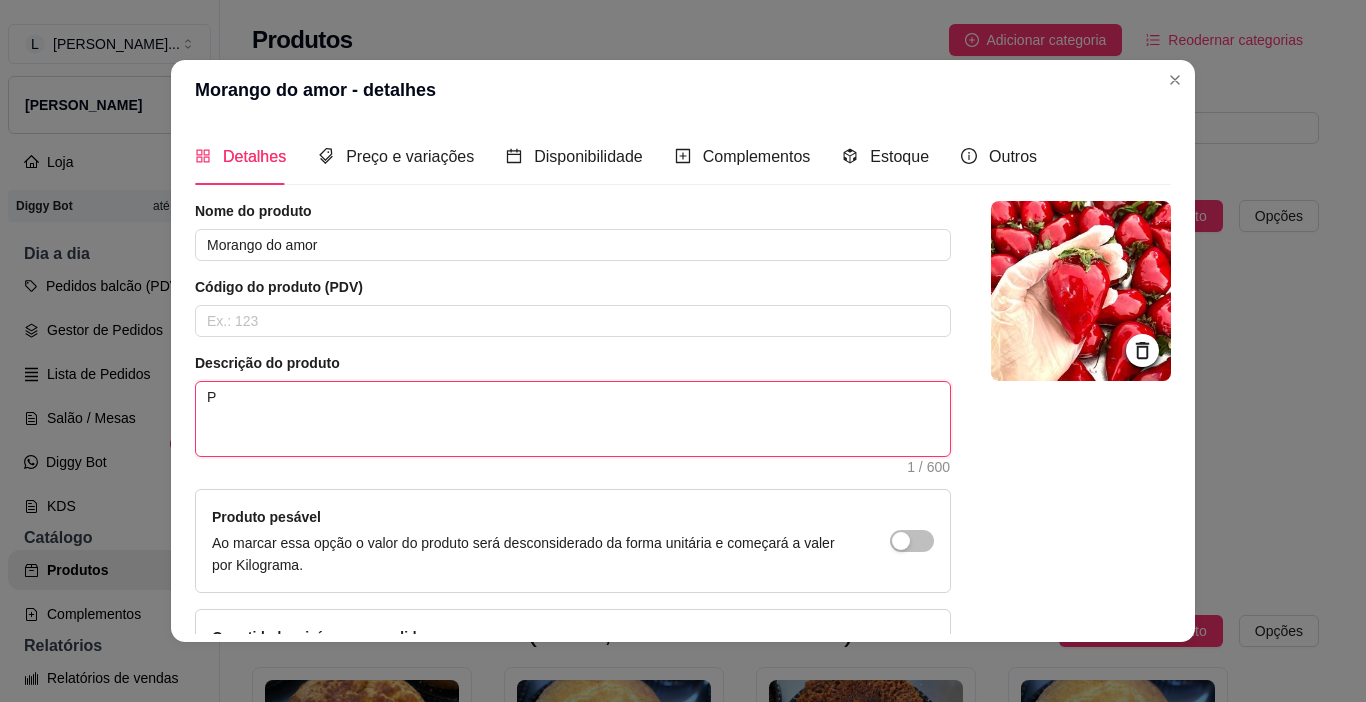 type 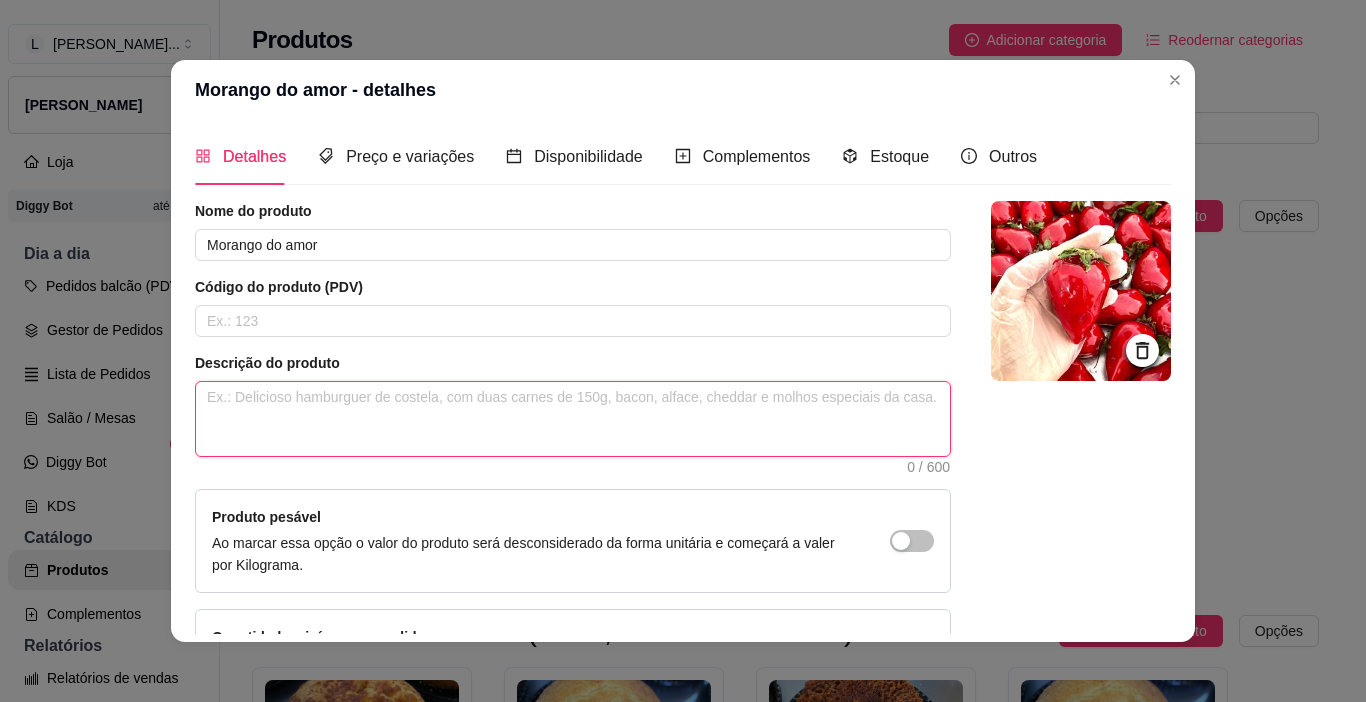 type 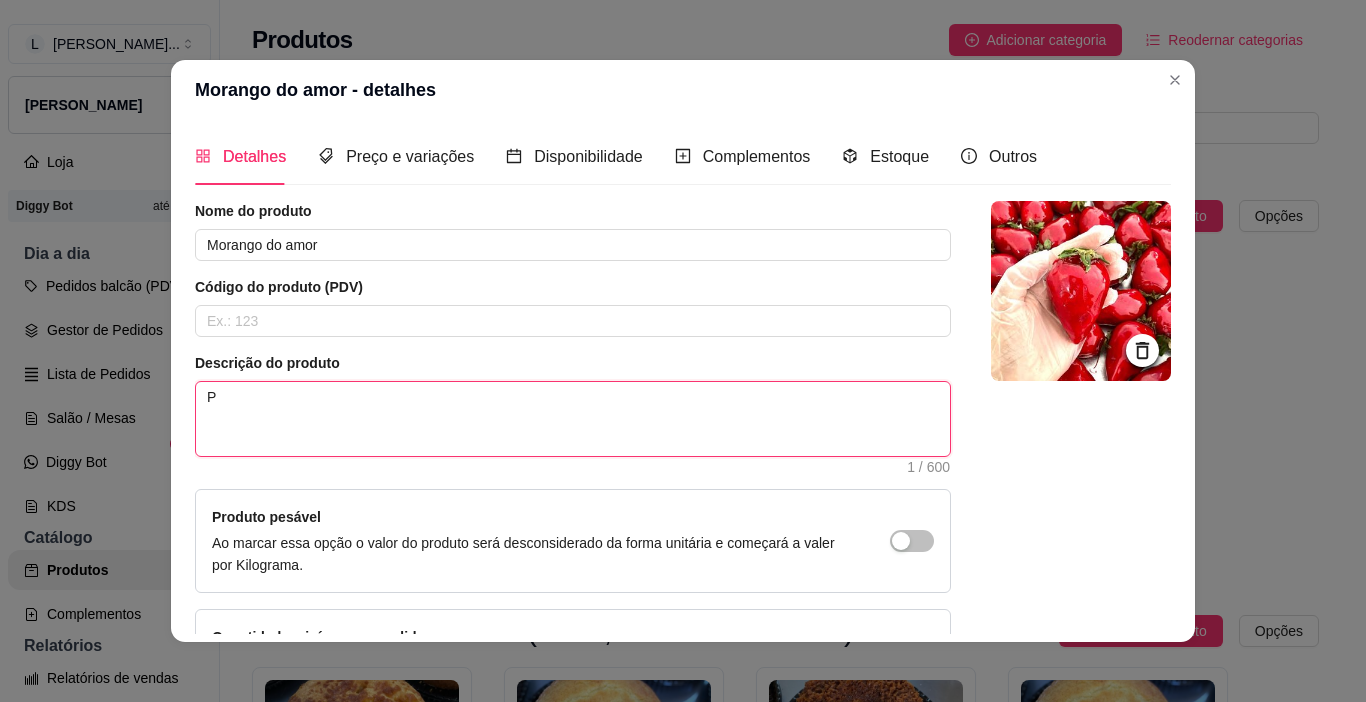 type 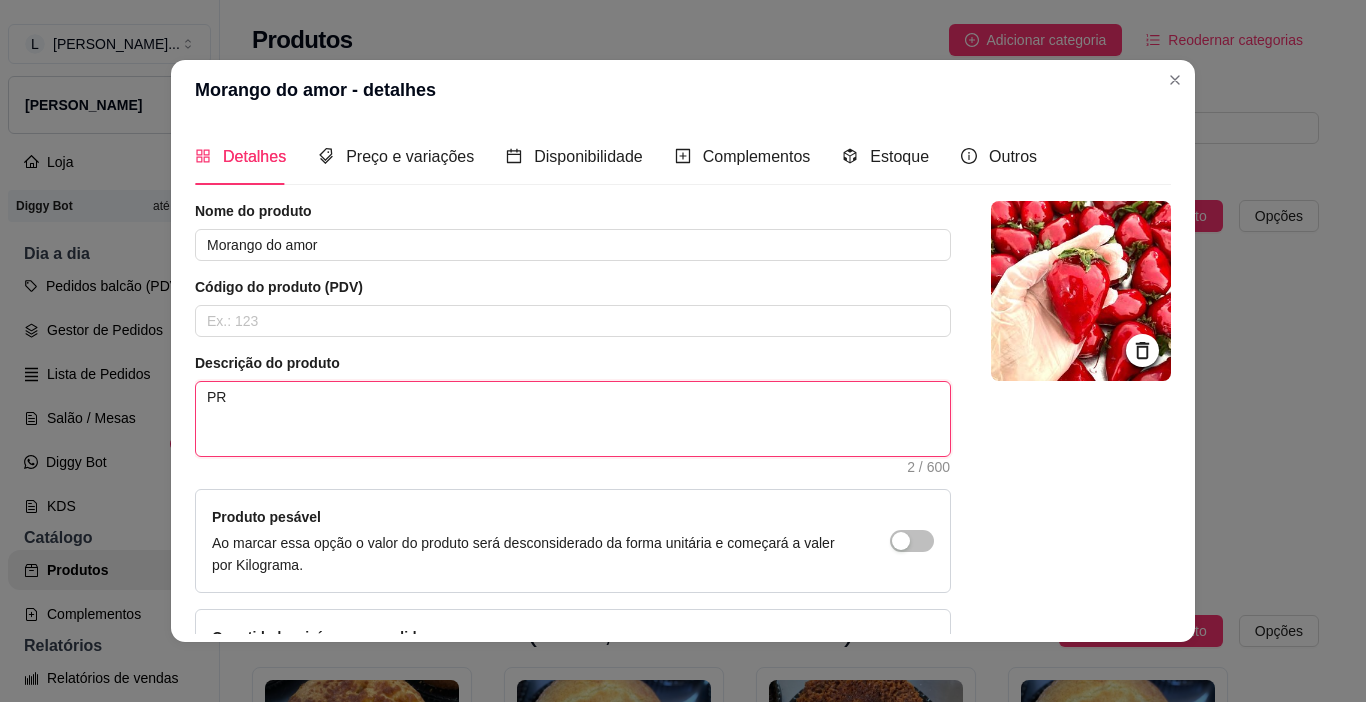 type 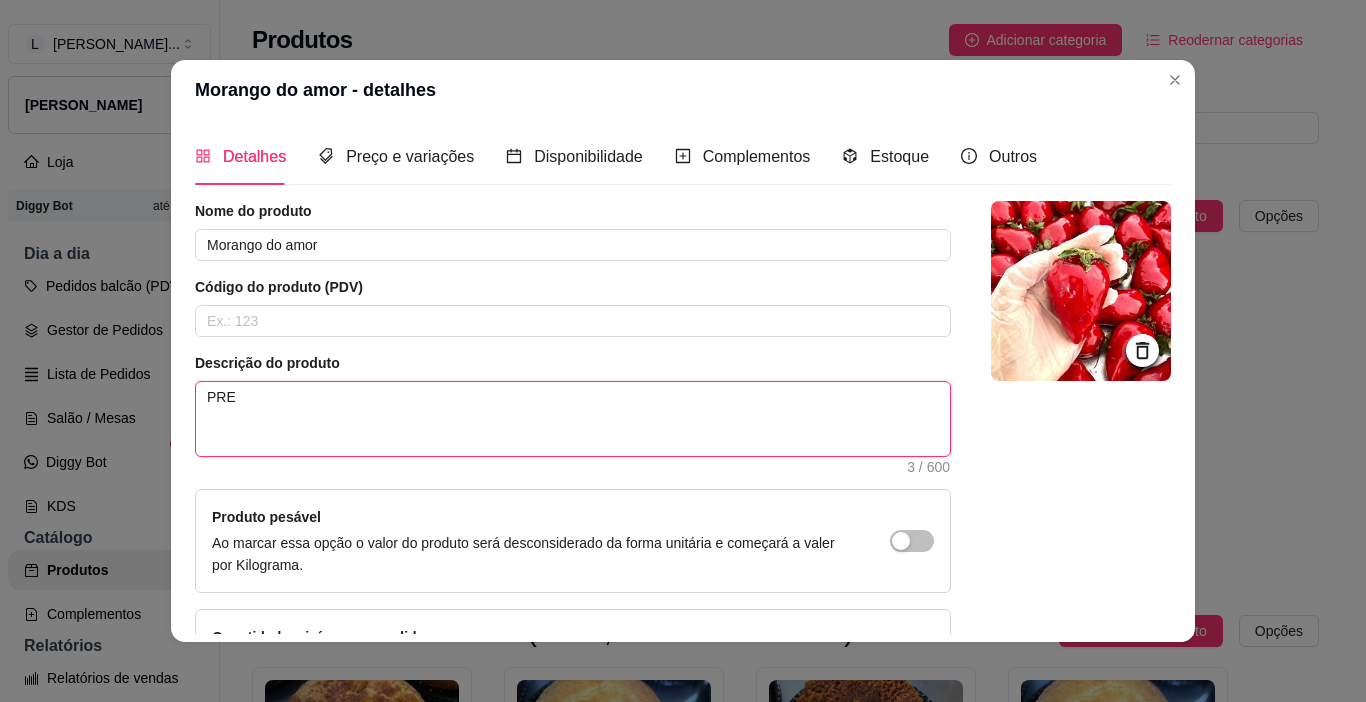 type 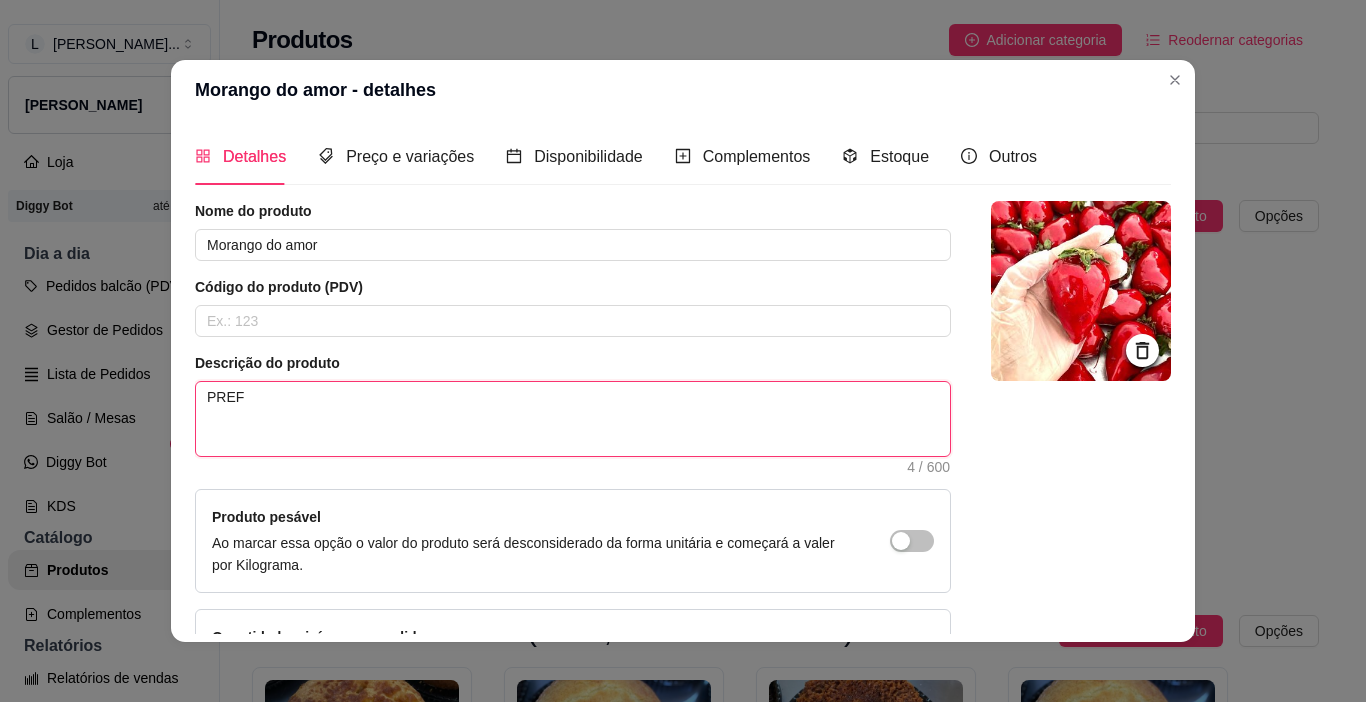 type 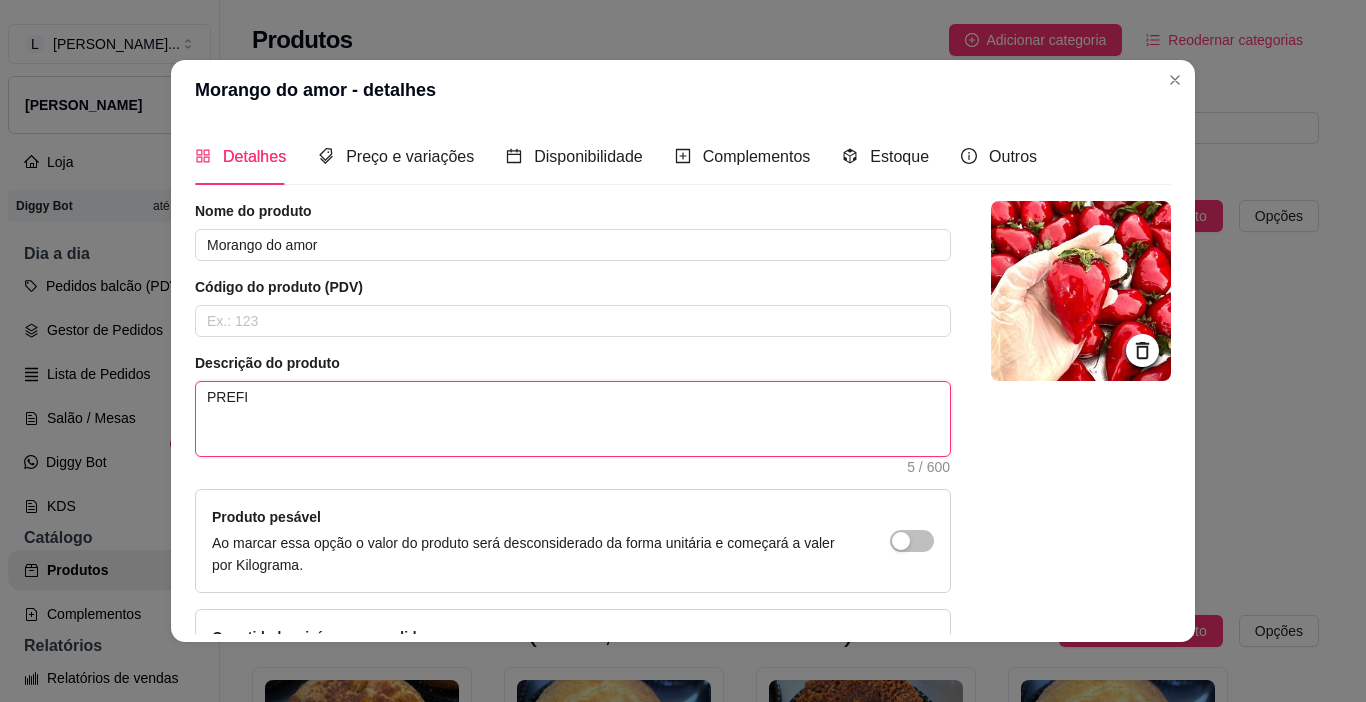 type 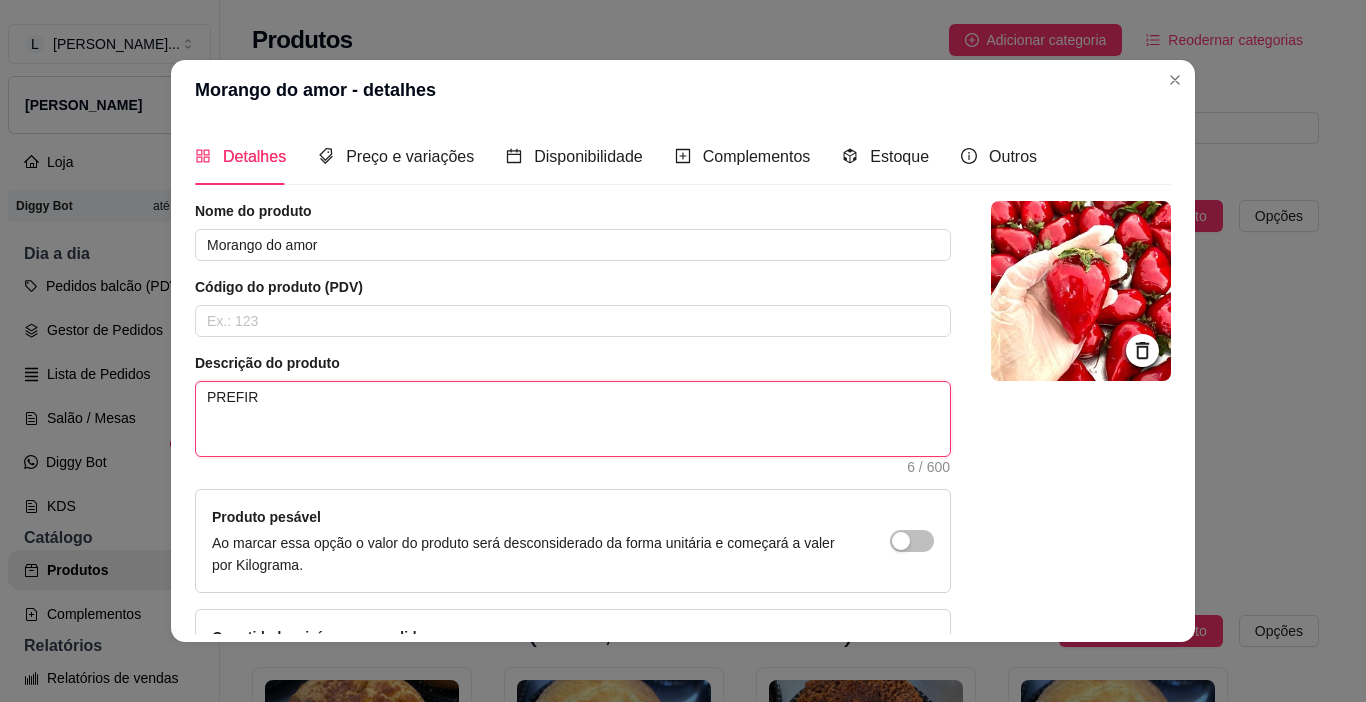 type 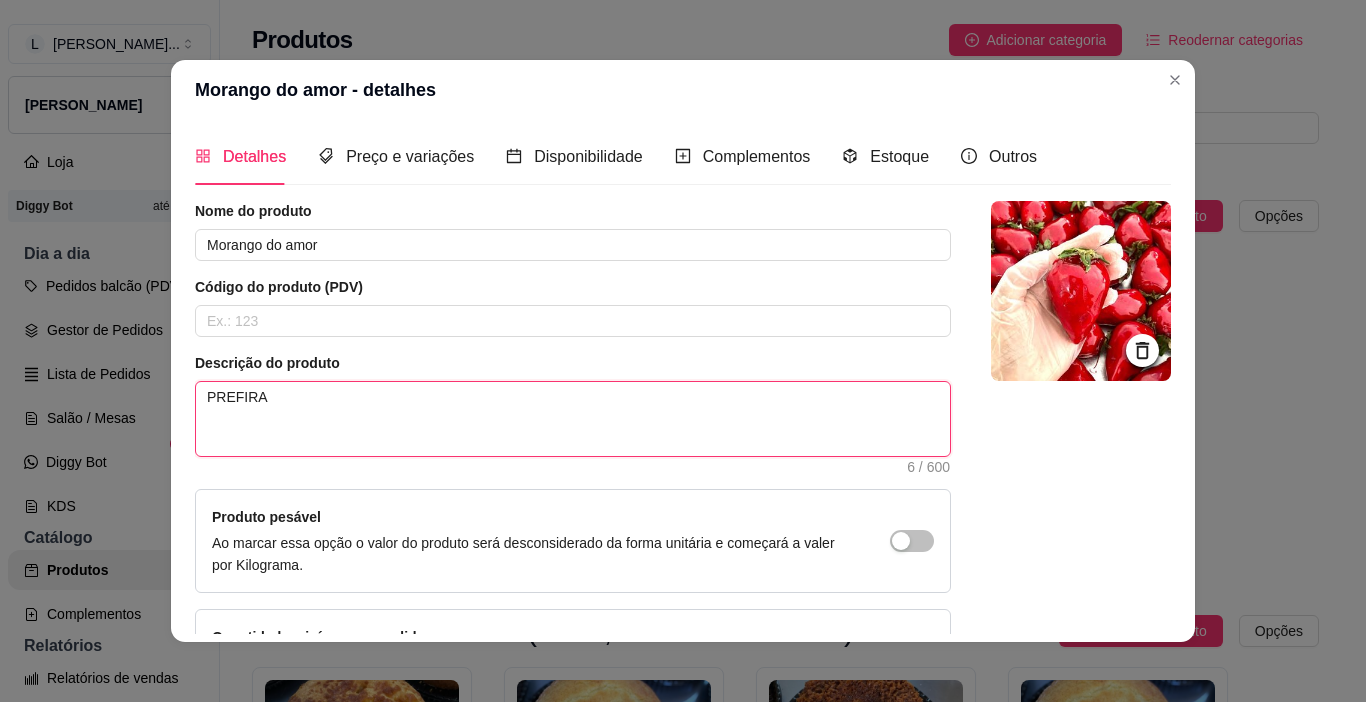 type on "PREFIRA" 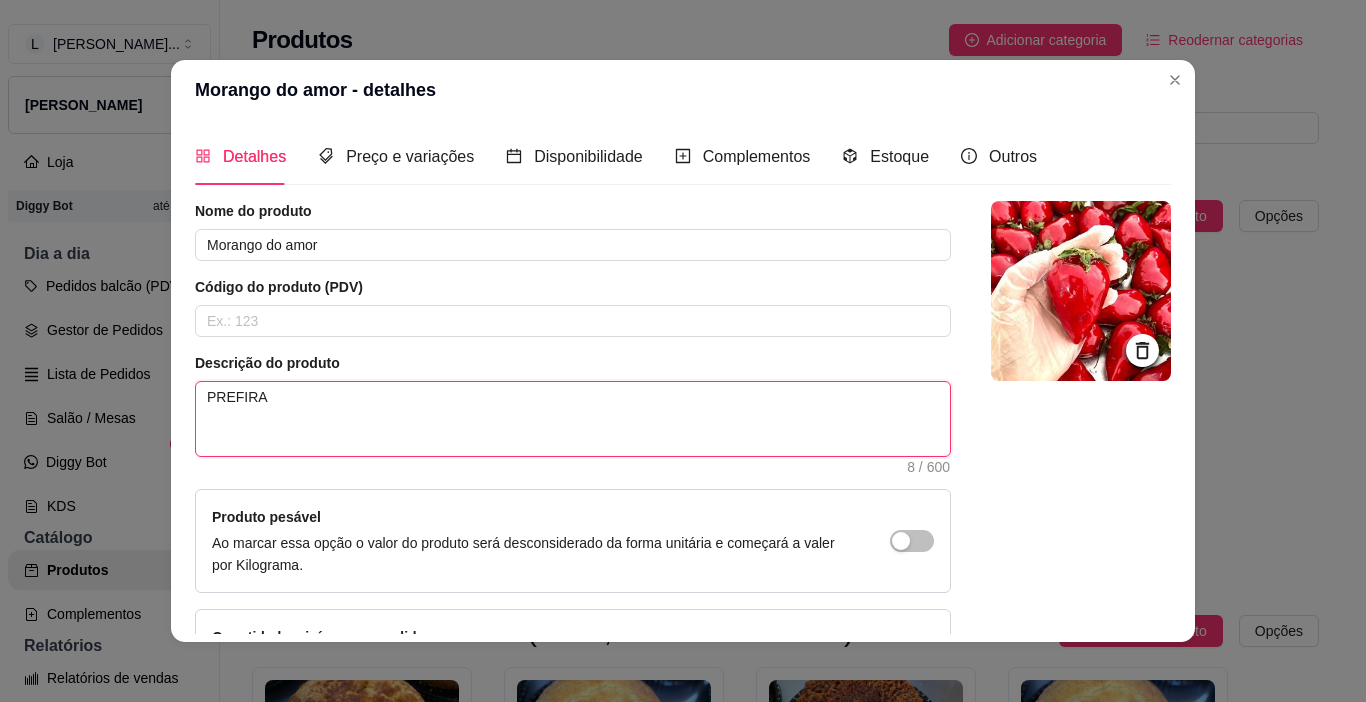 type 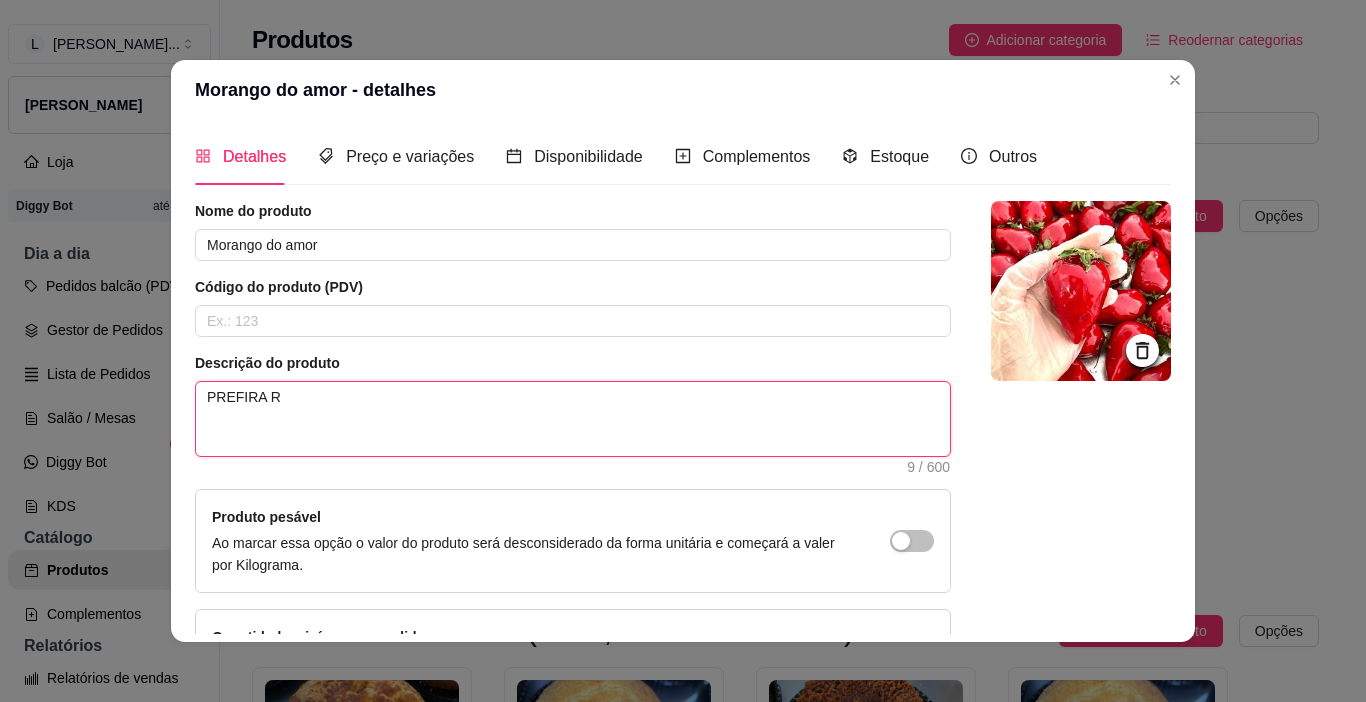 type 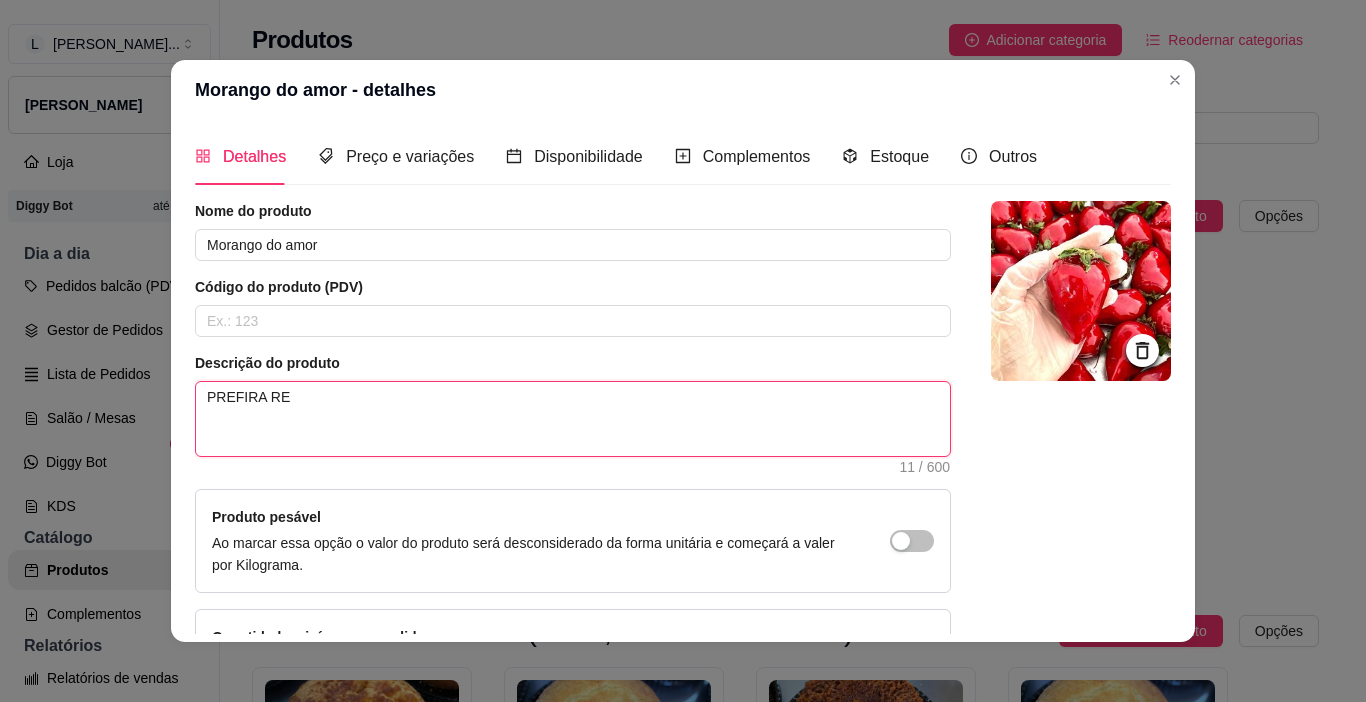 type 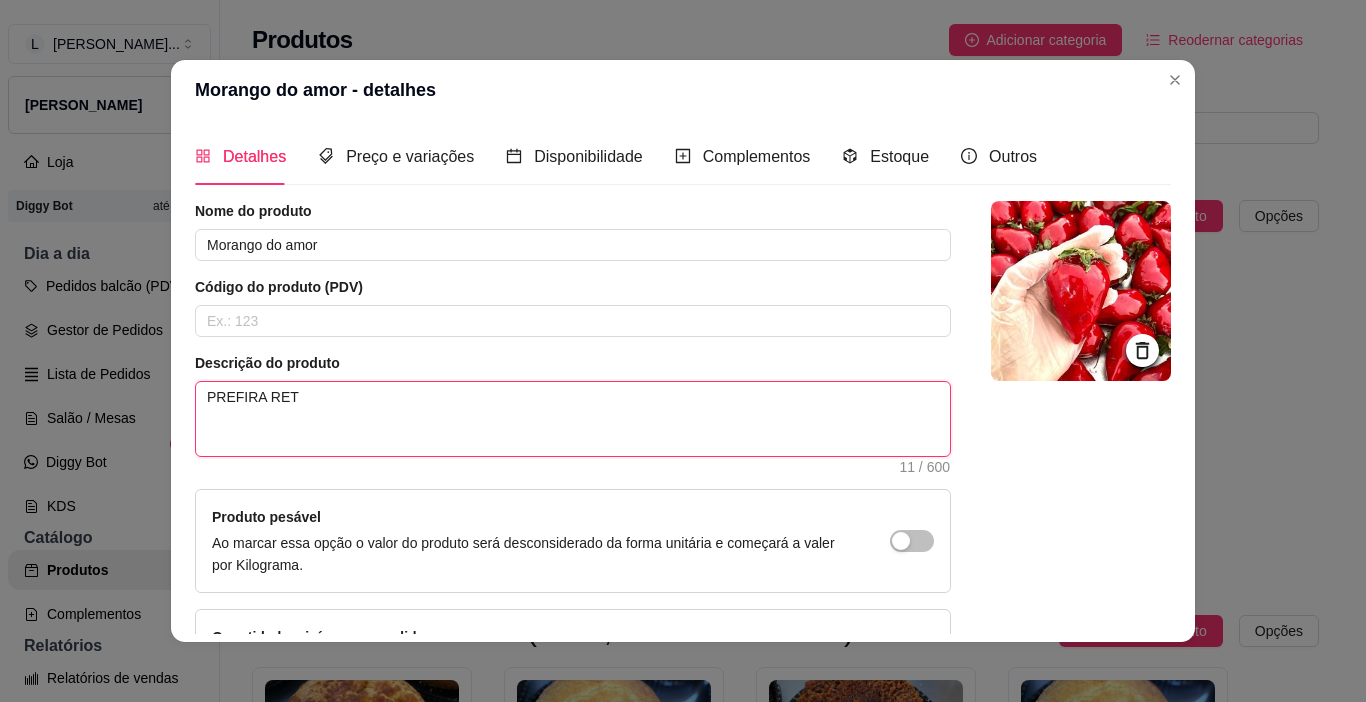 type 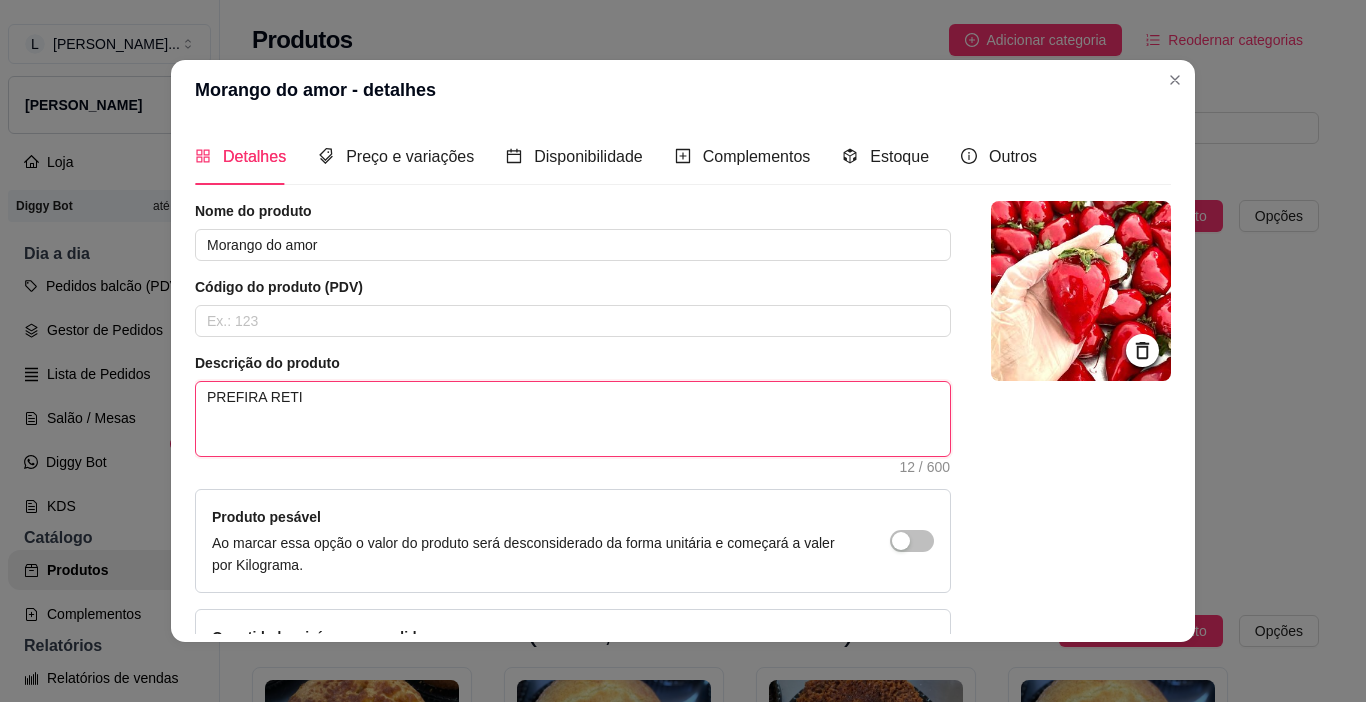 type 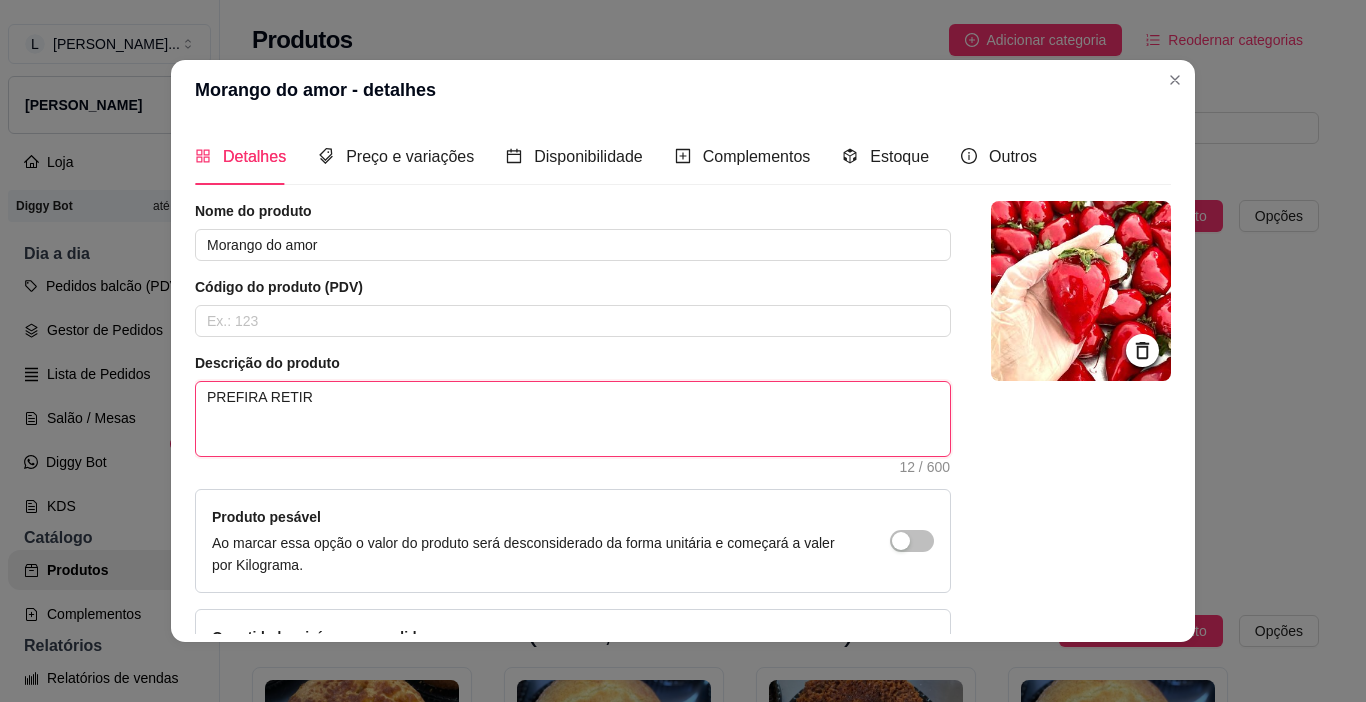 type 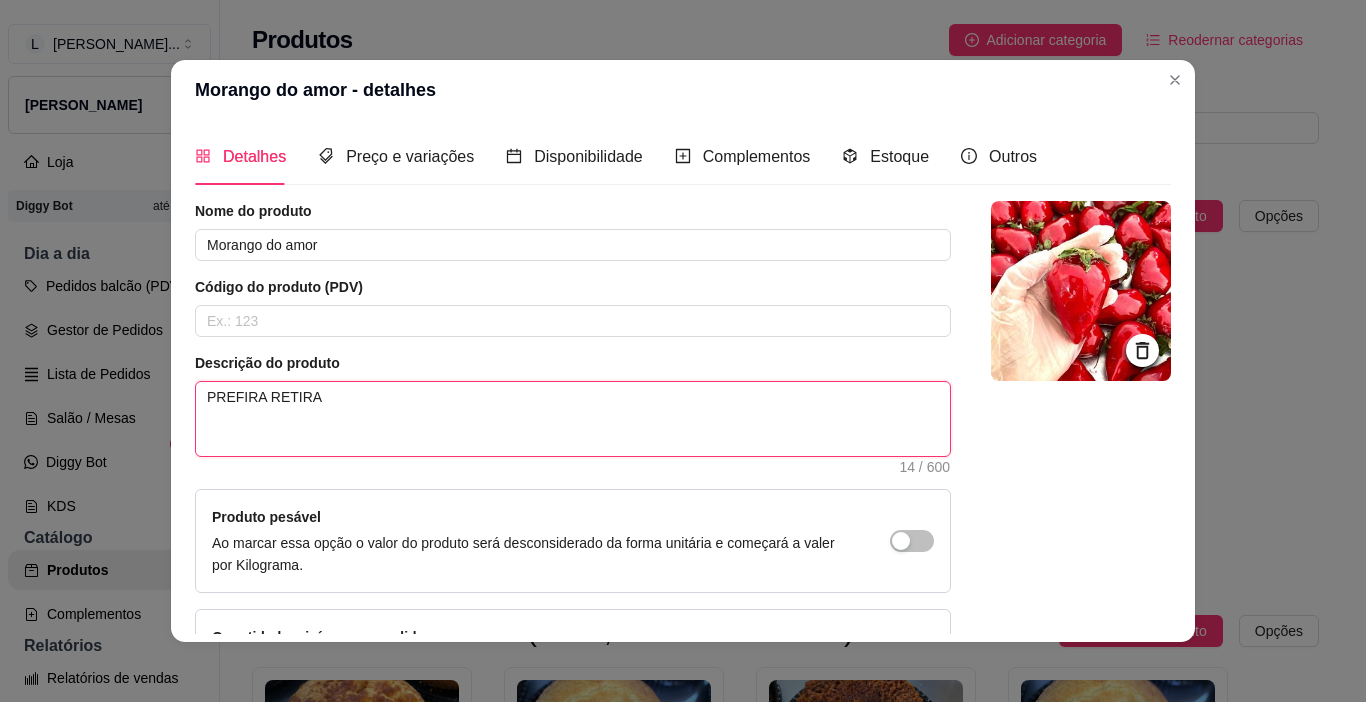 type 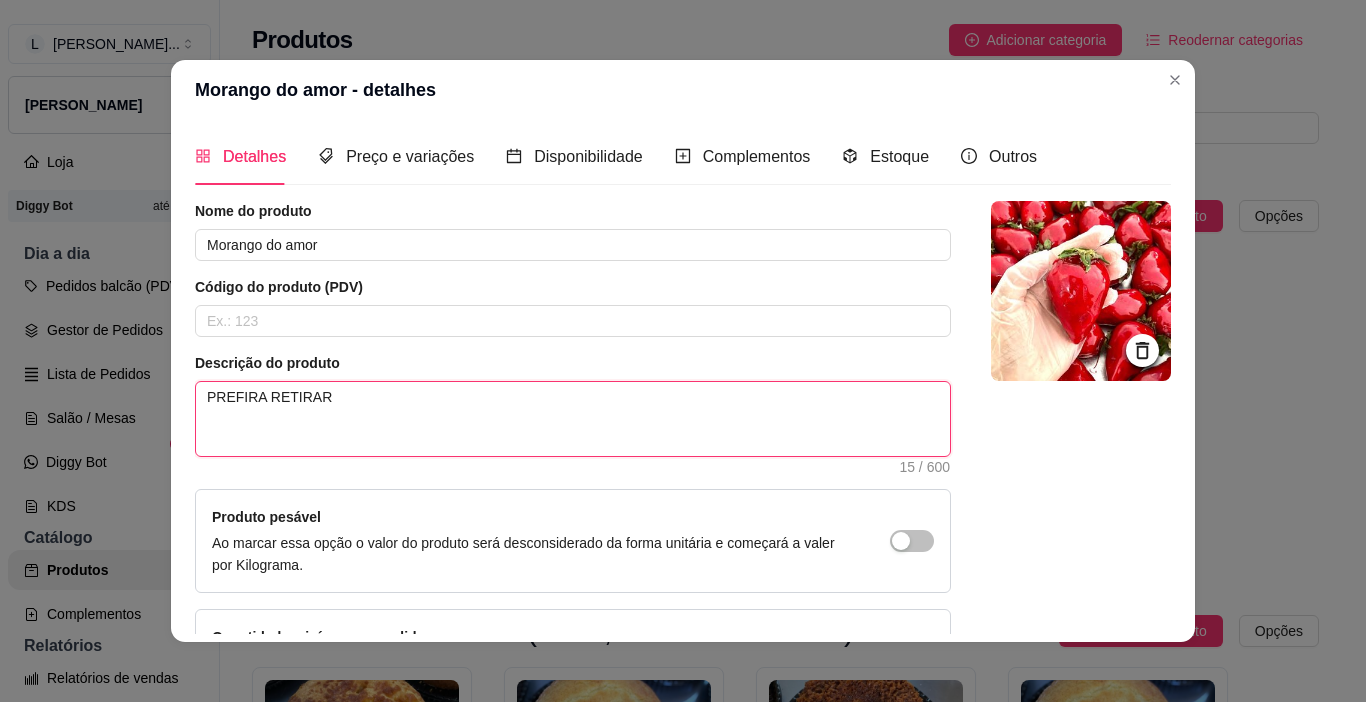 type 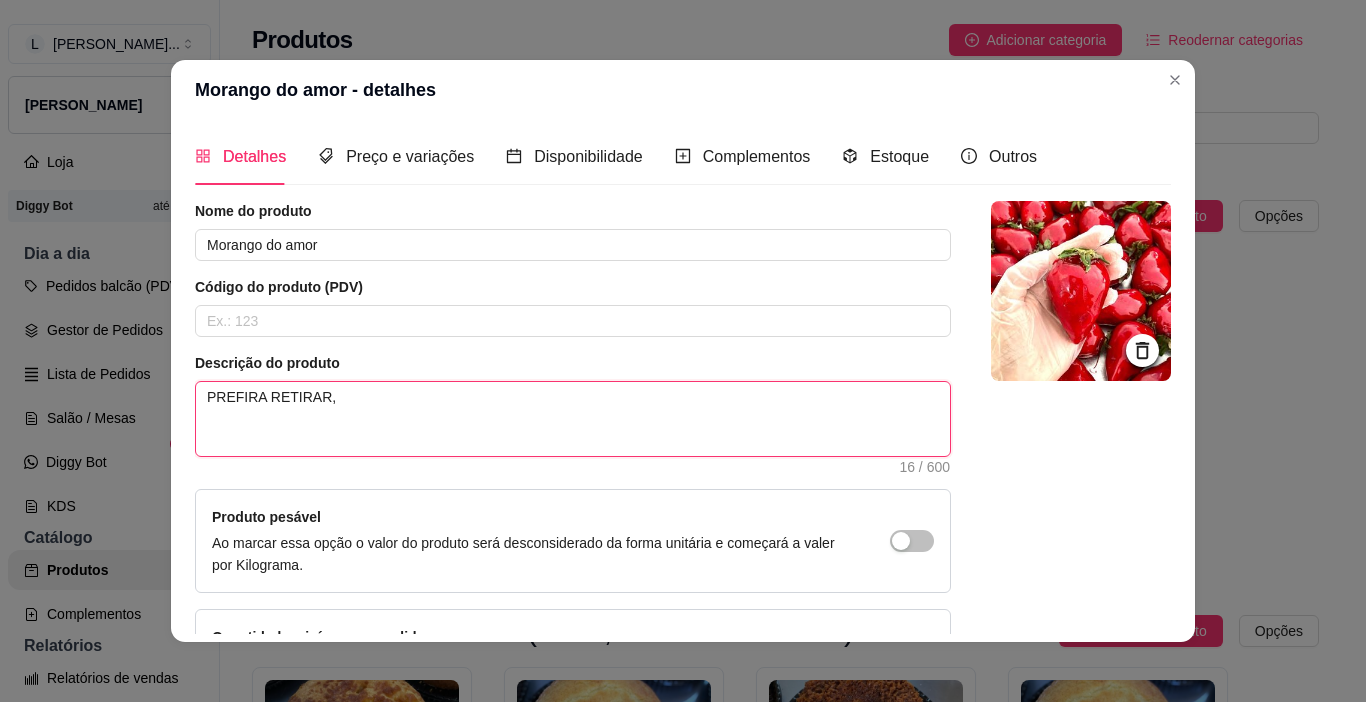 type 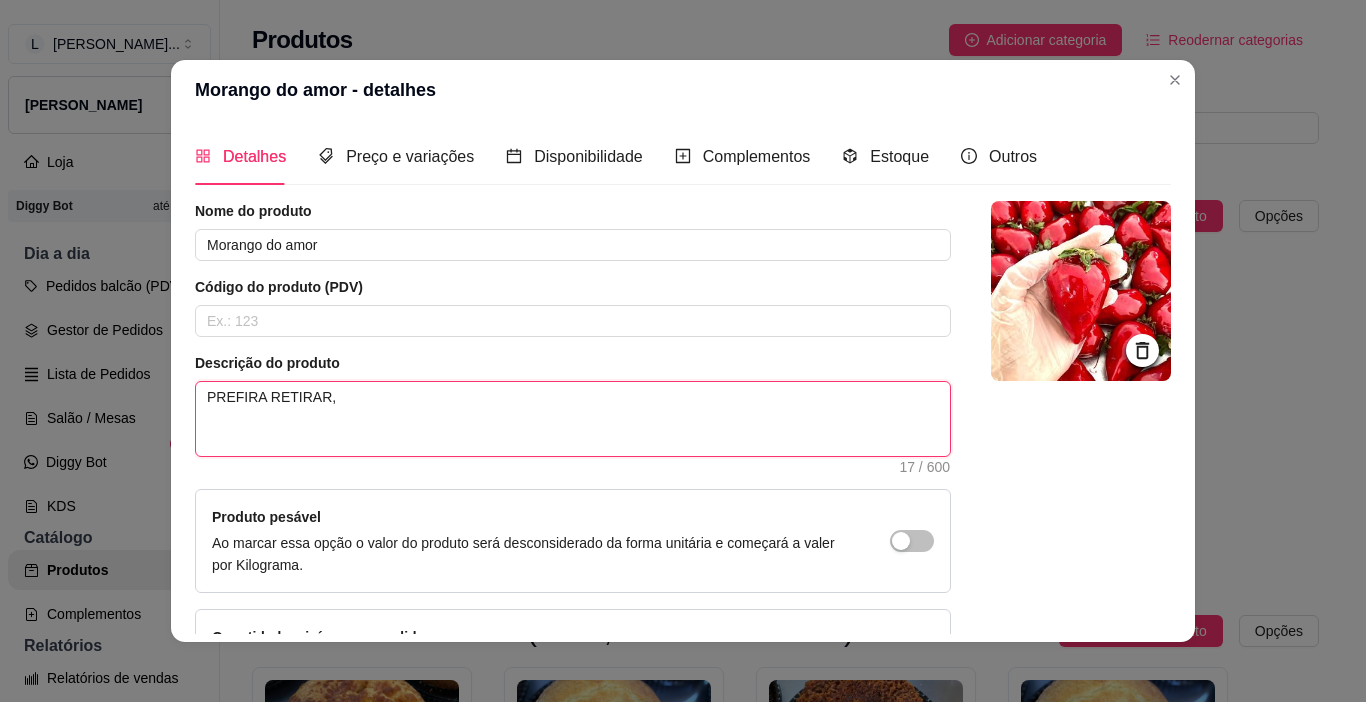type 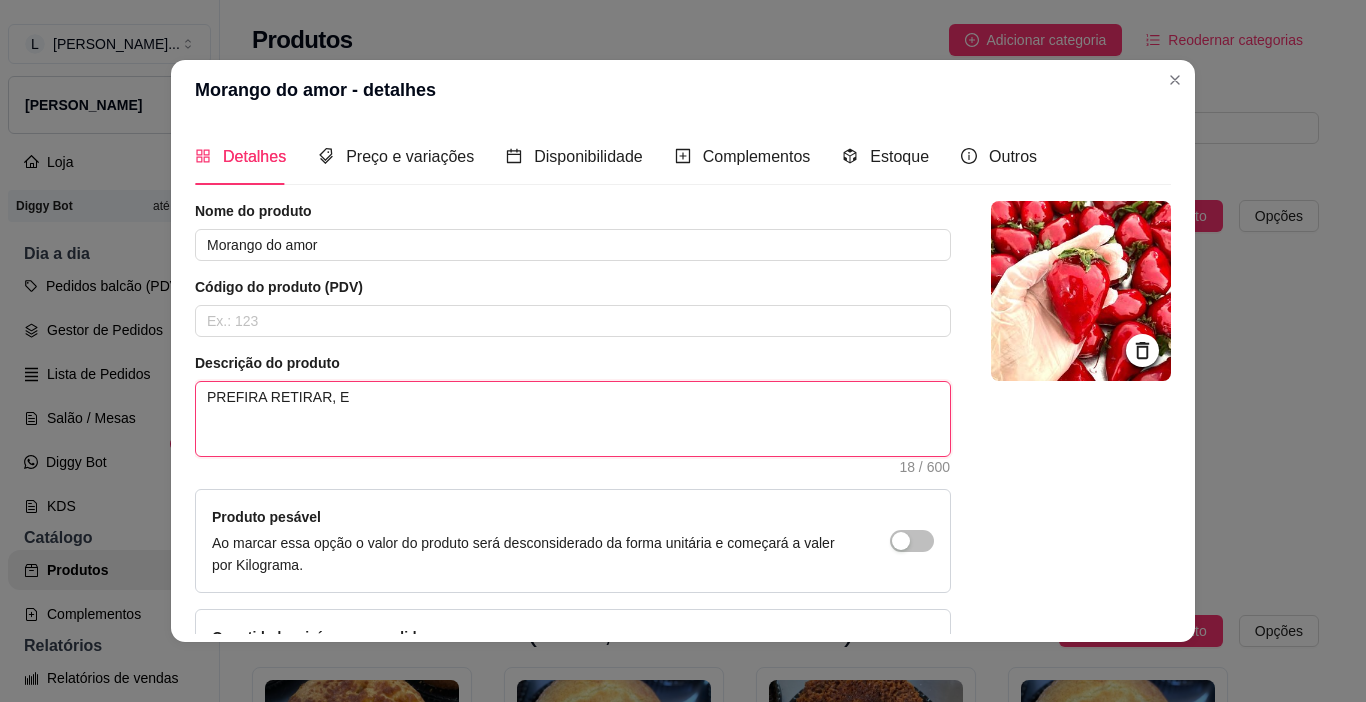 type 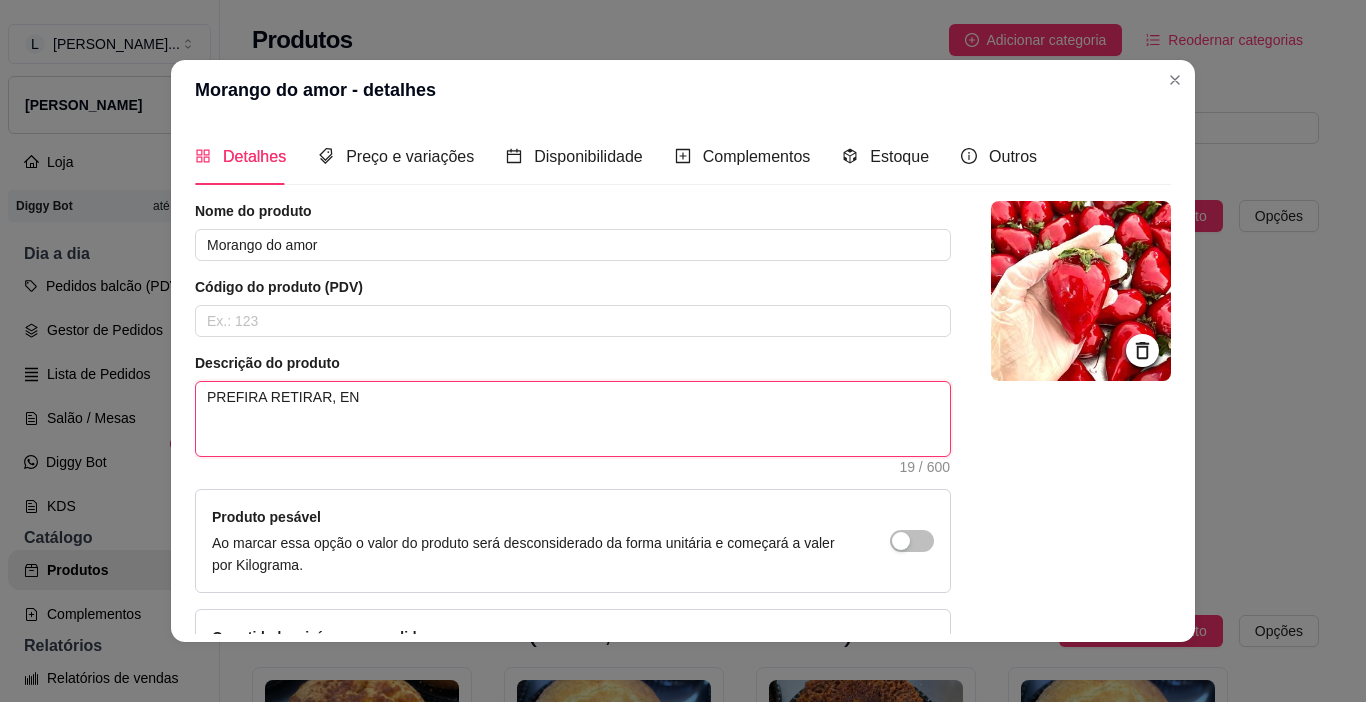type 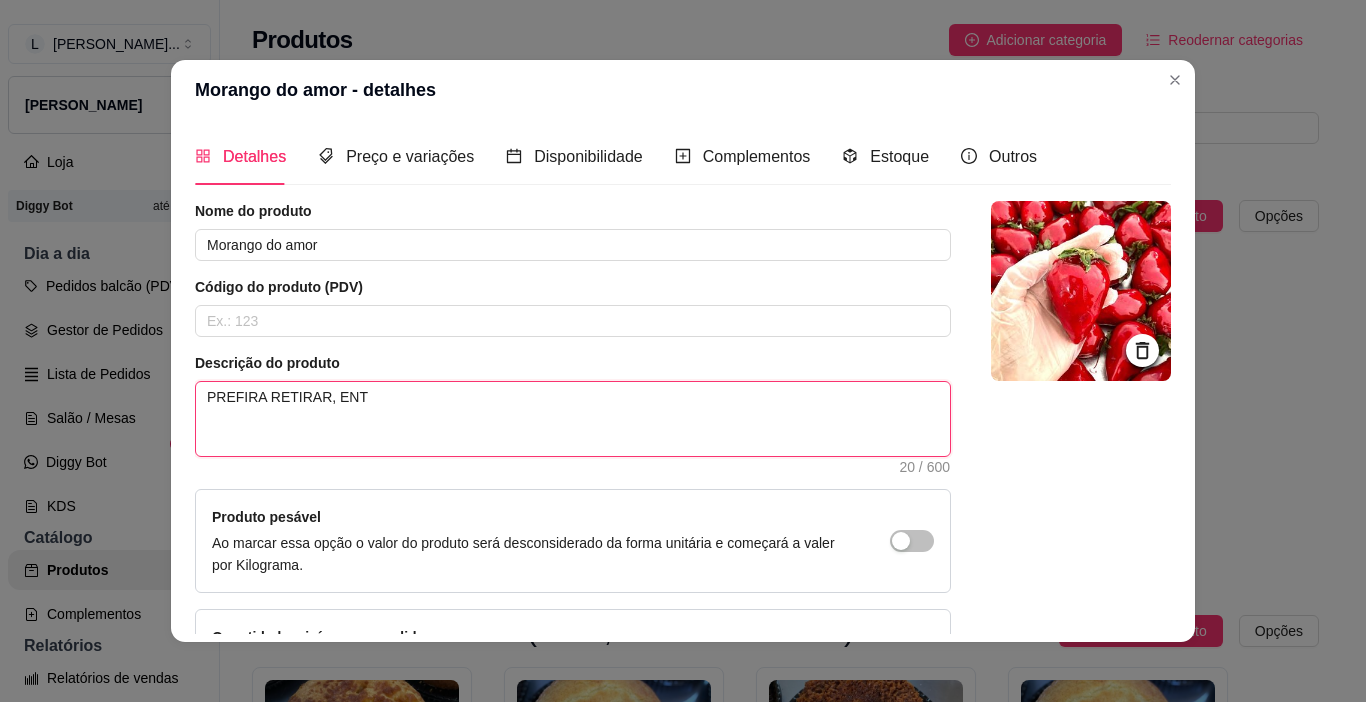 type 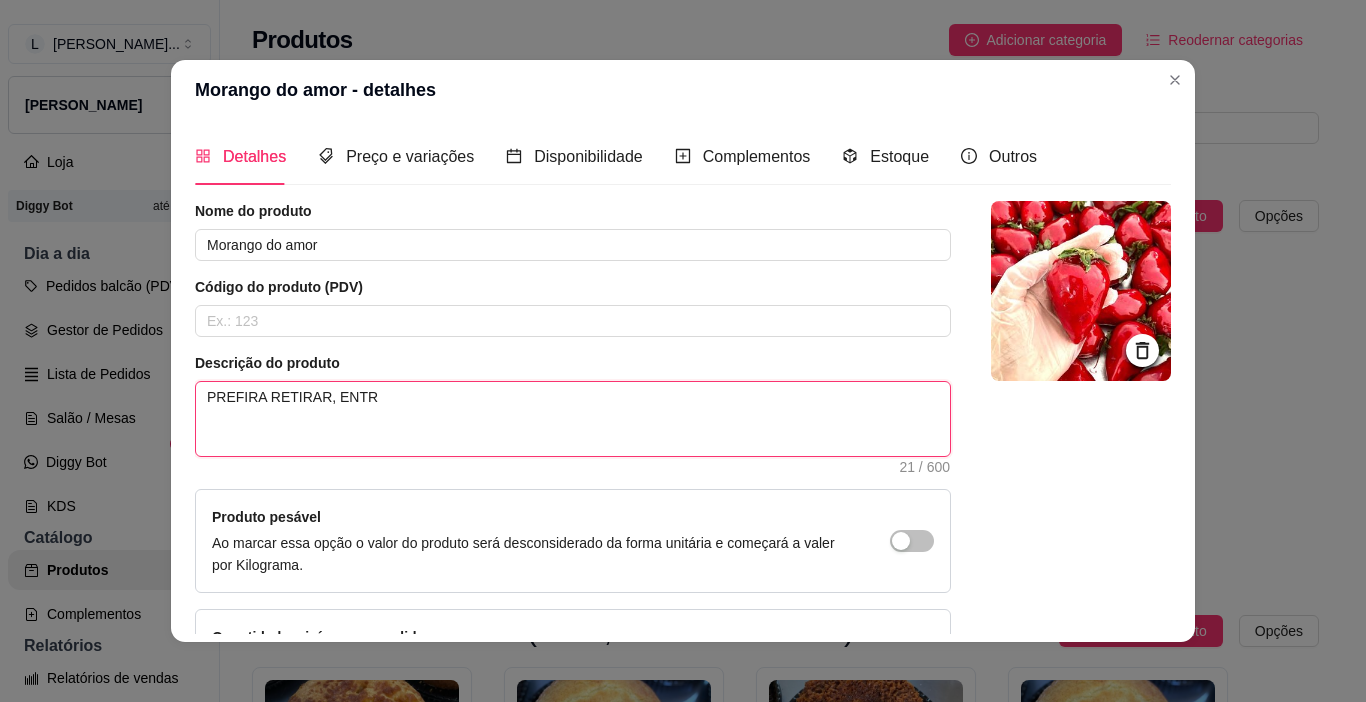 type 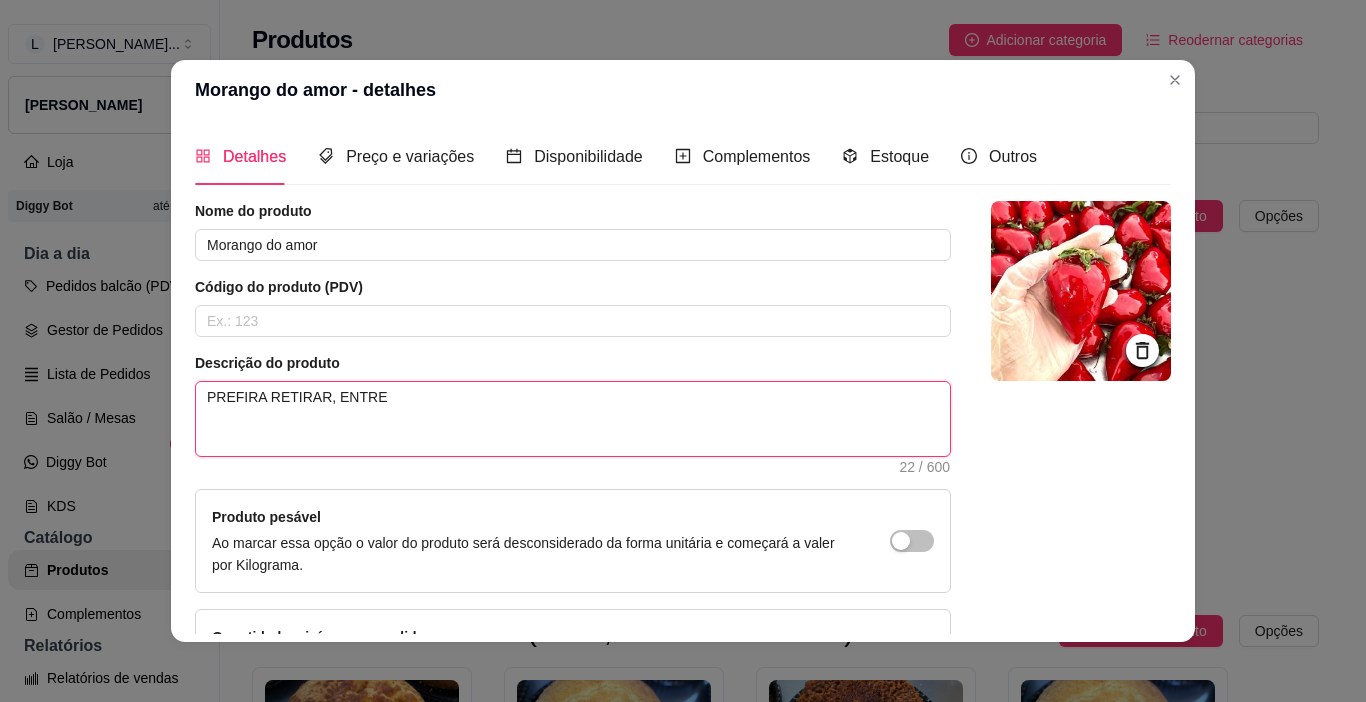 type 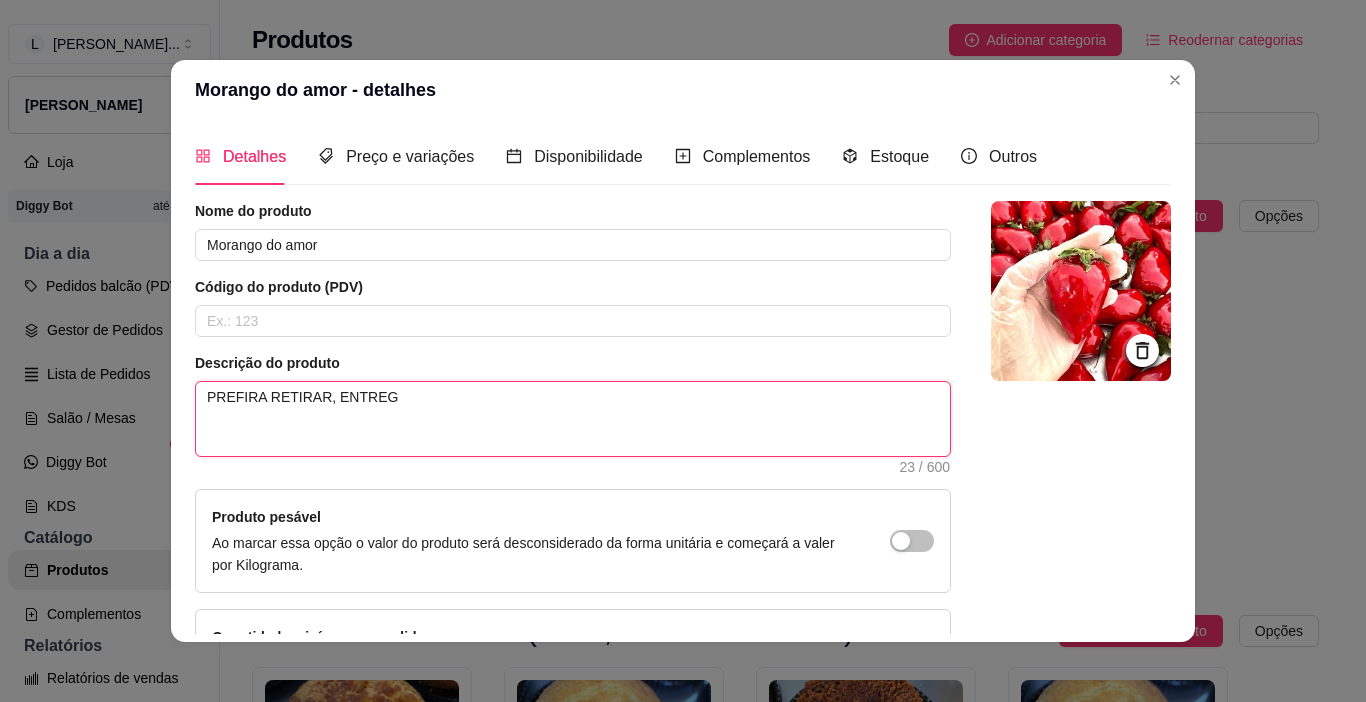 type 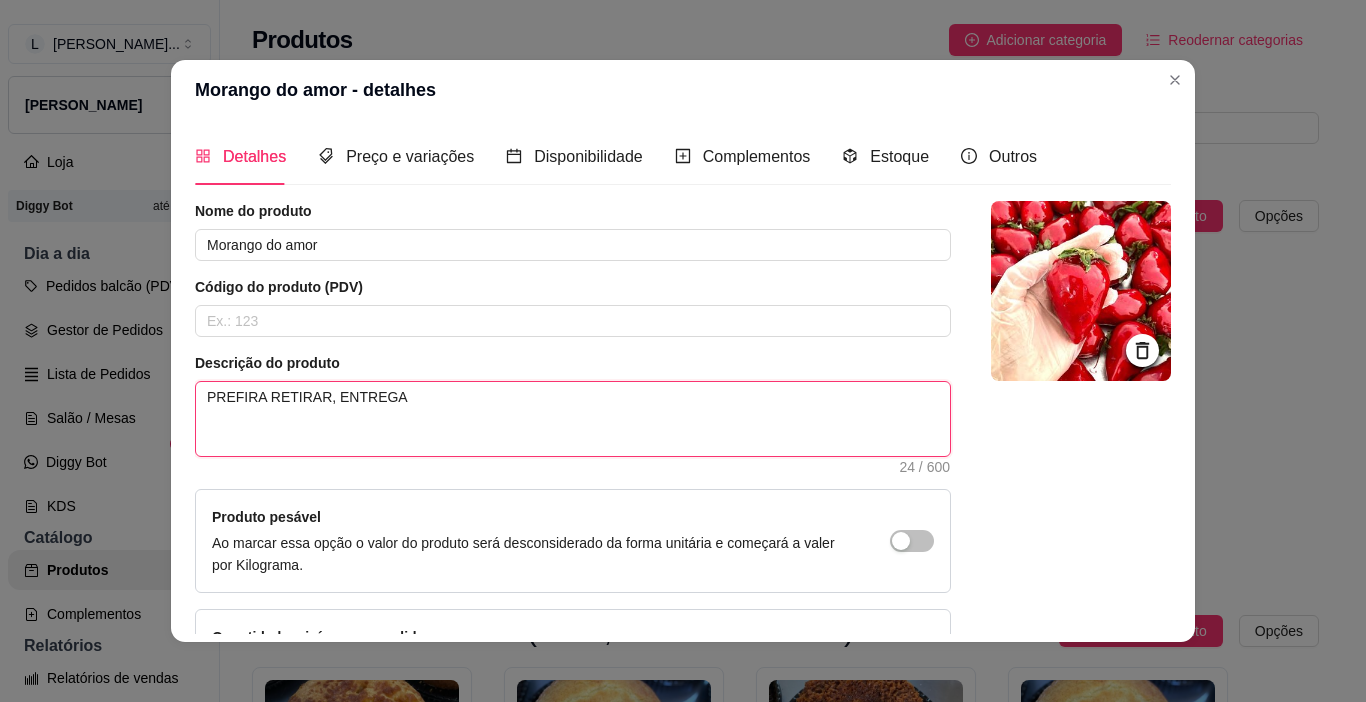type 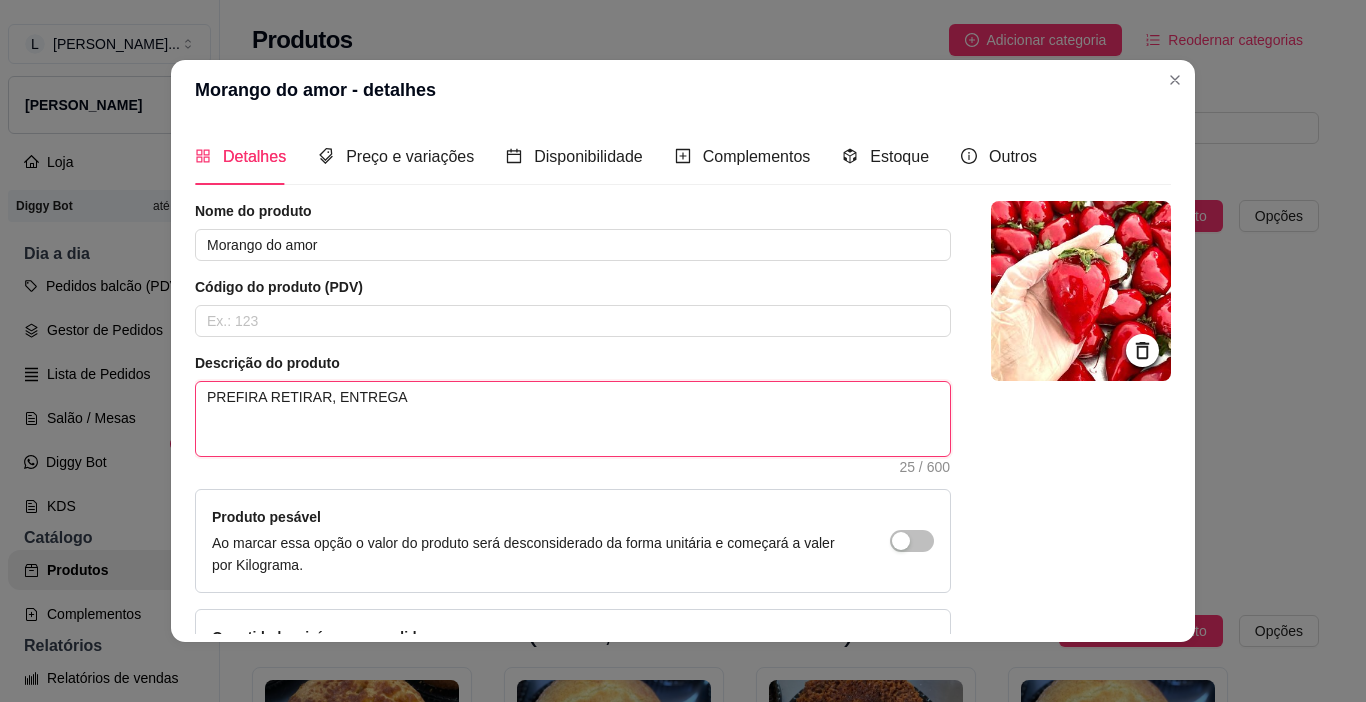 type 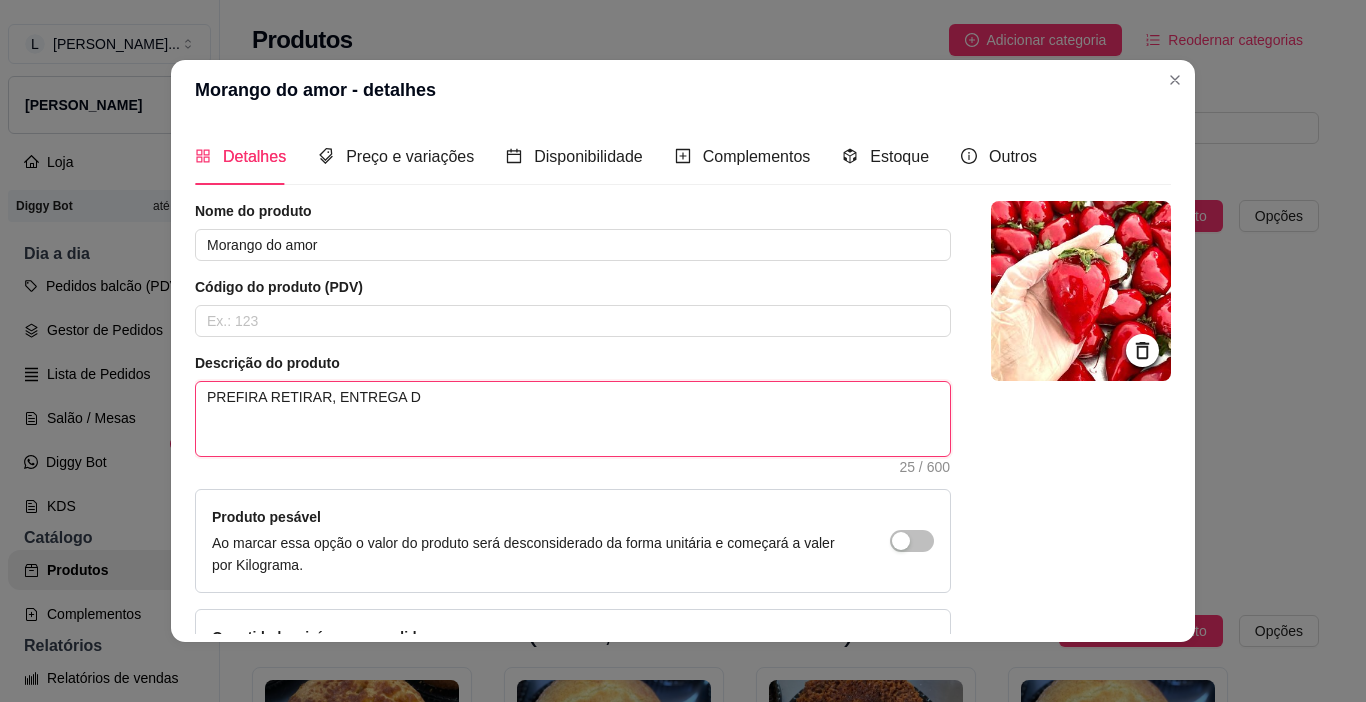 type 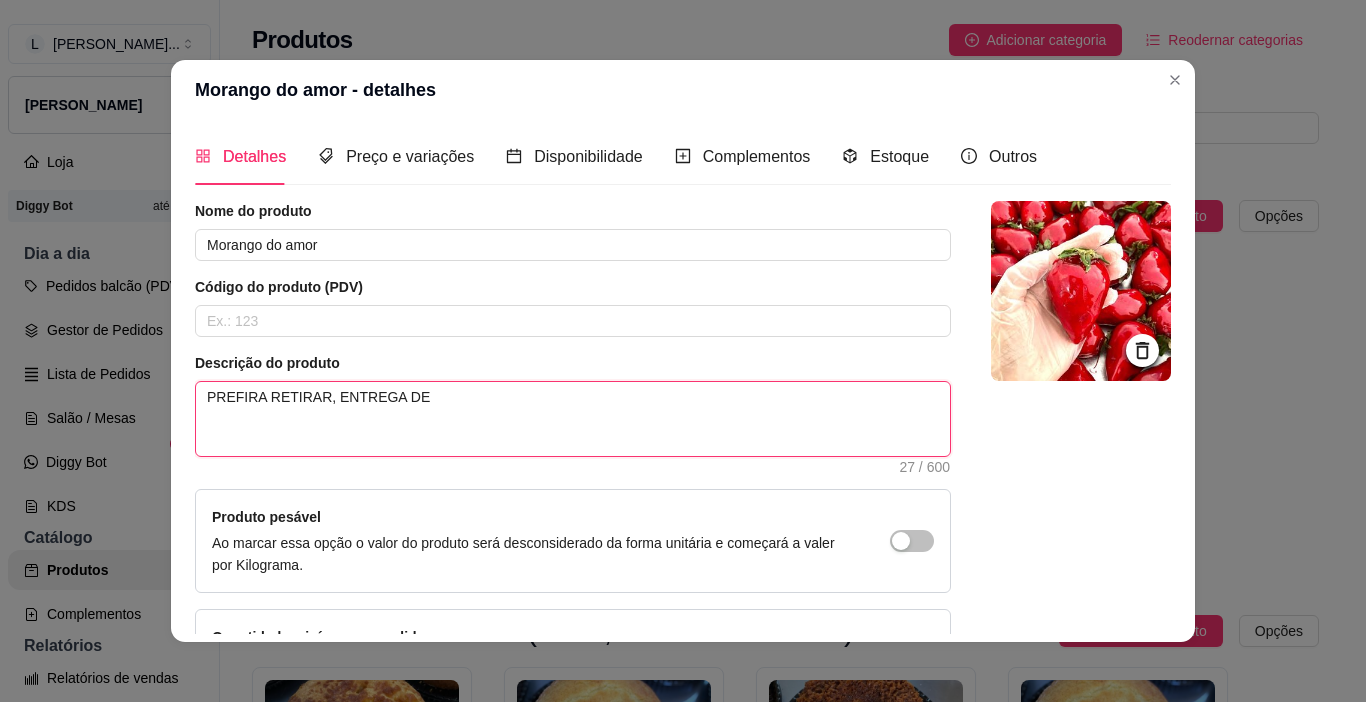 type 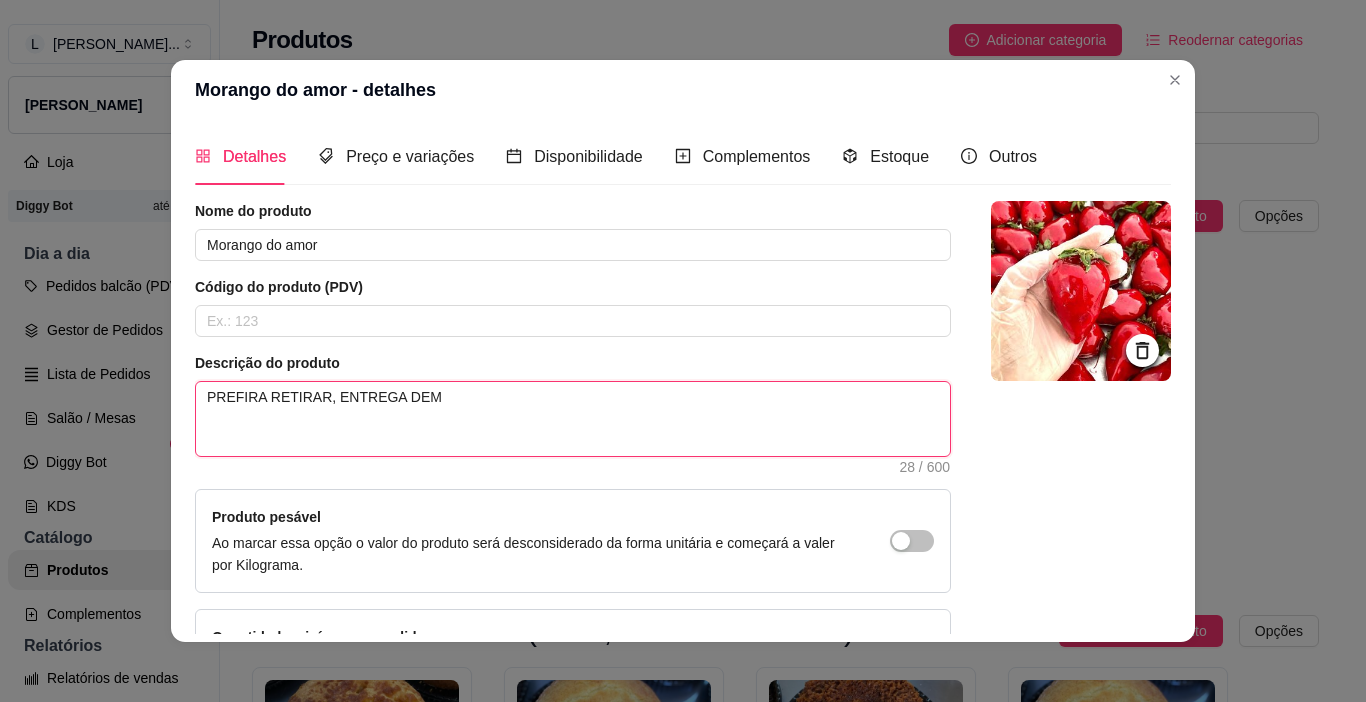 type on "PREFIRA RETIRAR, ENTREGA DEMO" 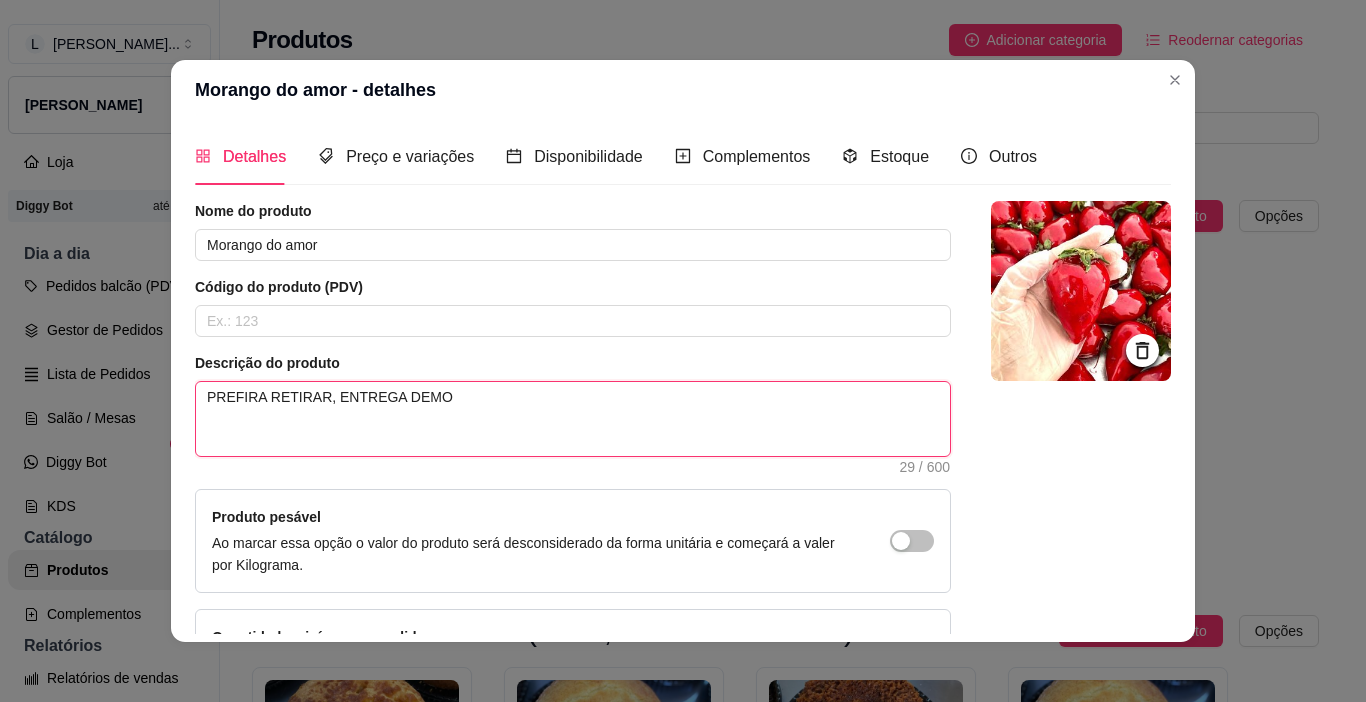 type 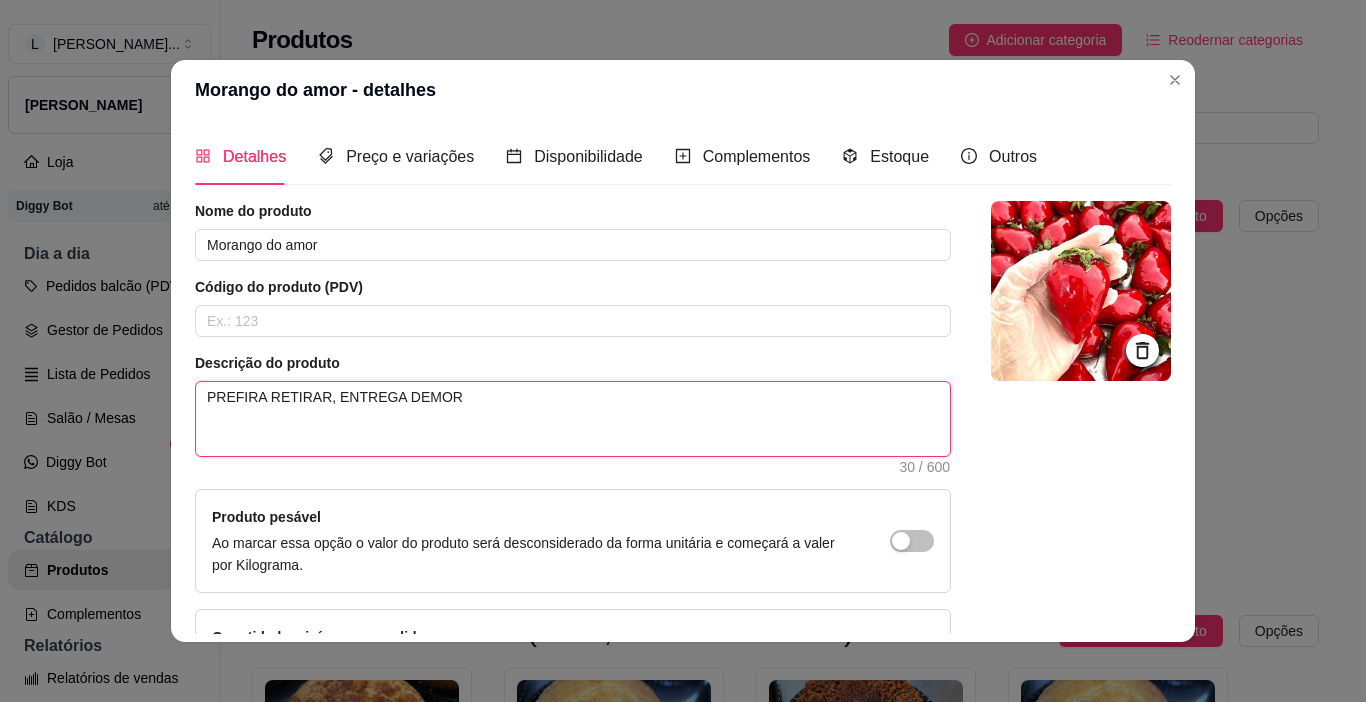 type 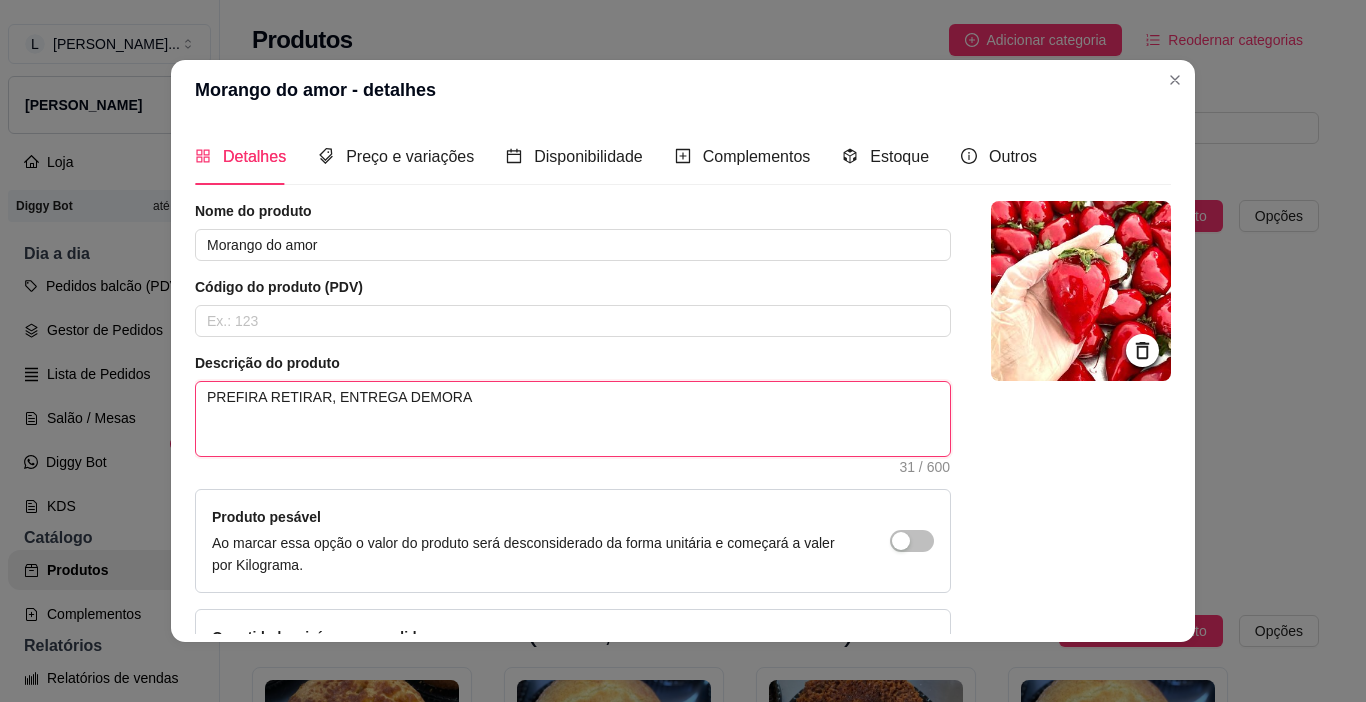 type 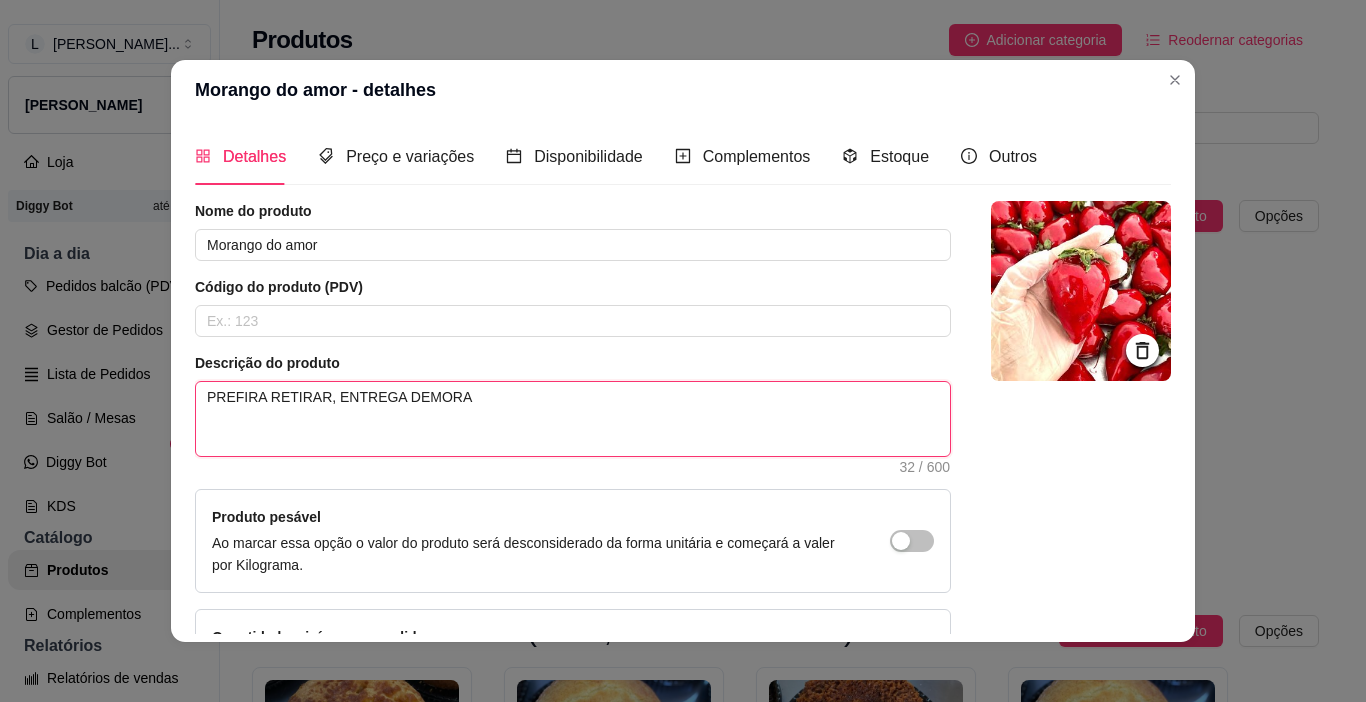 type 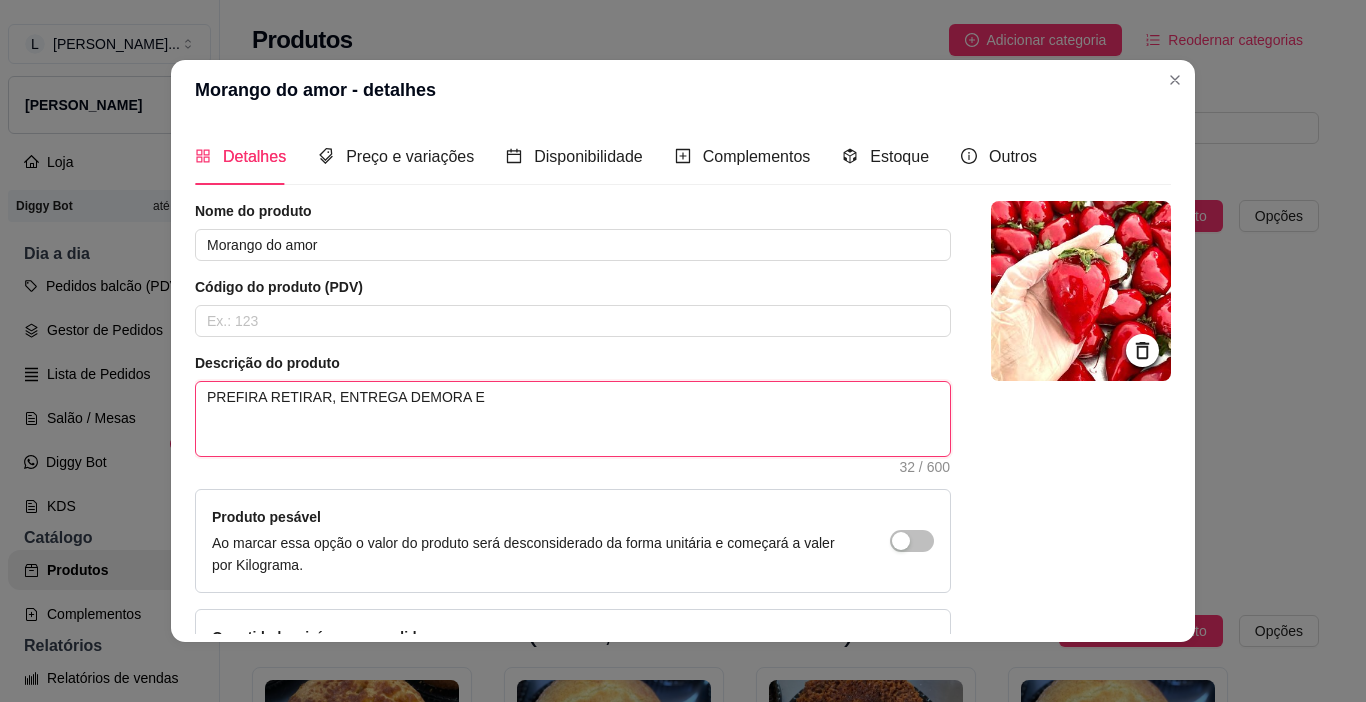 type on "PREFIRA RETIRAR, ENTREGA DEMORA EN" 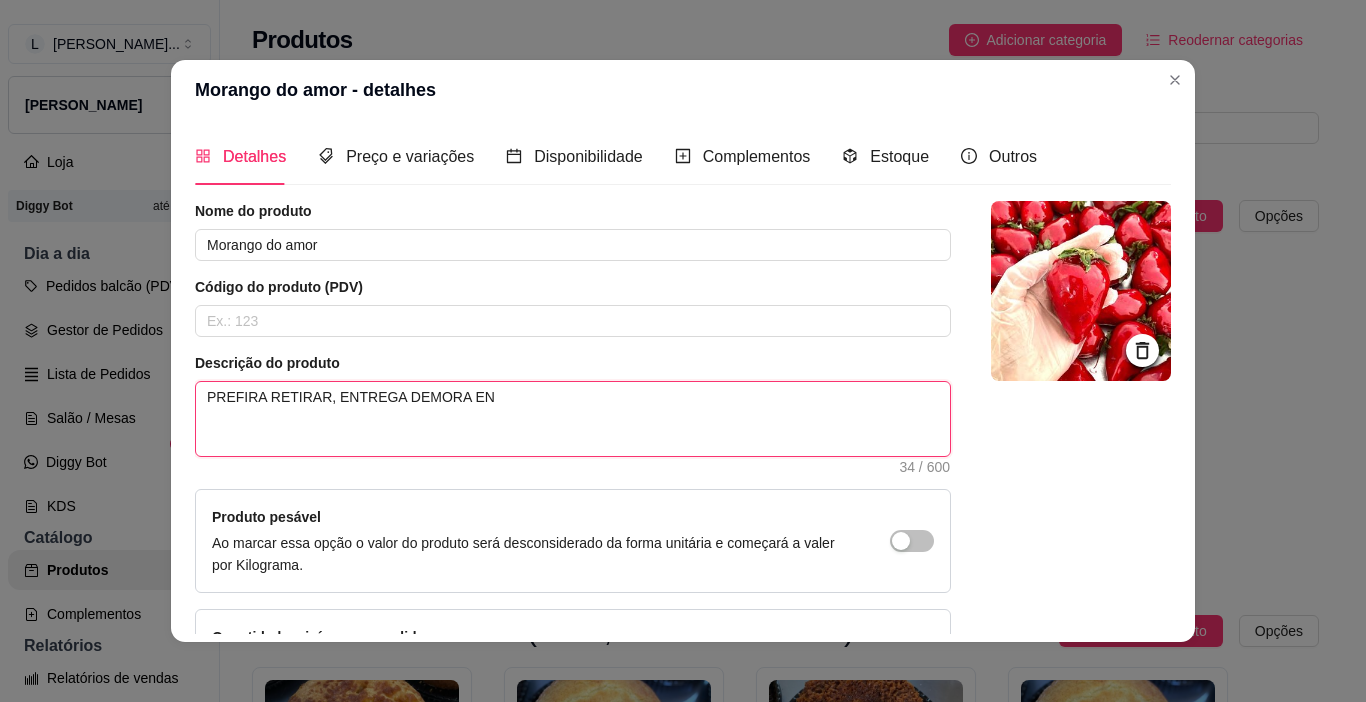 type 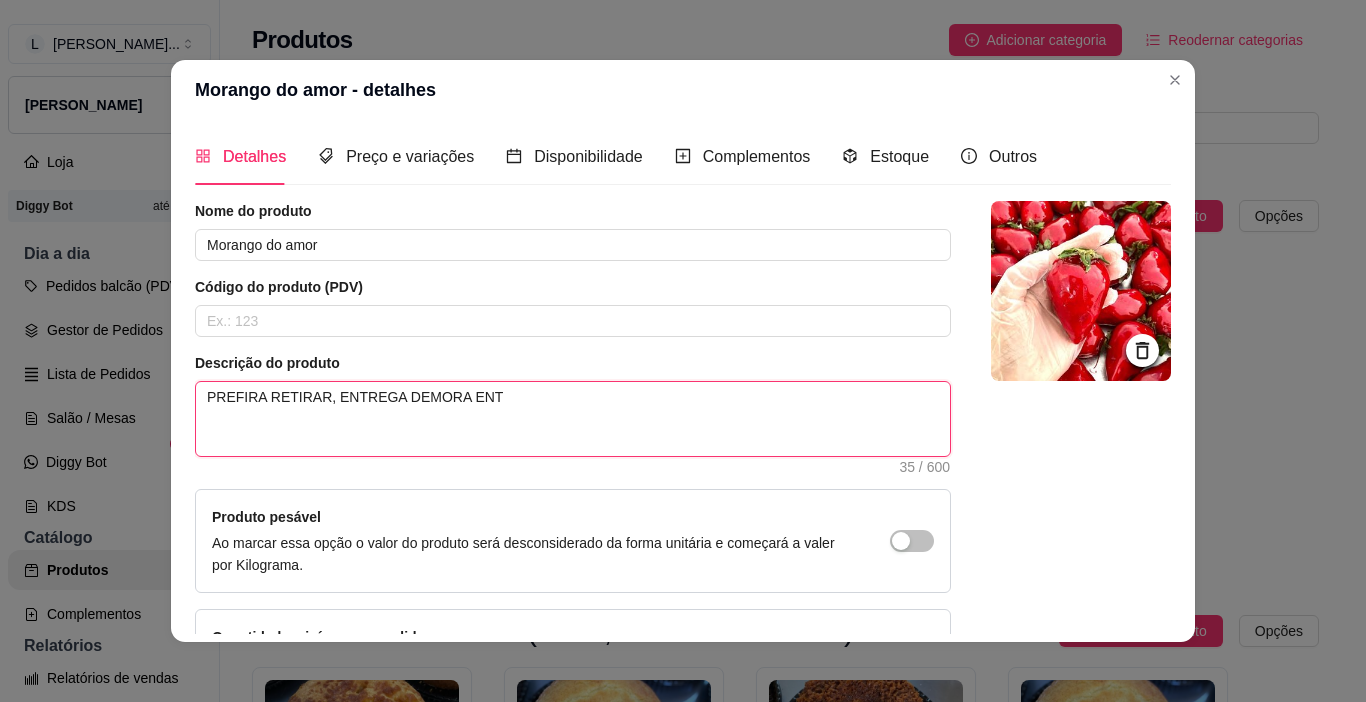 type 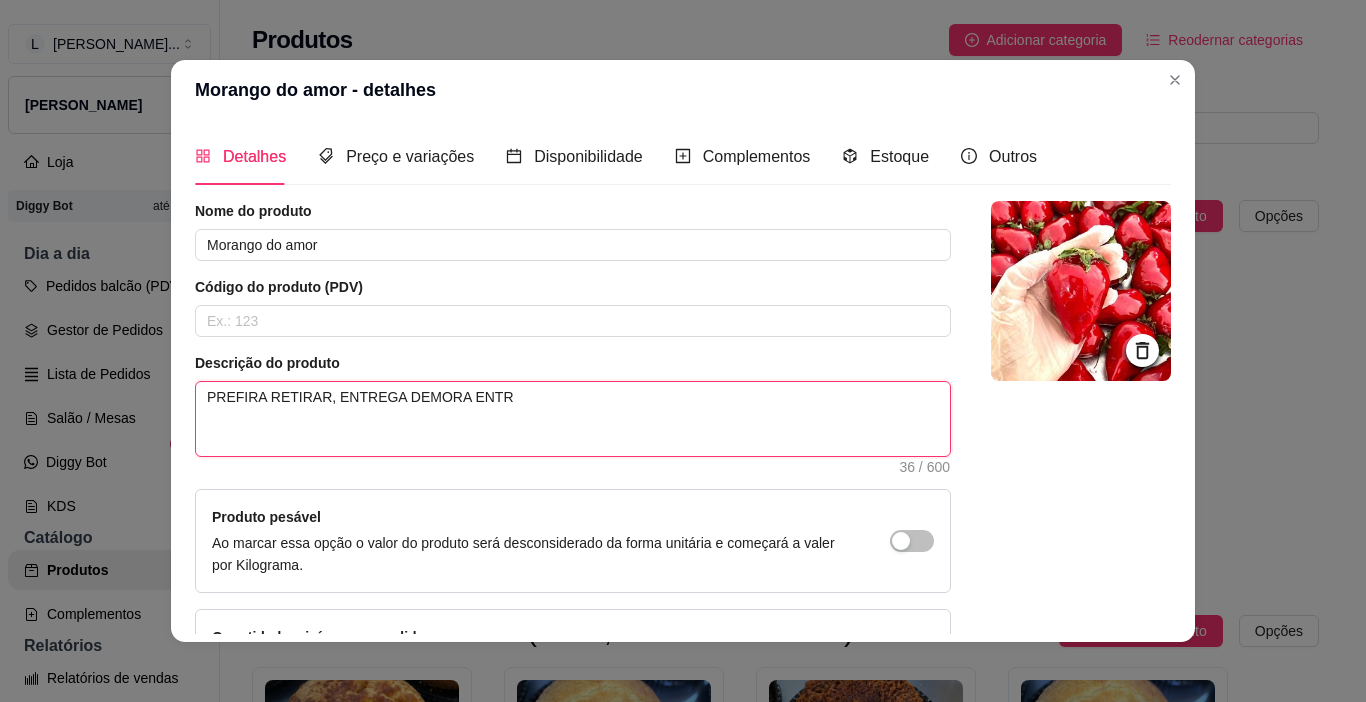 type 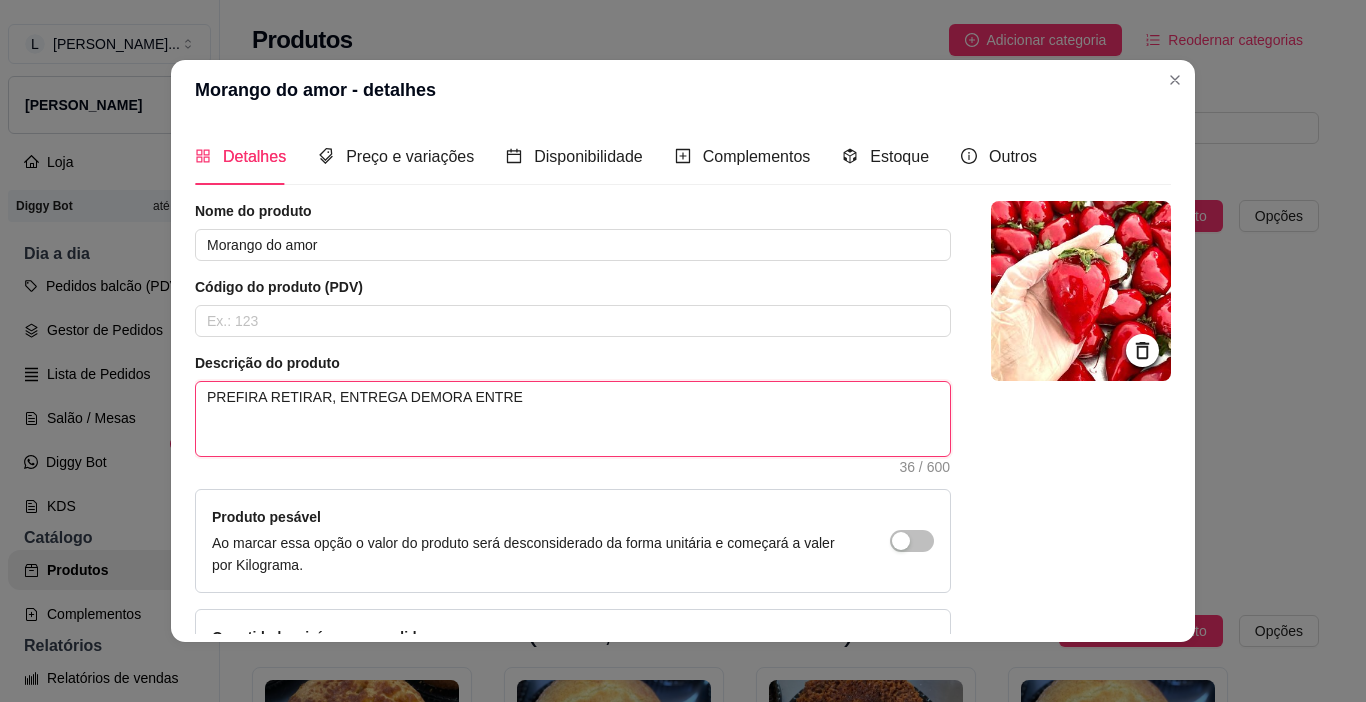 type 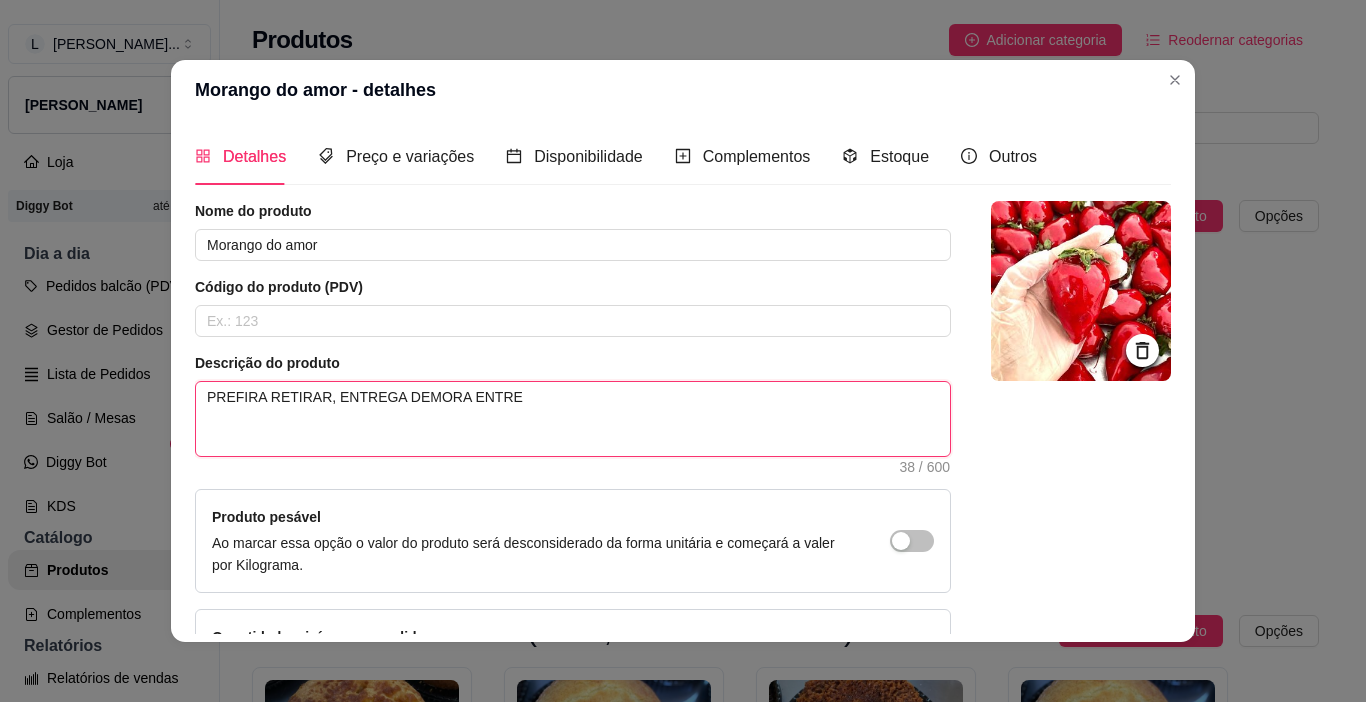 type 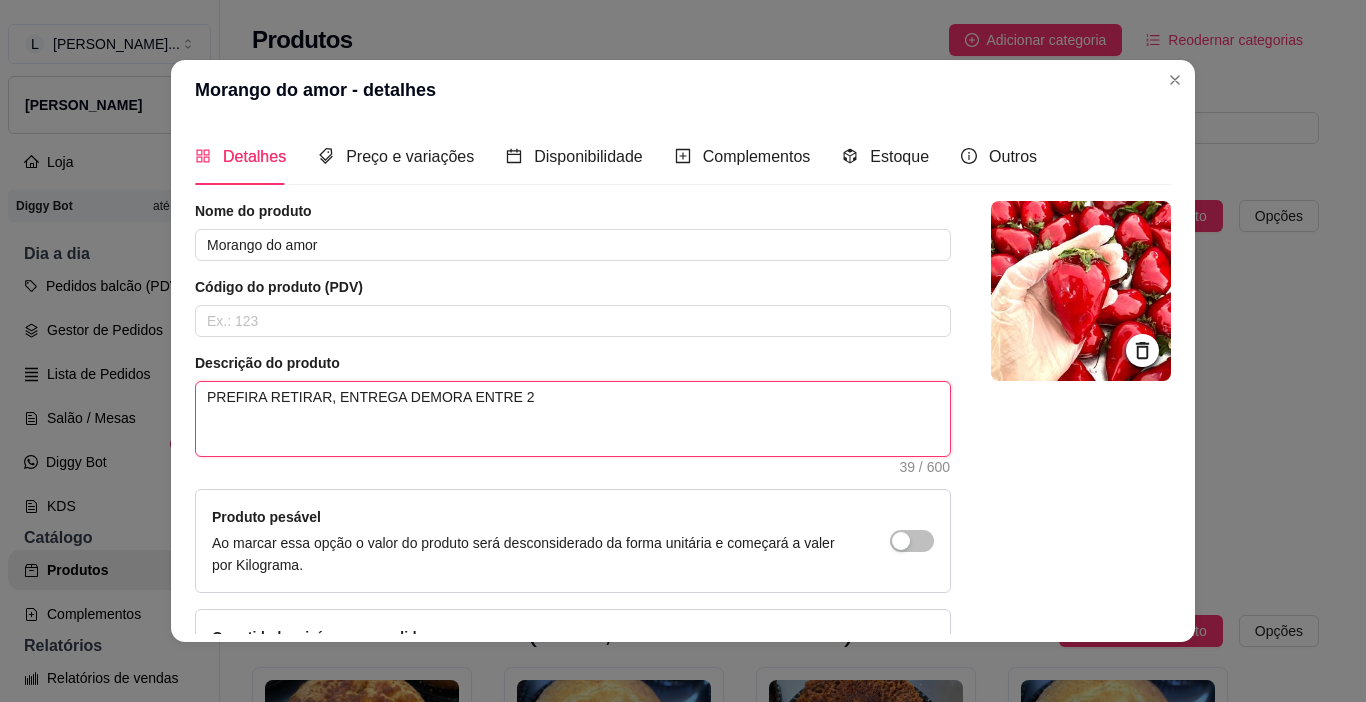type 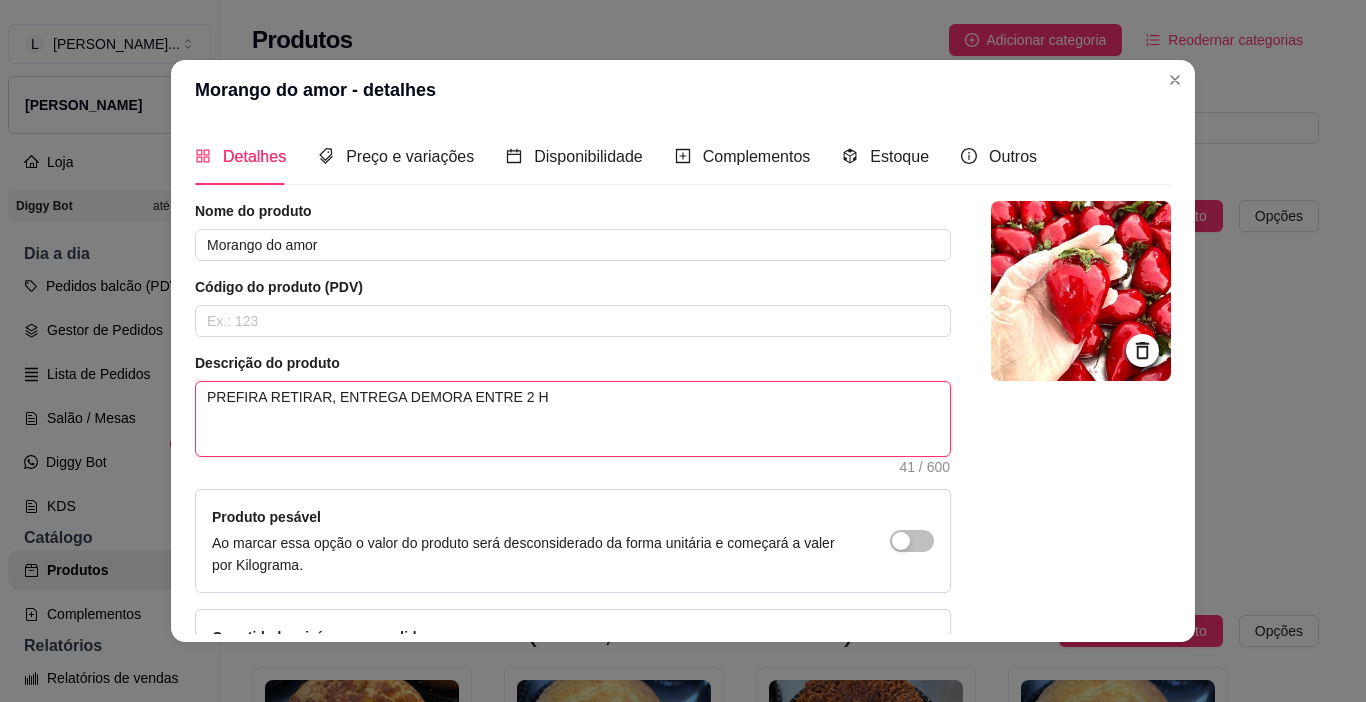 type 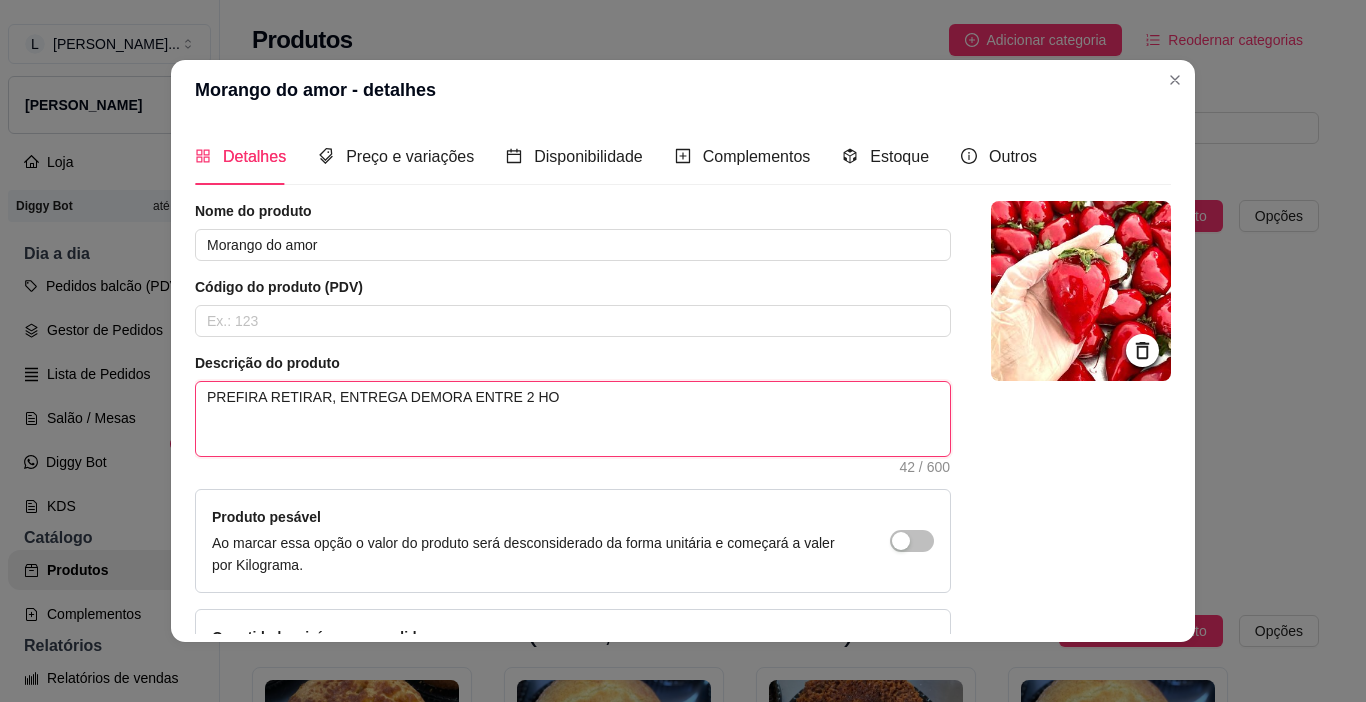 type 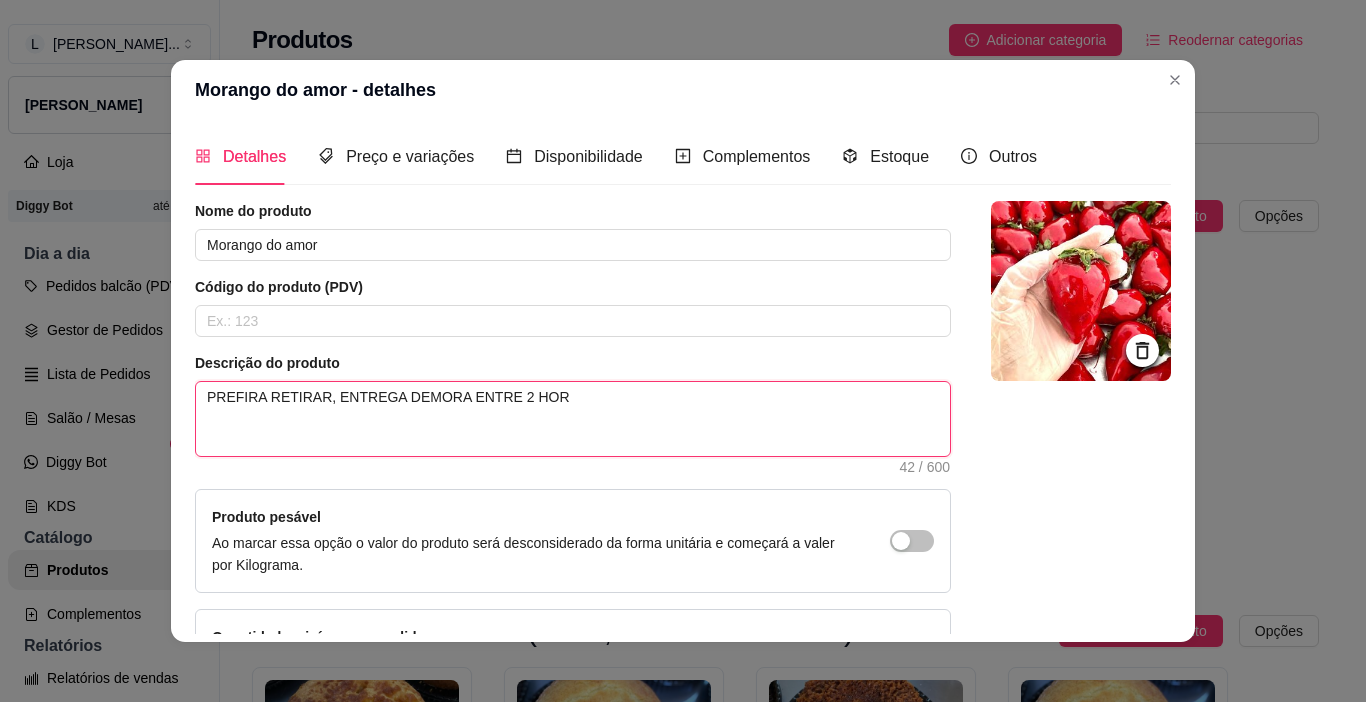 type 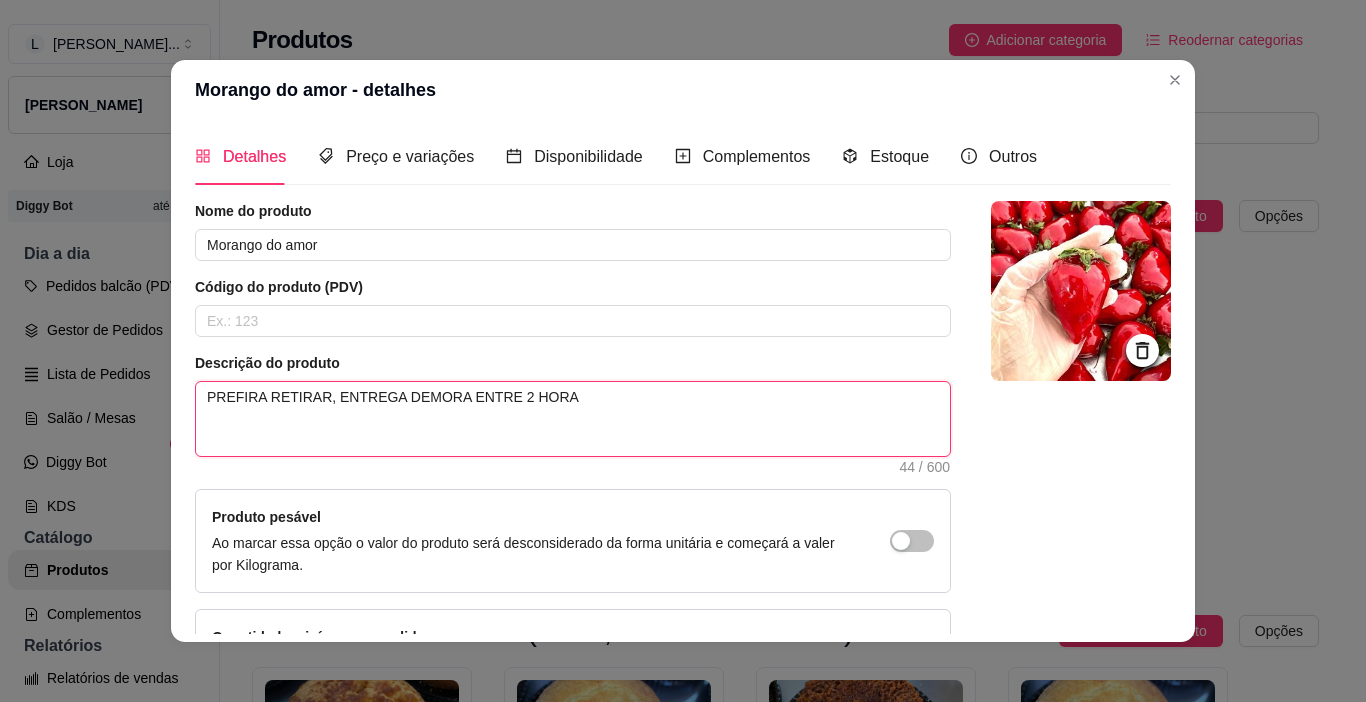 type 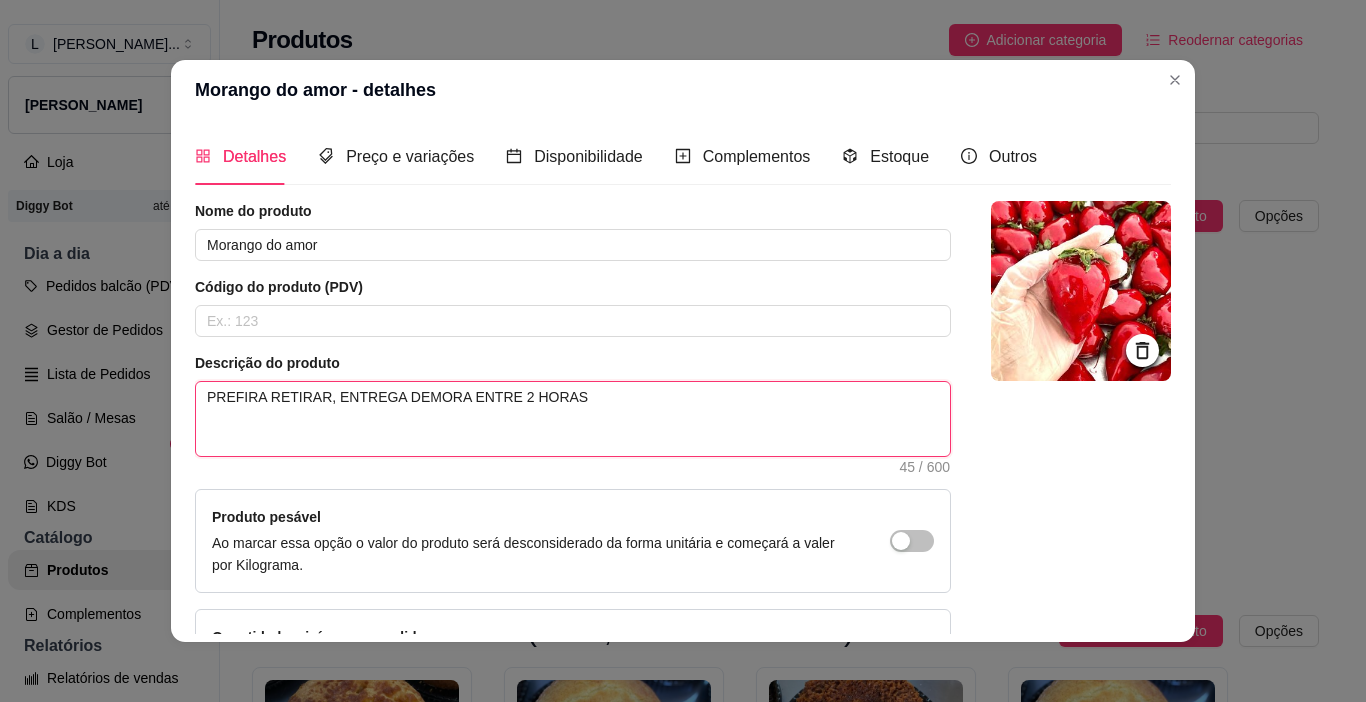 type 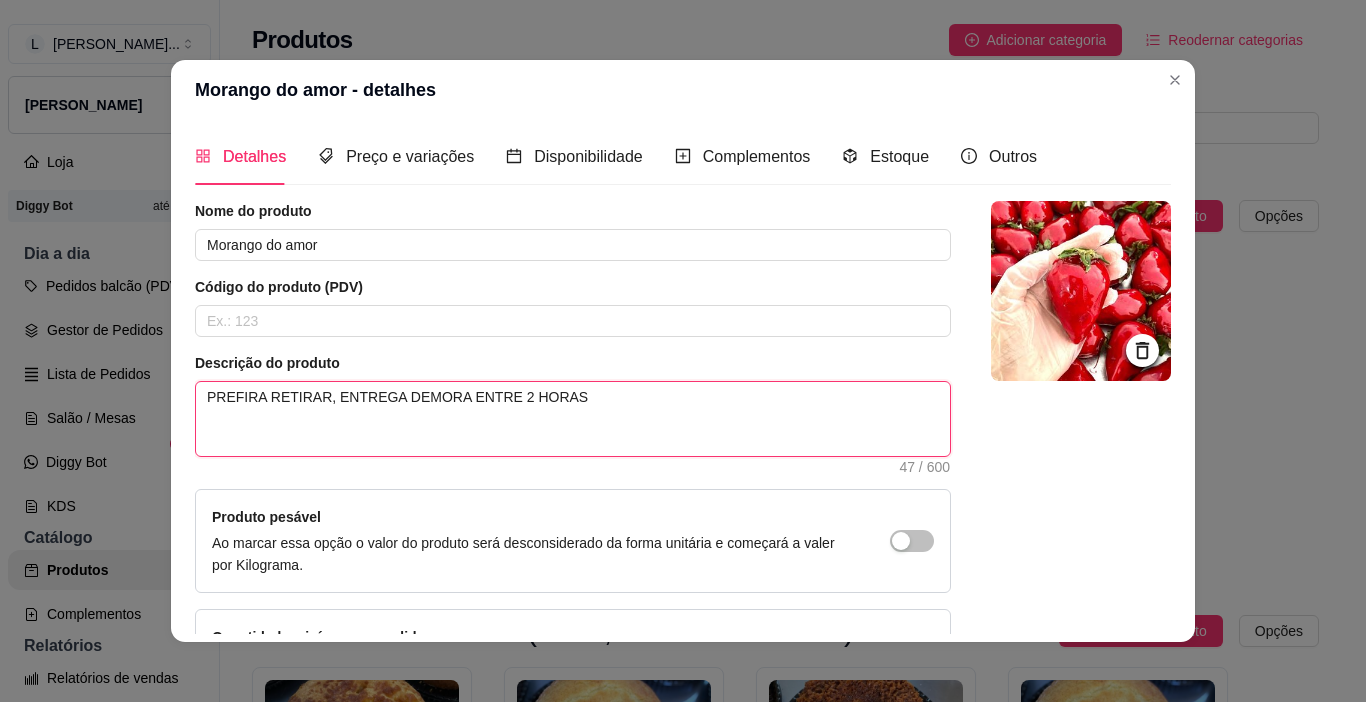 type 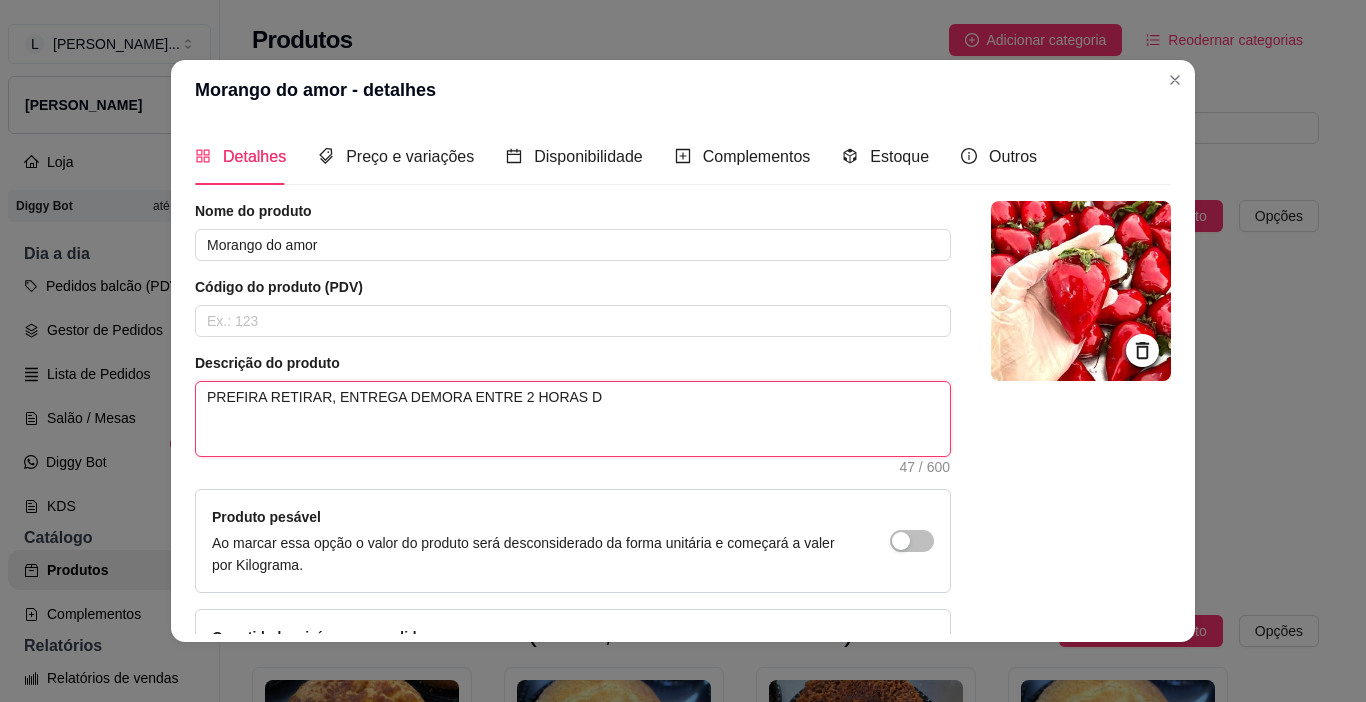 type 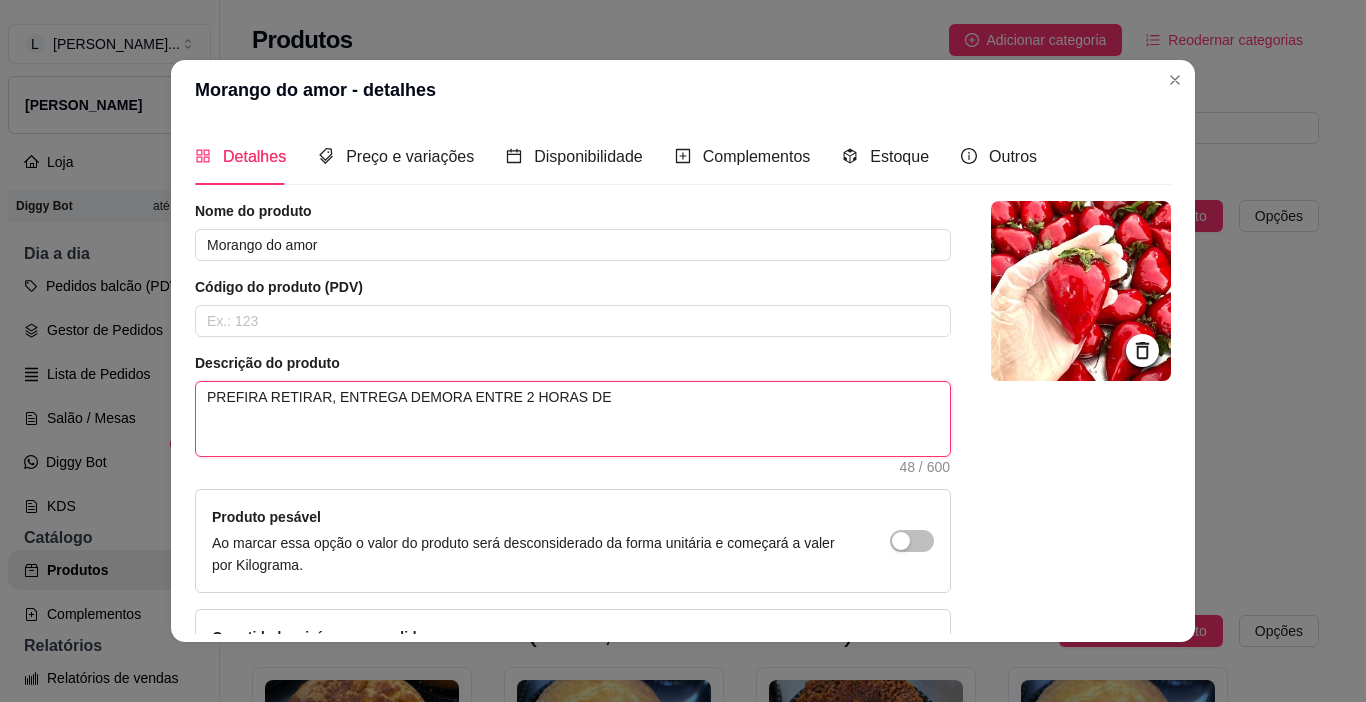 type 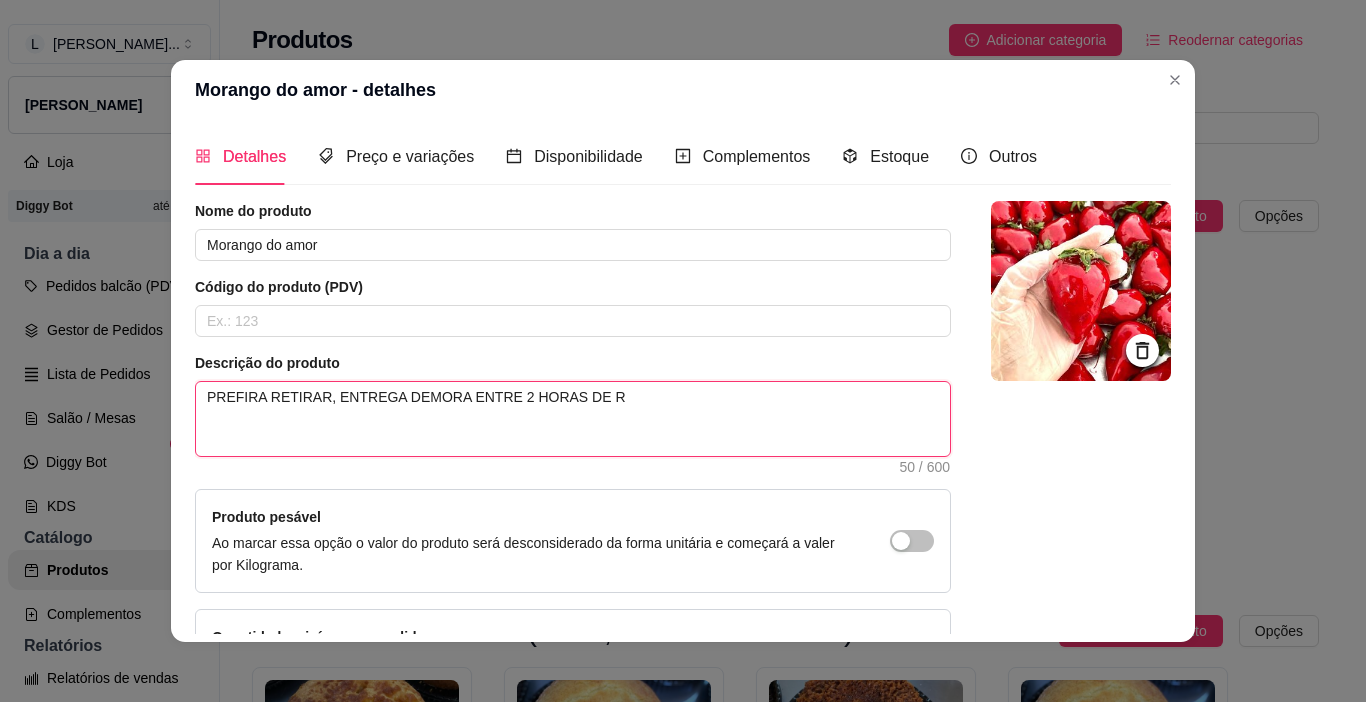 type 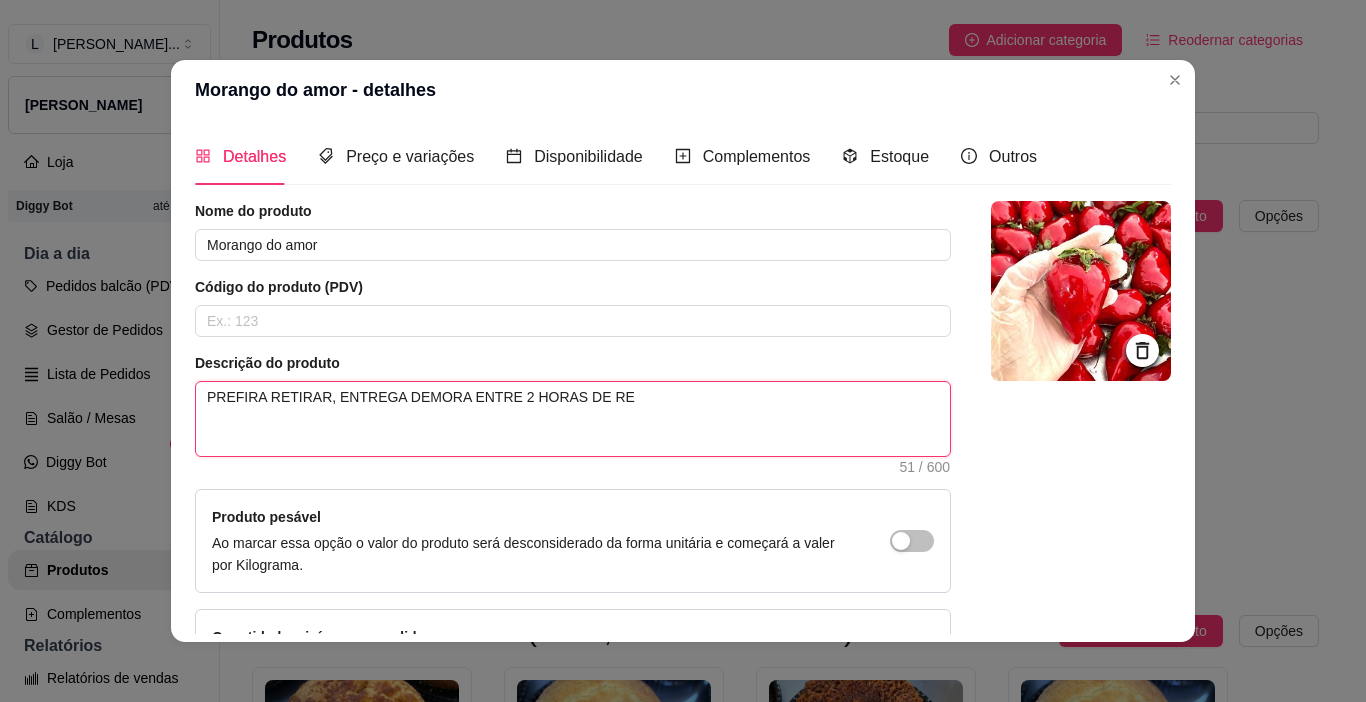 type 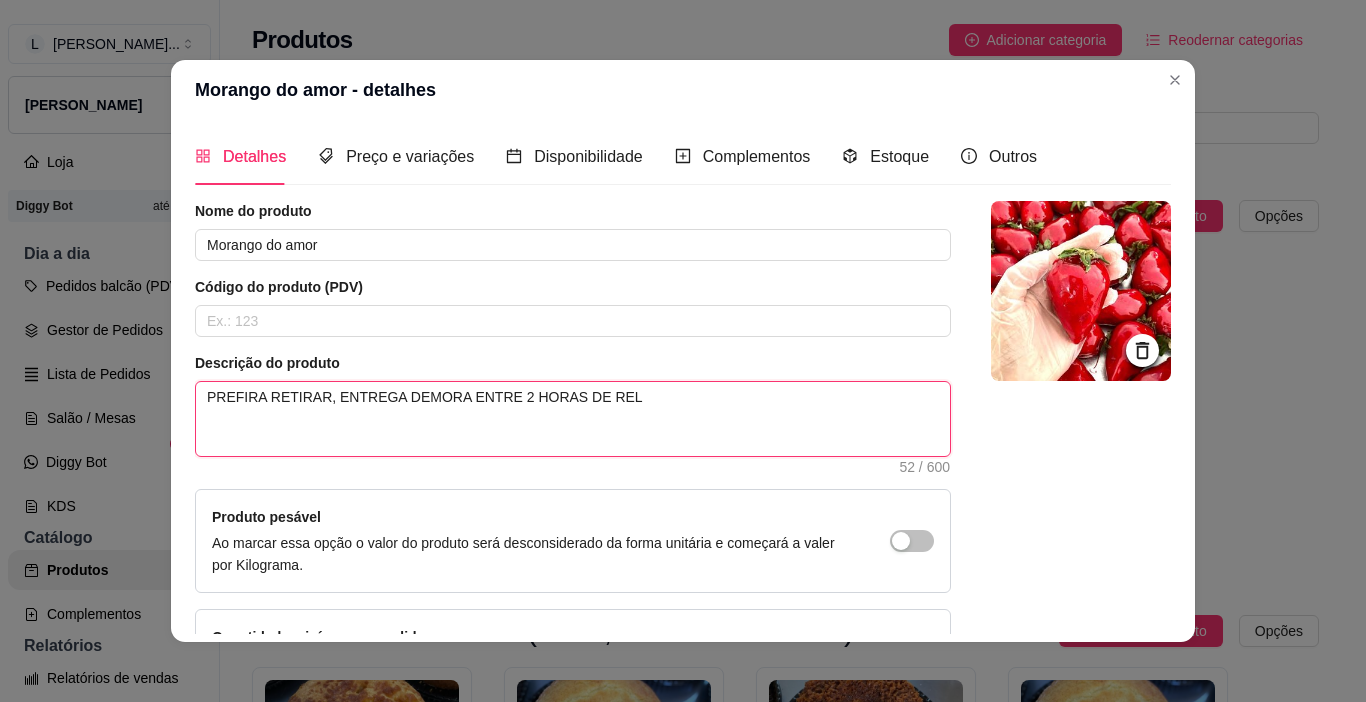 type 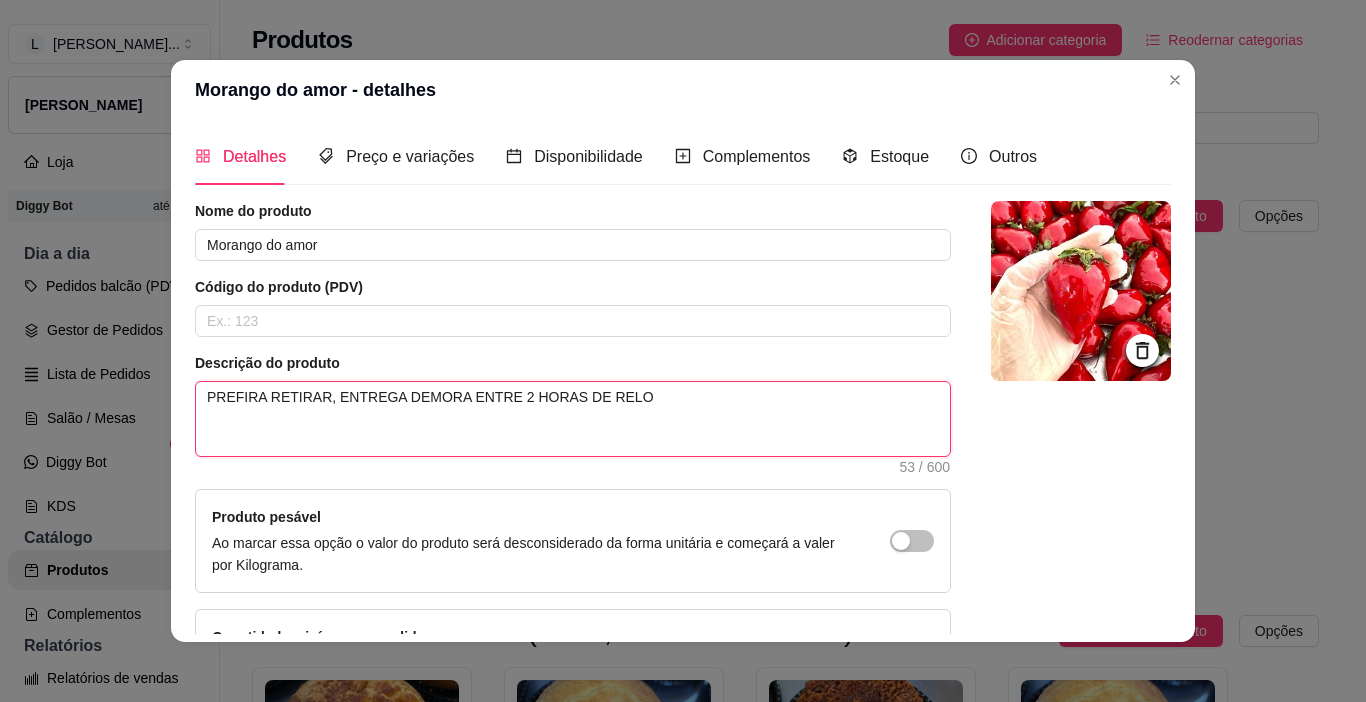type 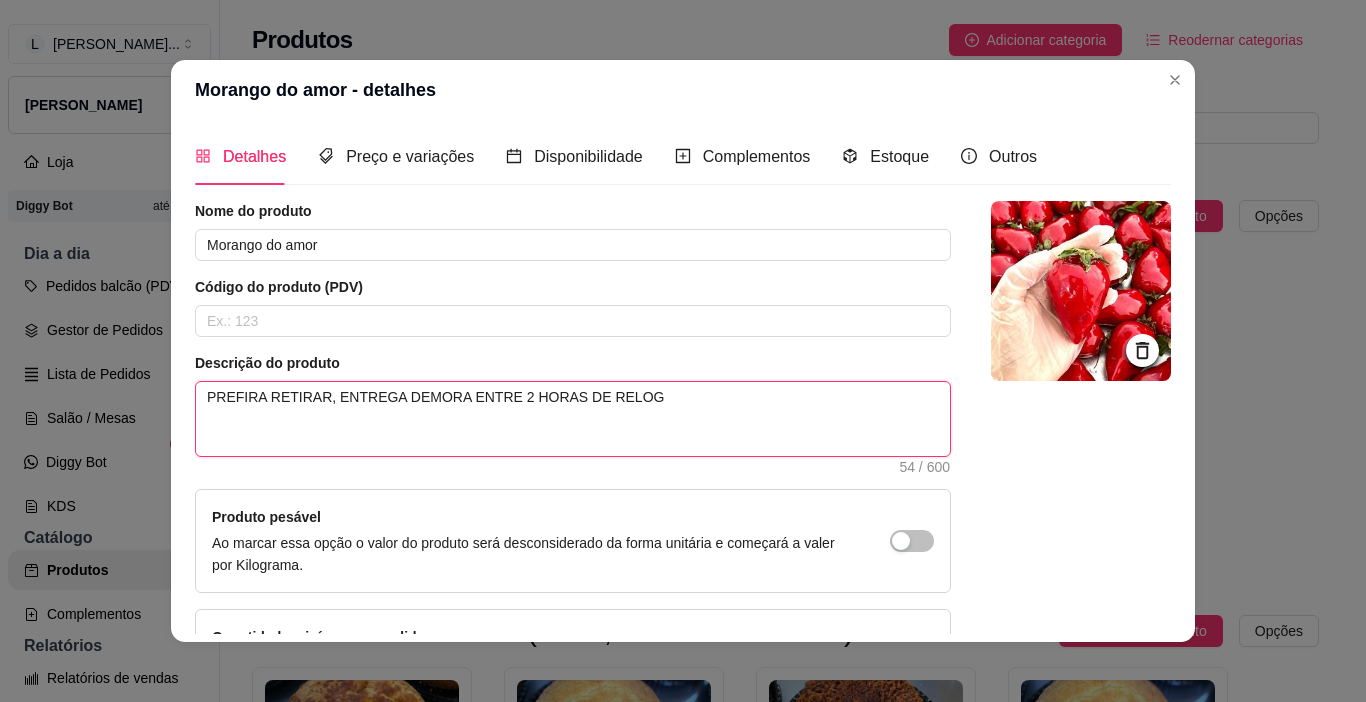 type 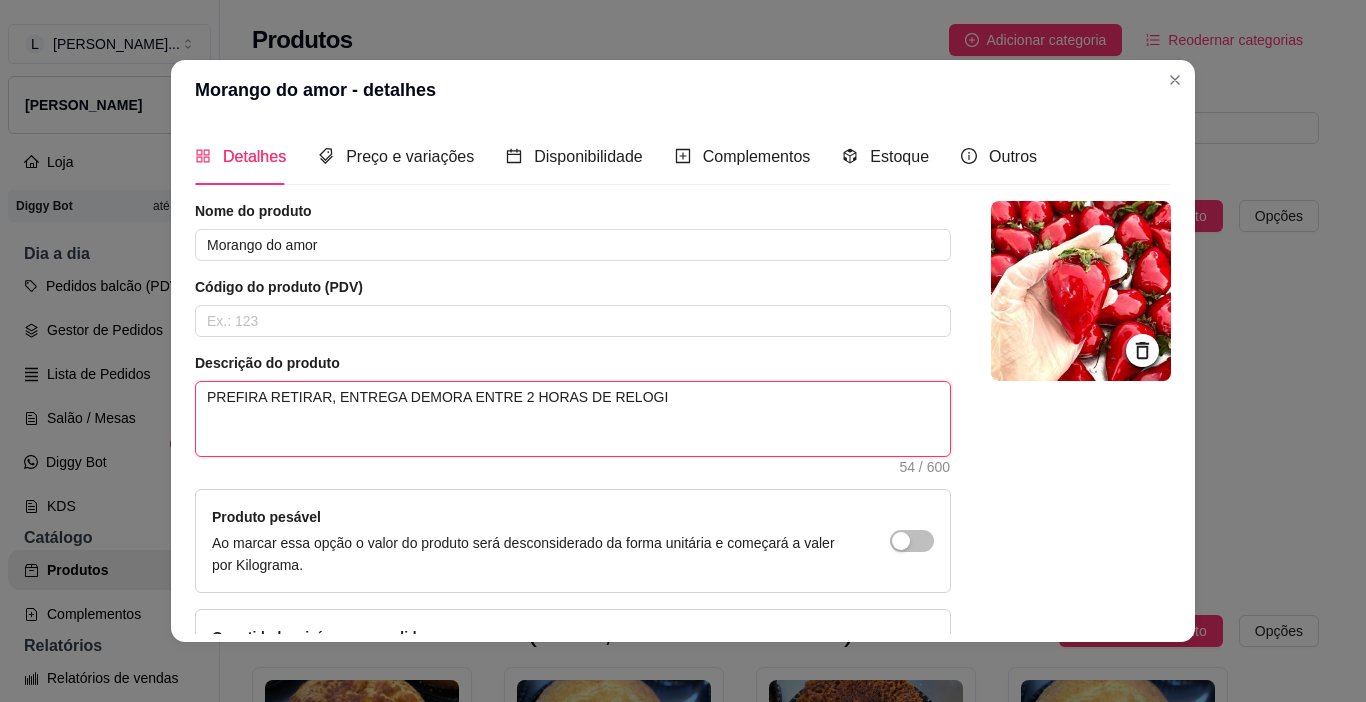 type 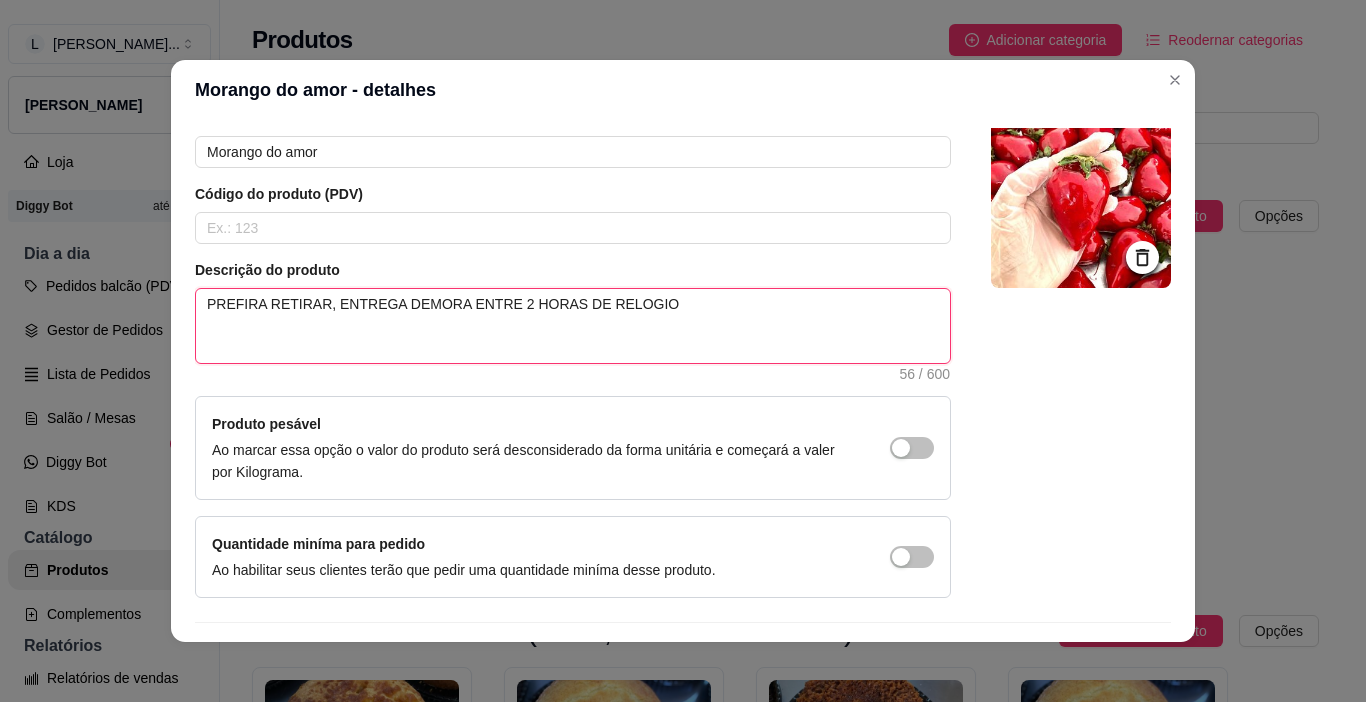 scroll, scrollTop: 146, scrollLeft: 0, axis: vertical 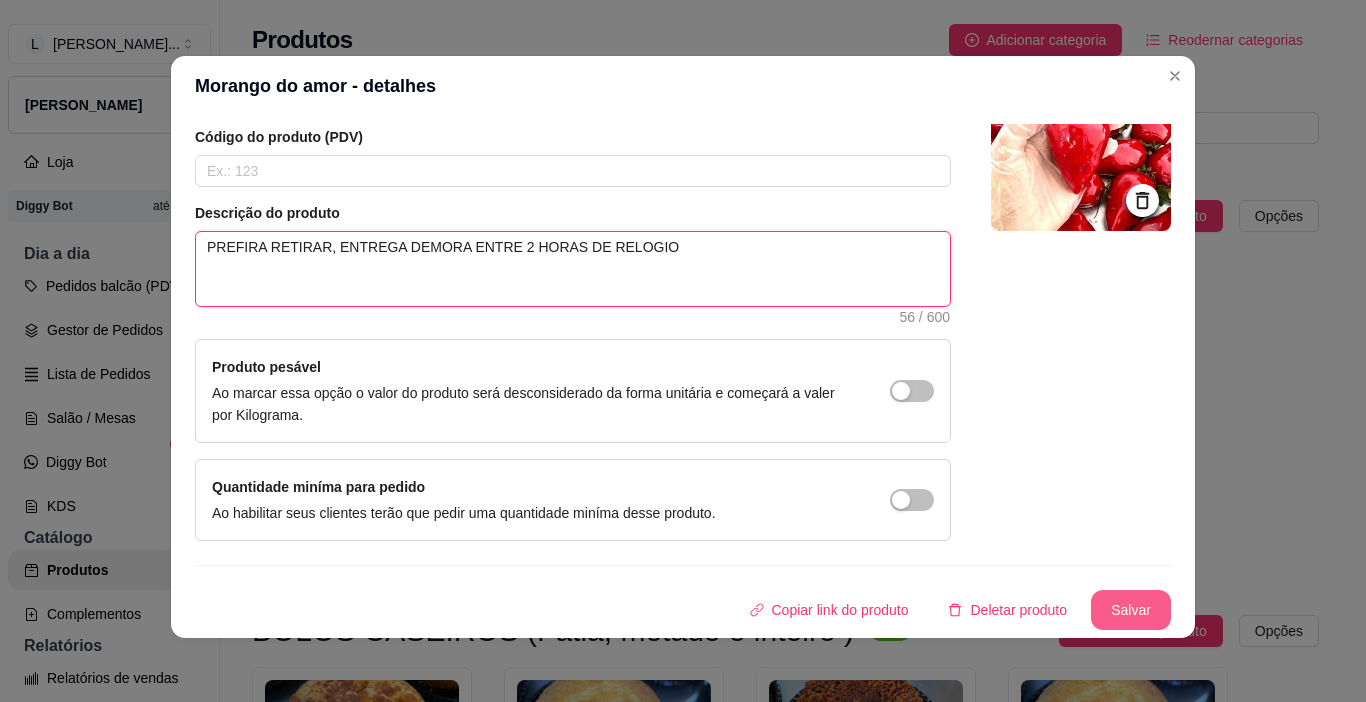type on "PREFIRA RETIRAR, ENTREGA DEMORA ENTRE 2 HORAS DE RELOGIO" 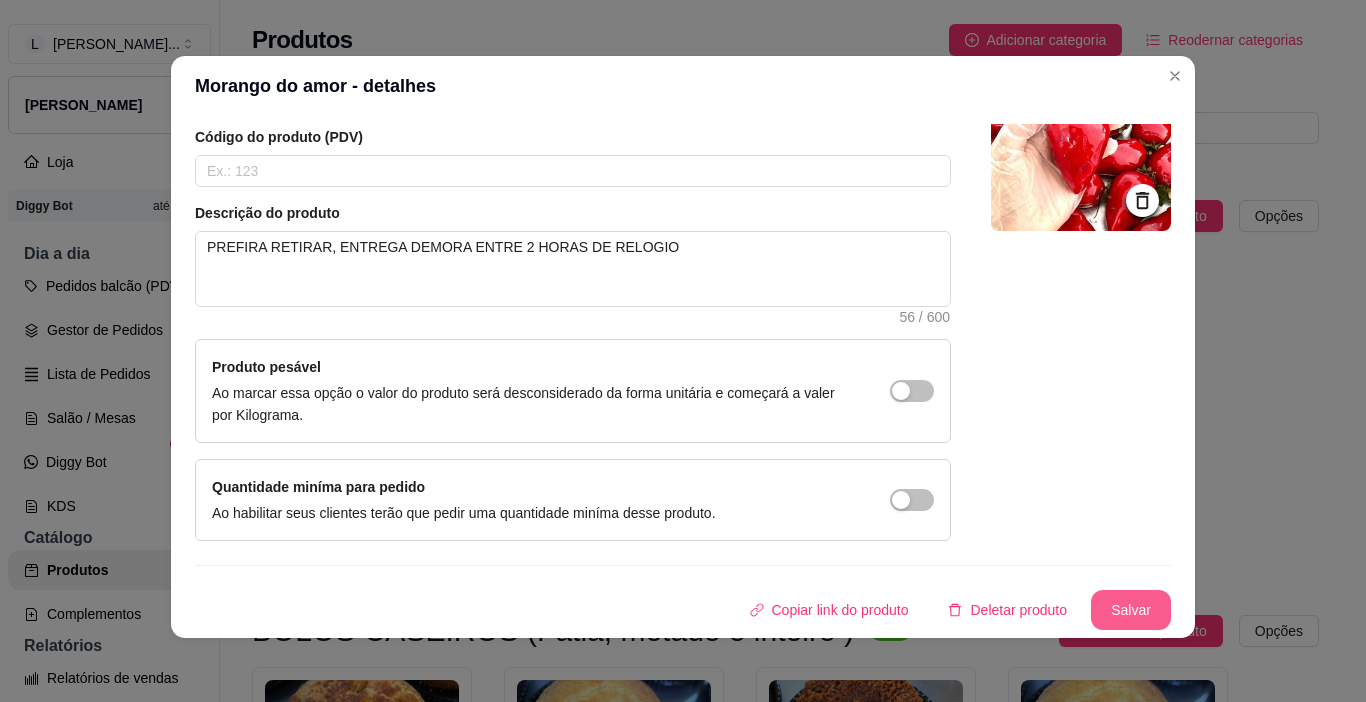 click on "Salvar" at bounding box center [1131, 610] 